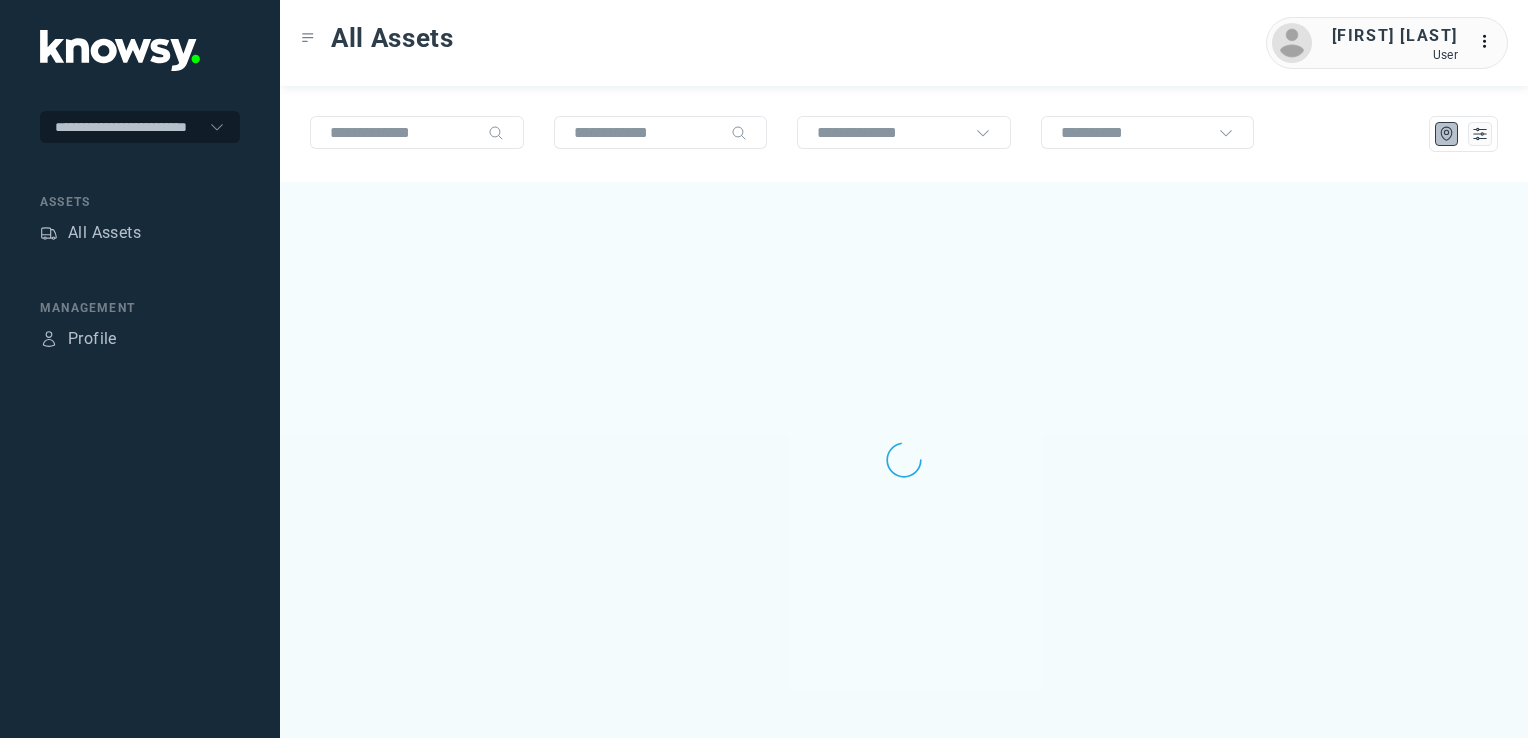 scroll, scrollTop: 0, scrollLeft: 0, axis: both 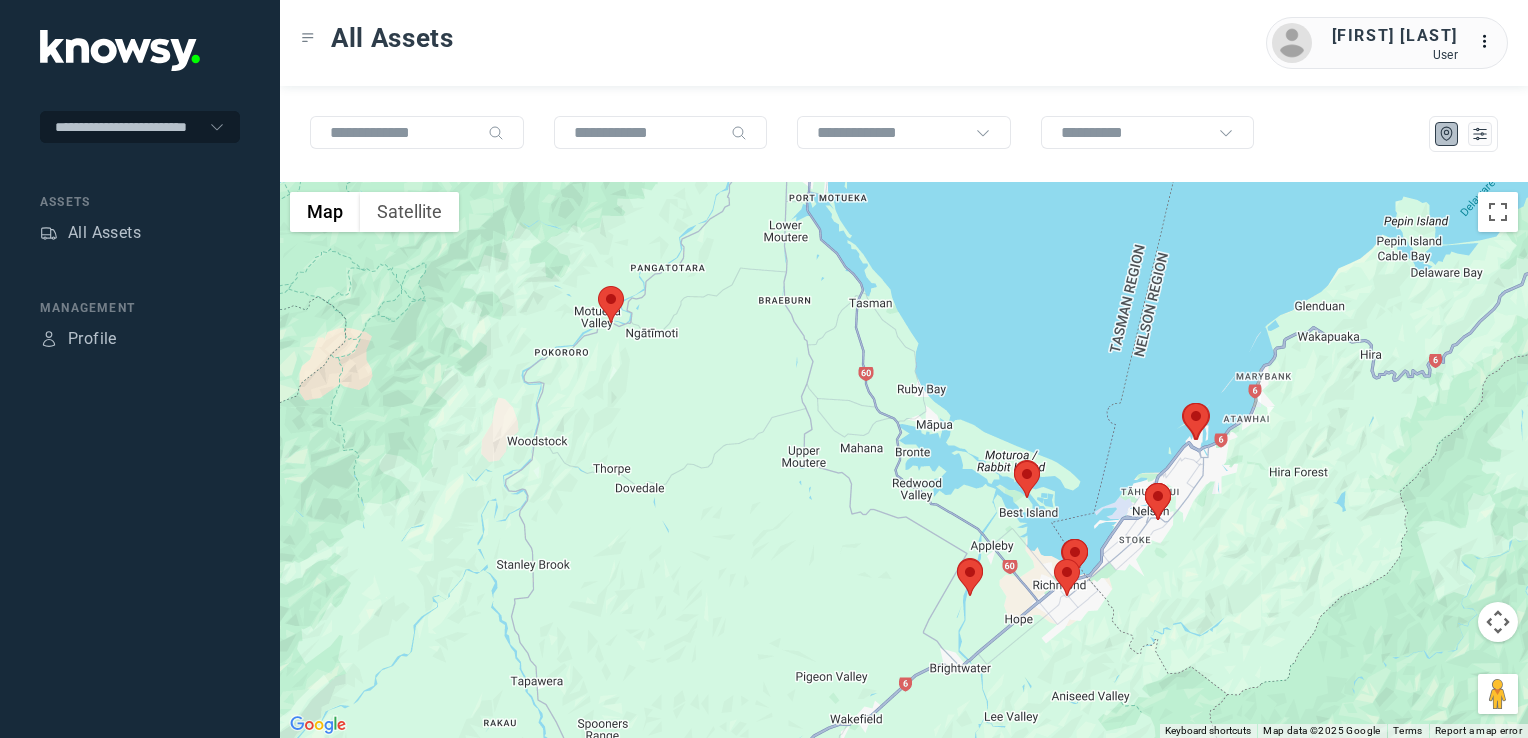 click 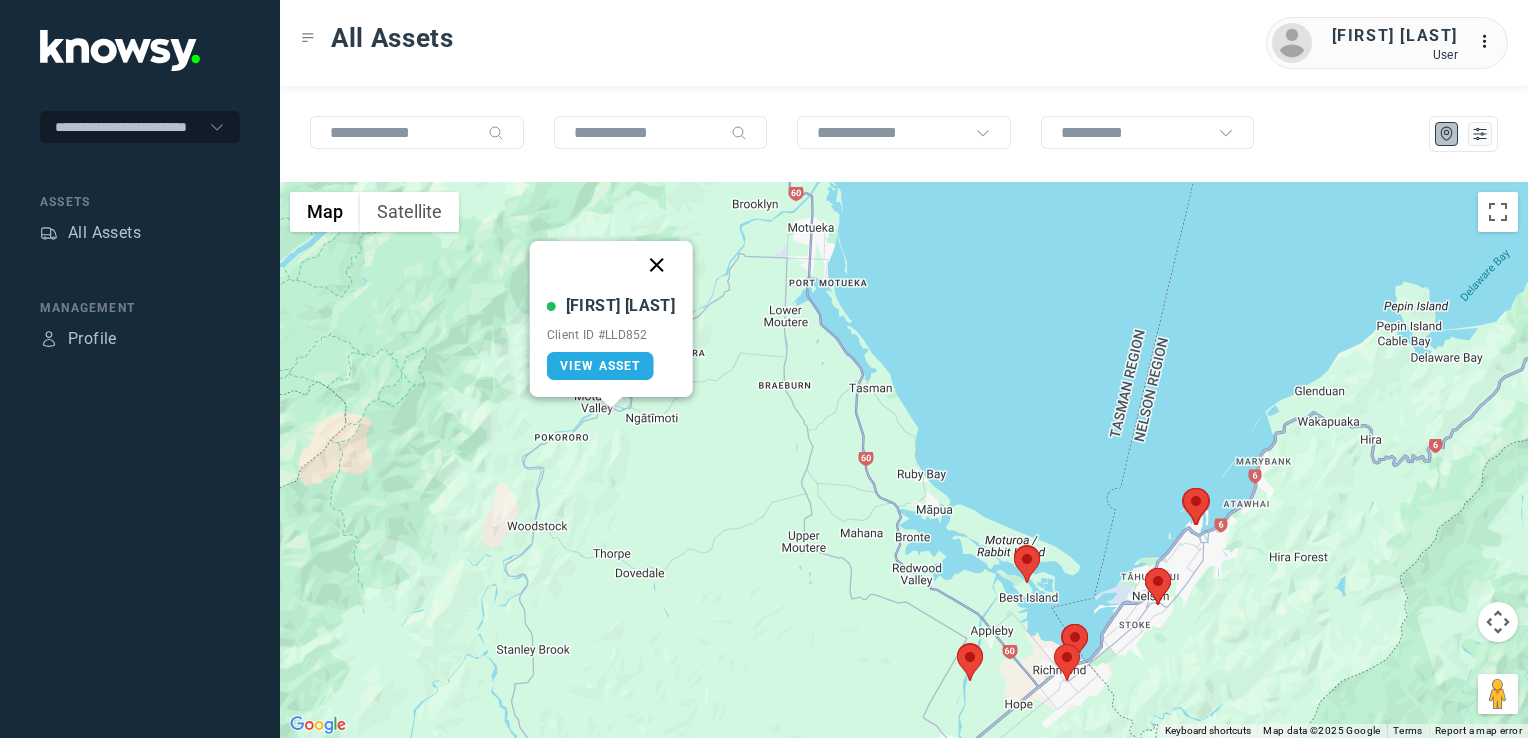 click 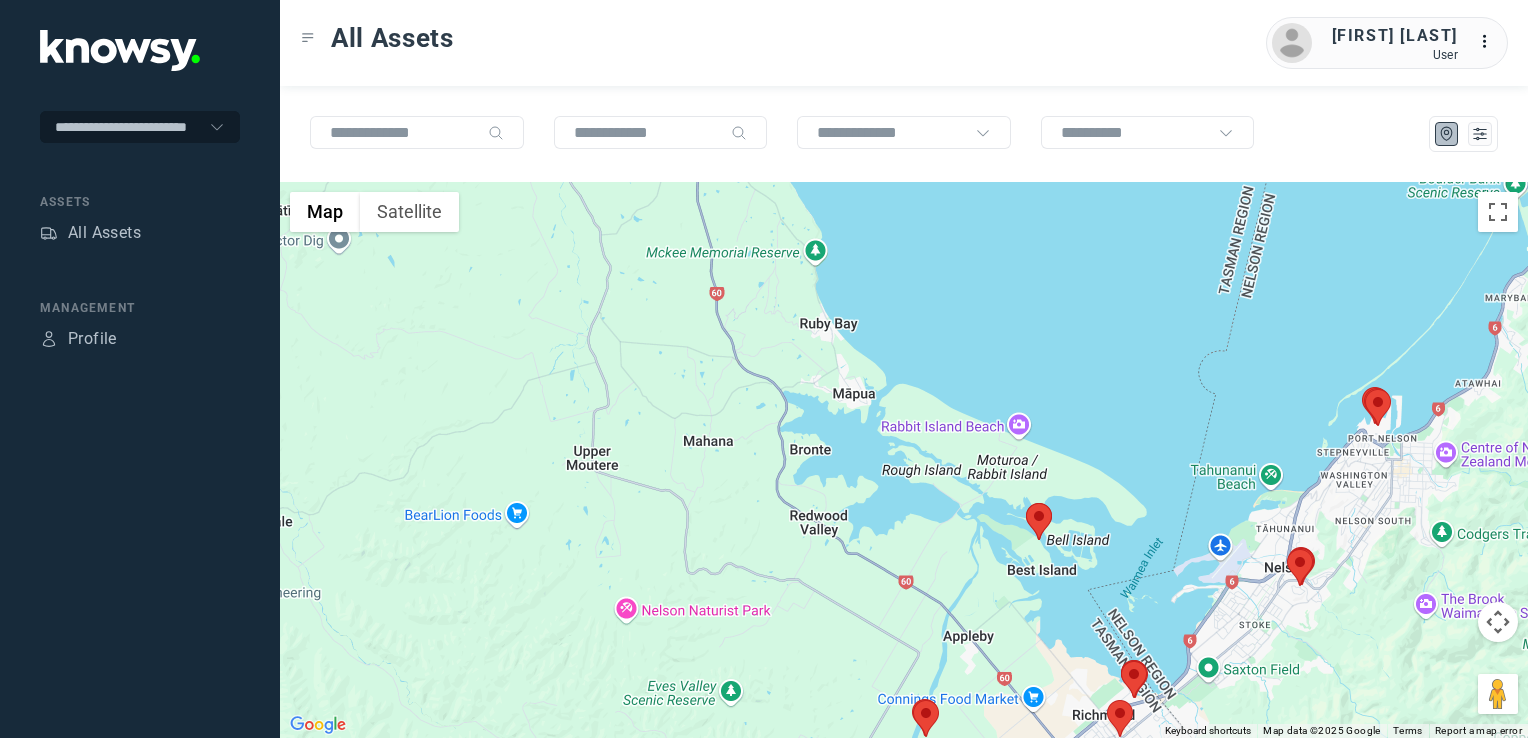 drag, startPoint x: 934, startPoint y: 570, endPoint x: 928, endPoint y: 554, distance: 17.088007 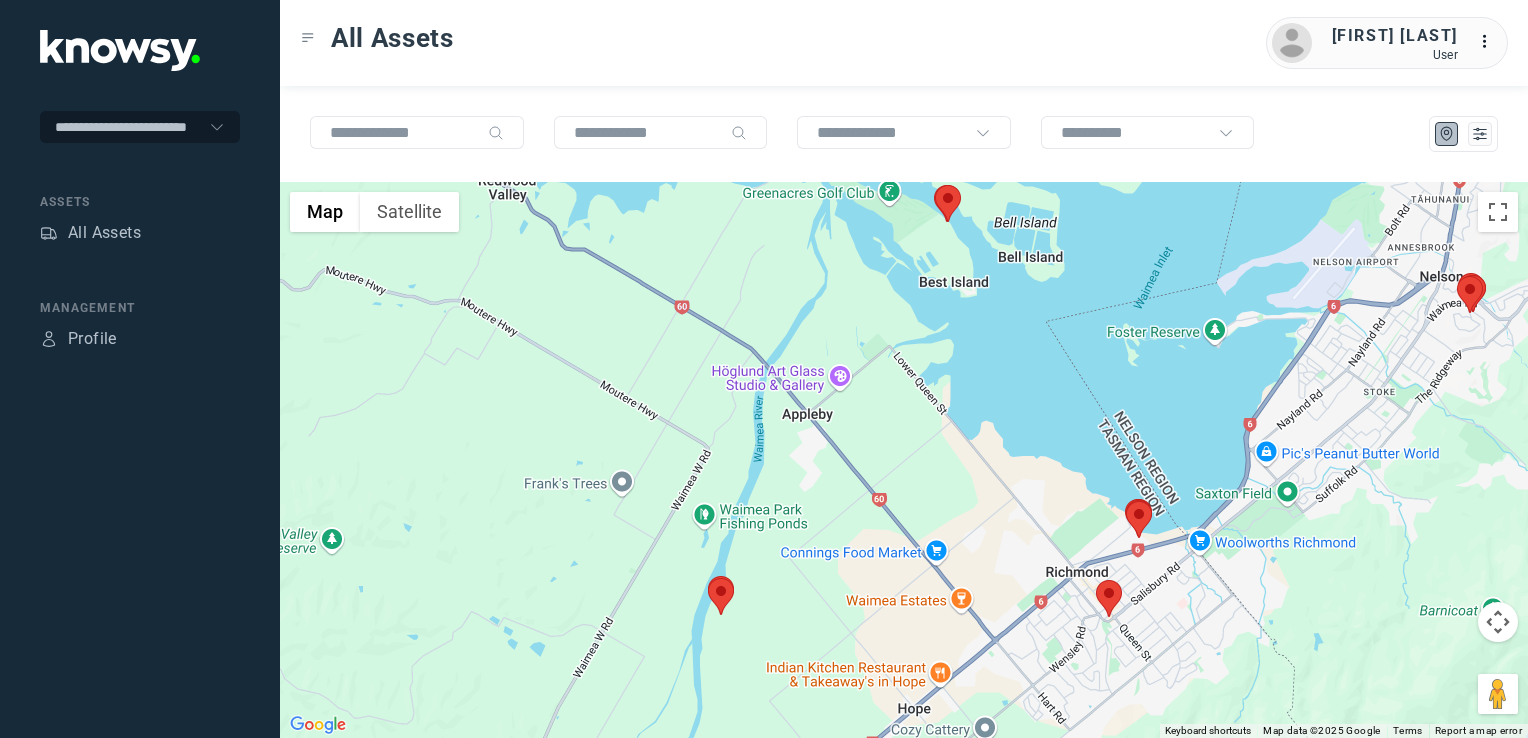 click 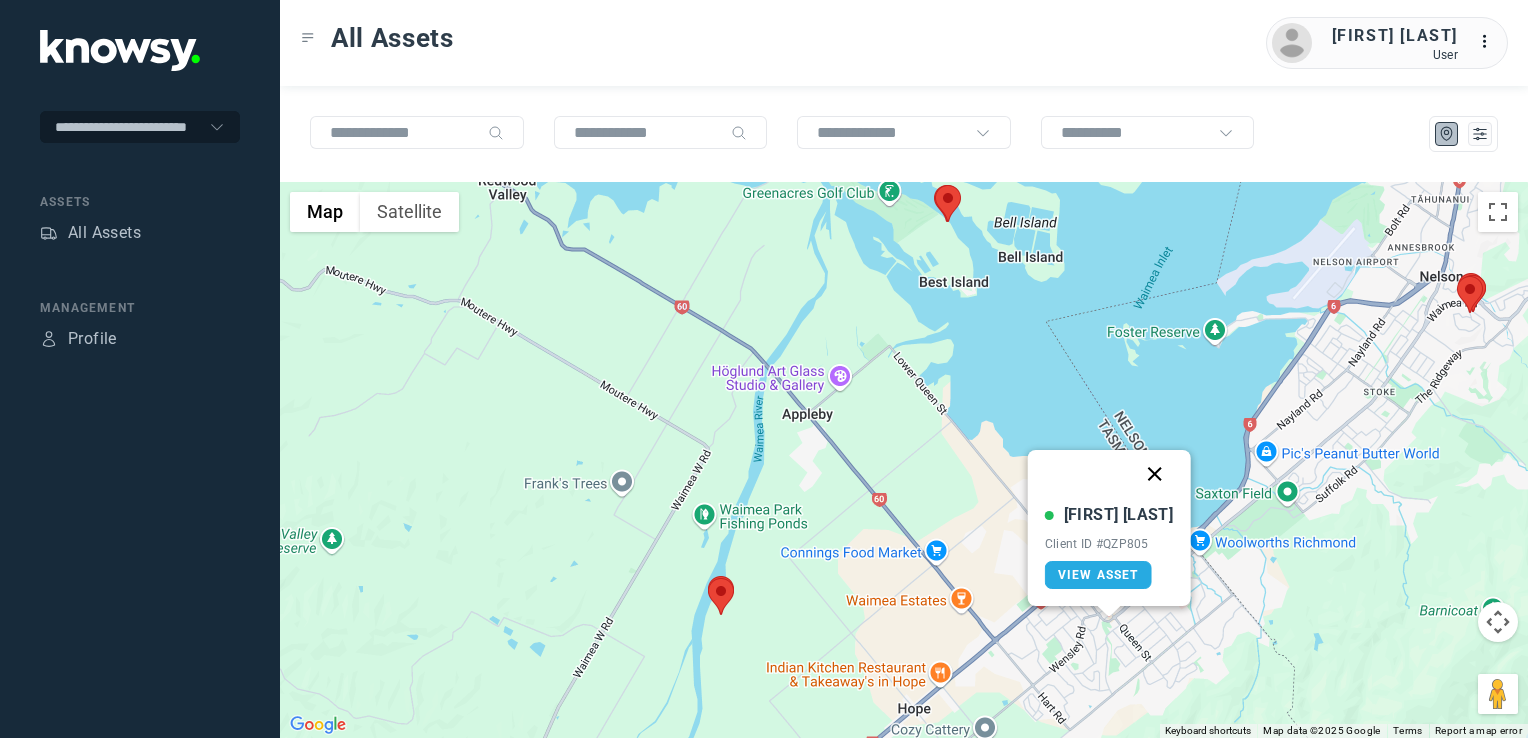 click 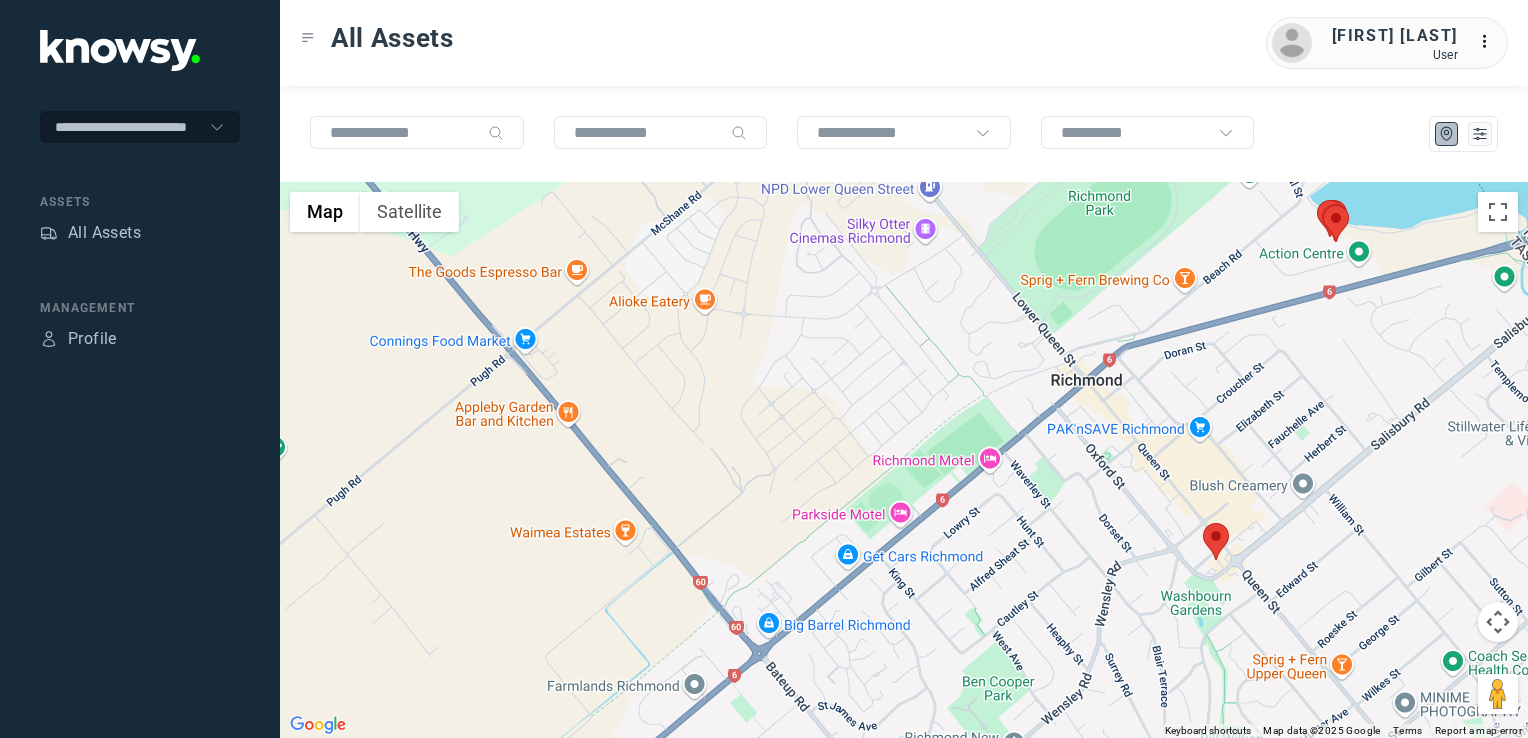 click 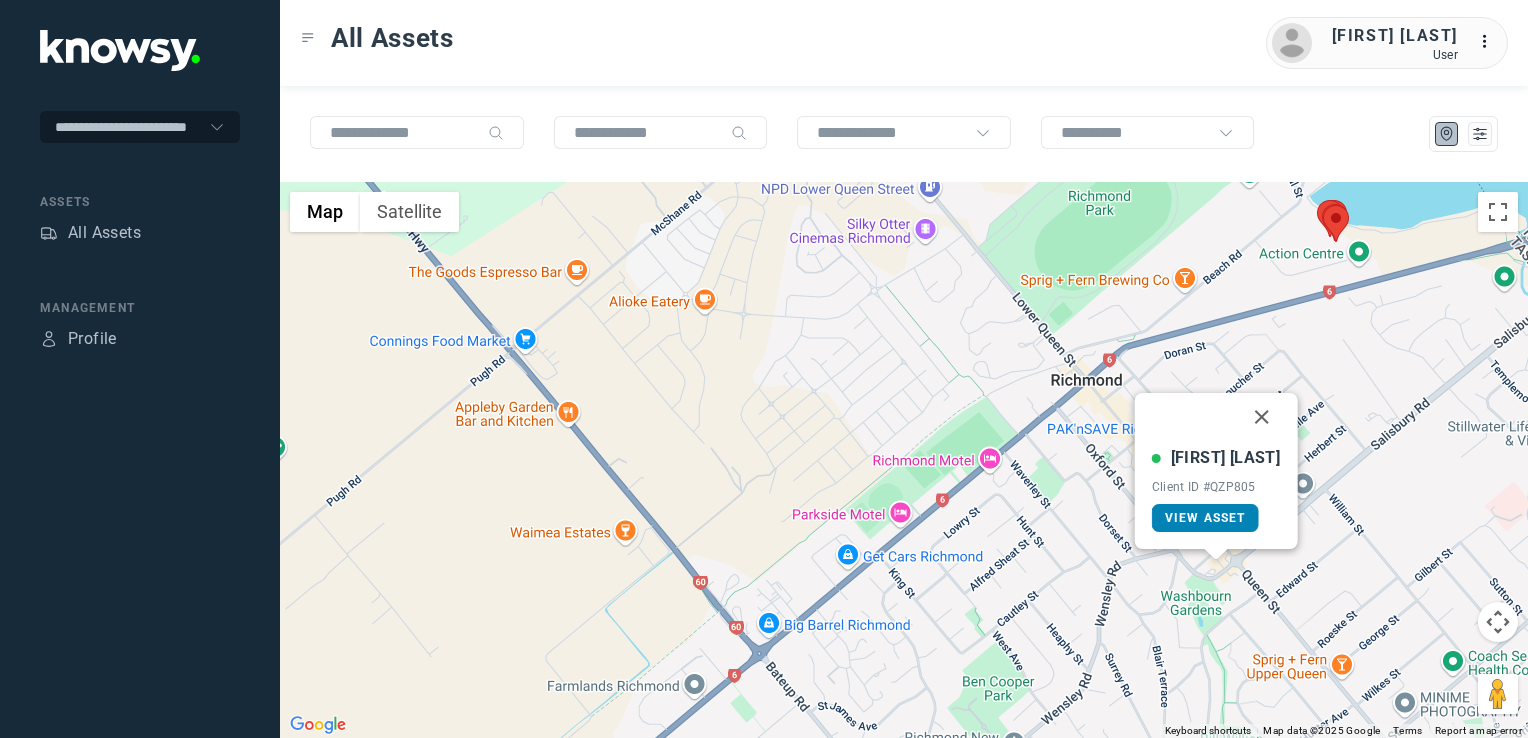 click on "View Asset" 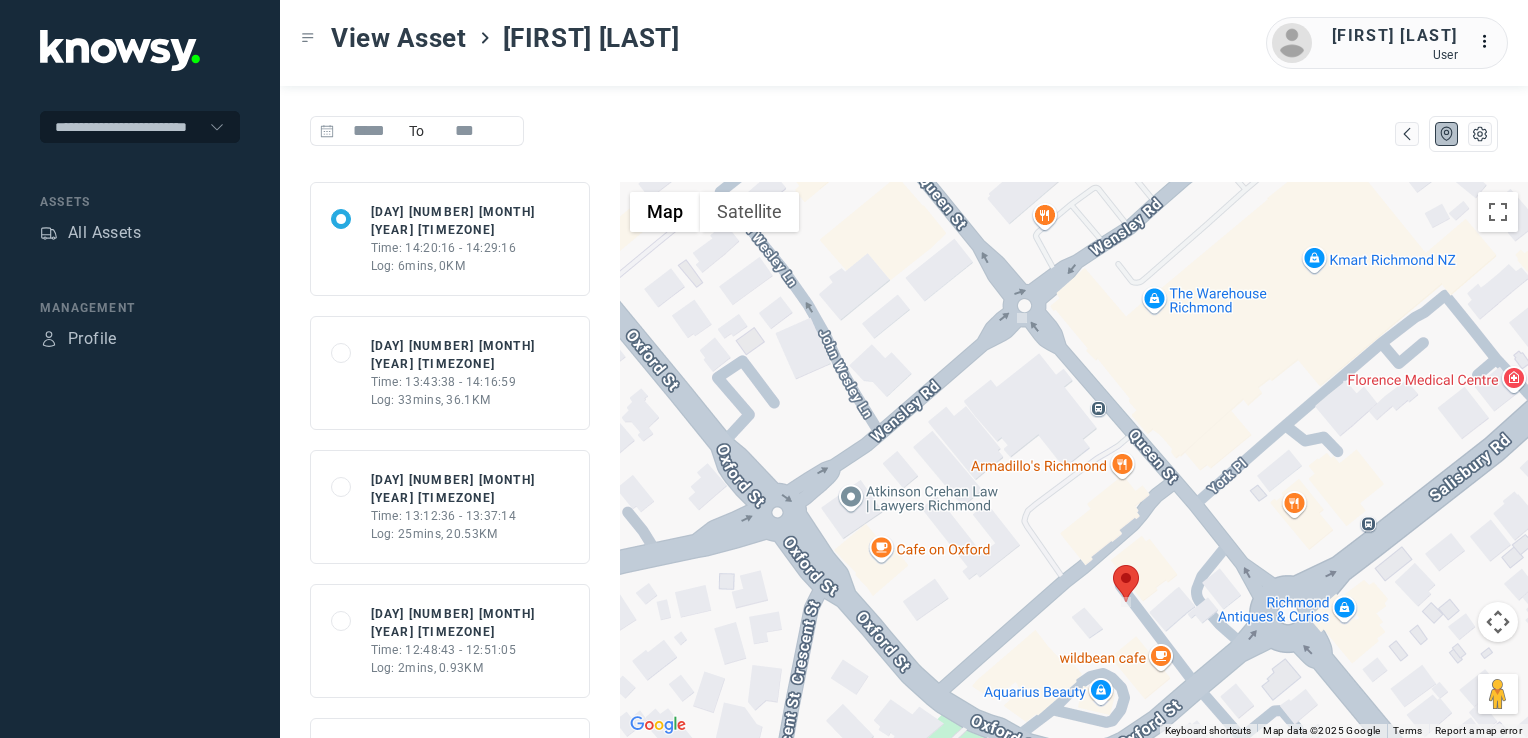 click on "Log: 33mins, 36.1KM" 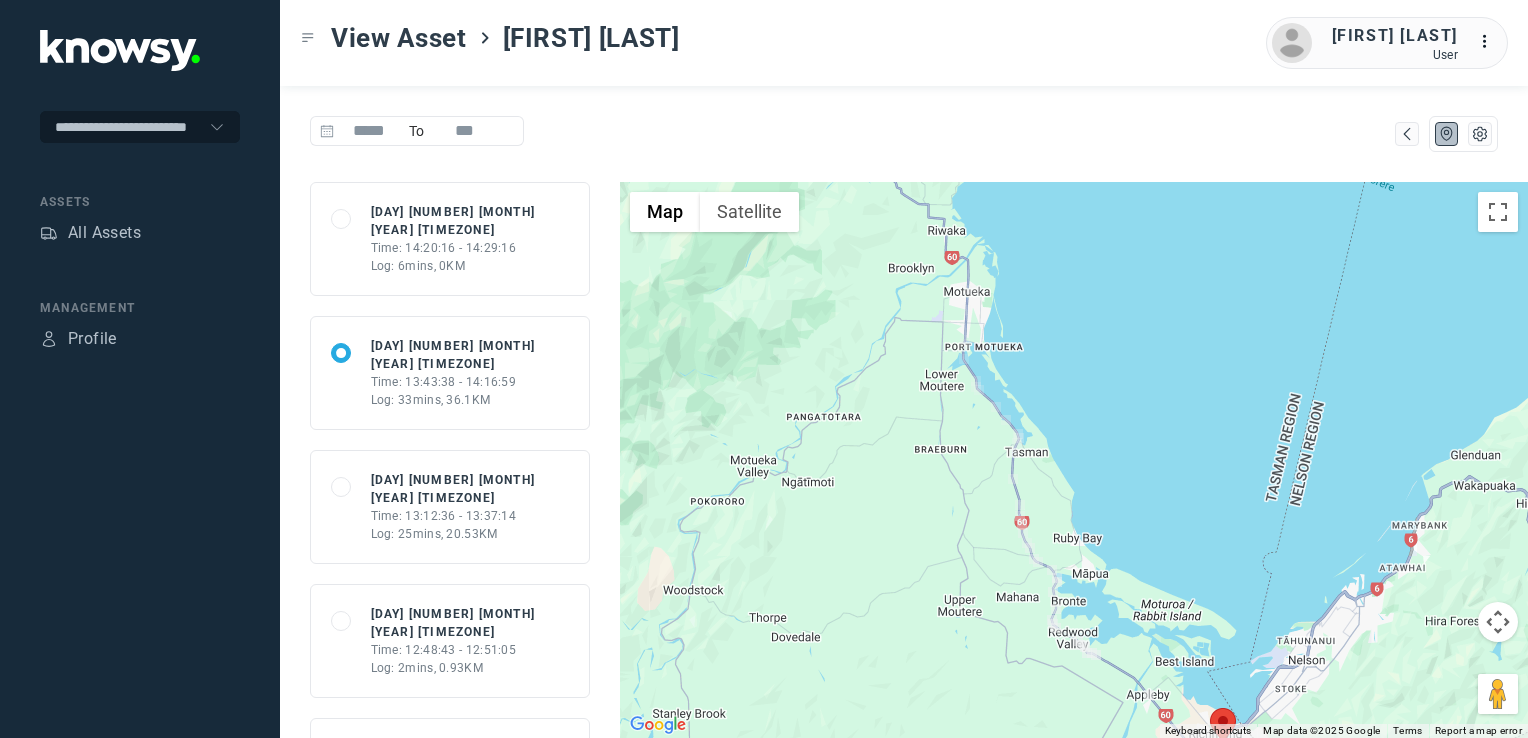 drag, startPoint x: 868, startPoint y: 442, endPoint x: 907, endPoint y: 551, distance: 115.767006 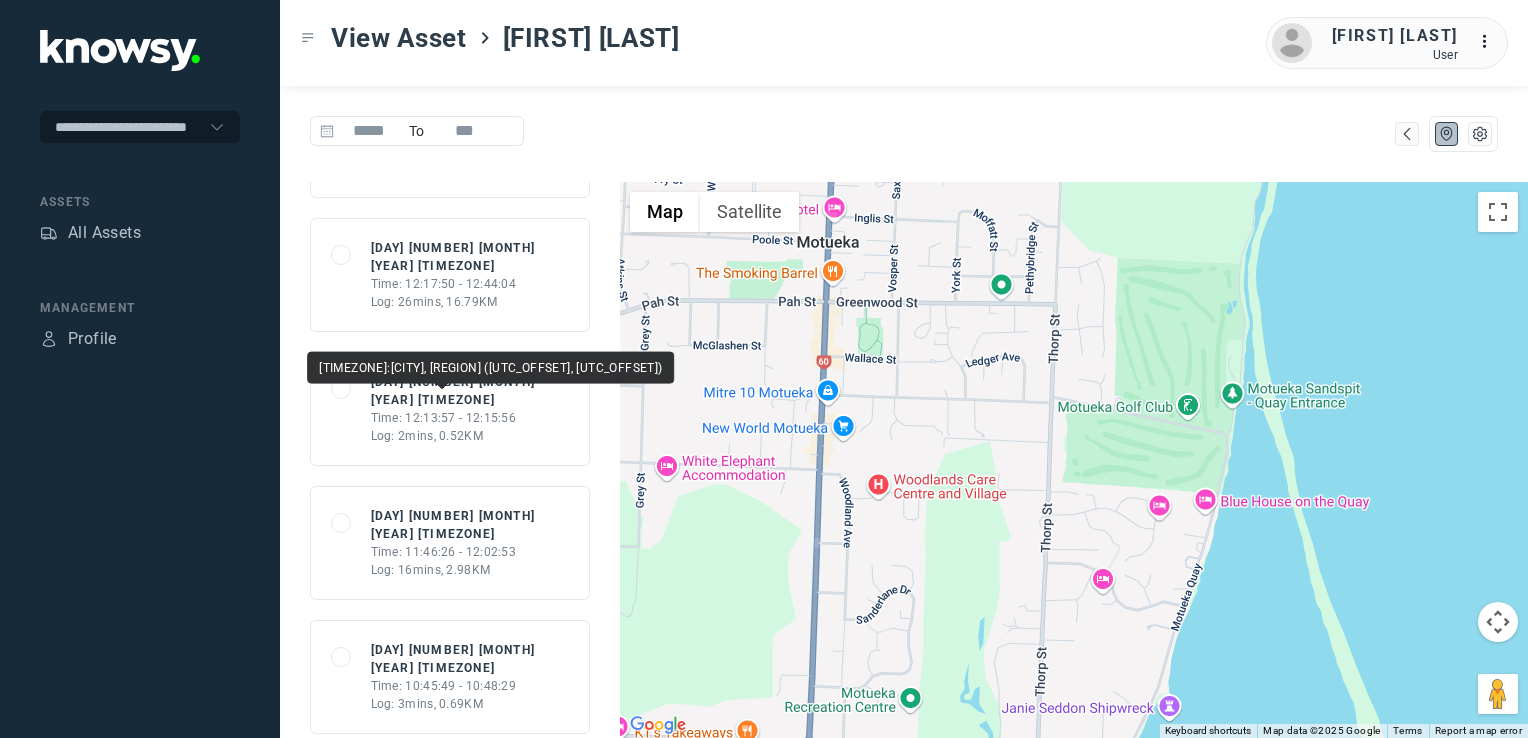 scroll, scrollTop: 0, scrollLeft: 0, axis: both 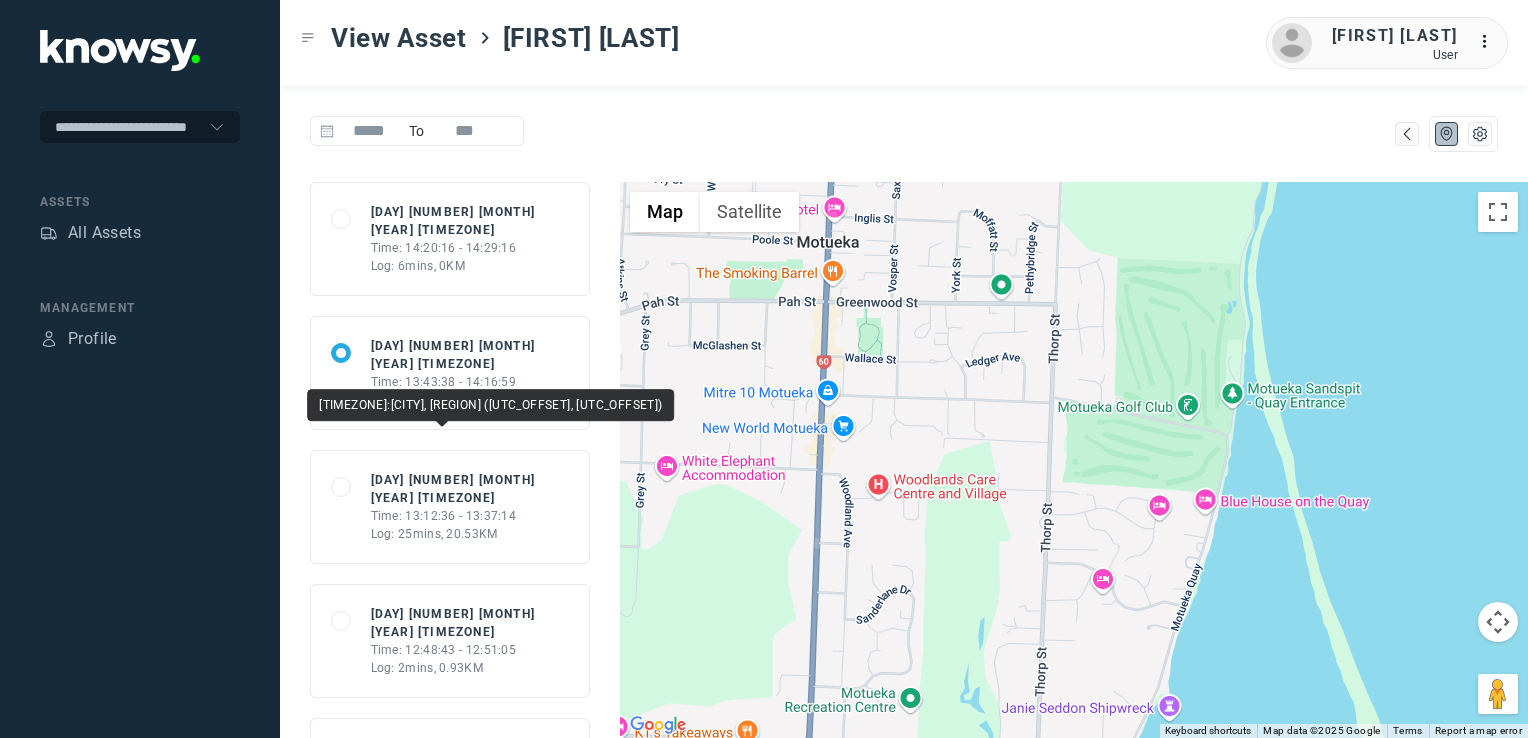 click on "Time: 13:12:36 - 13:37:14" 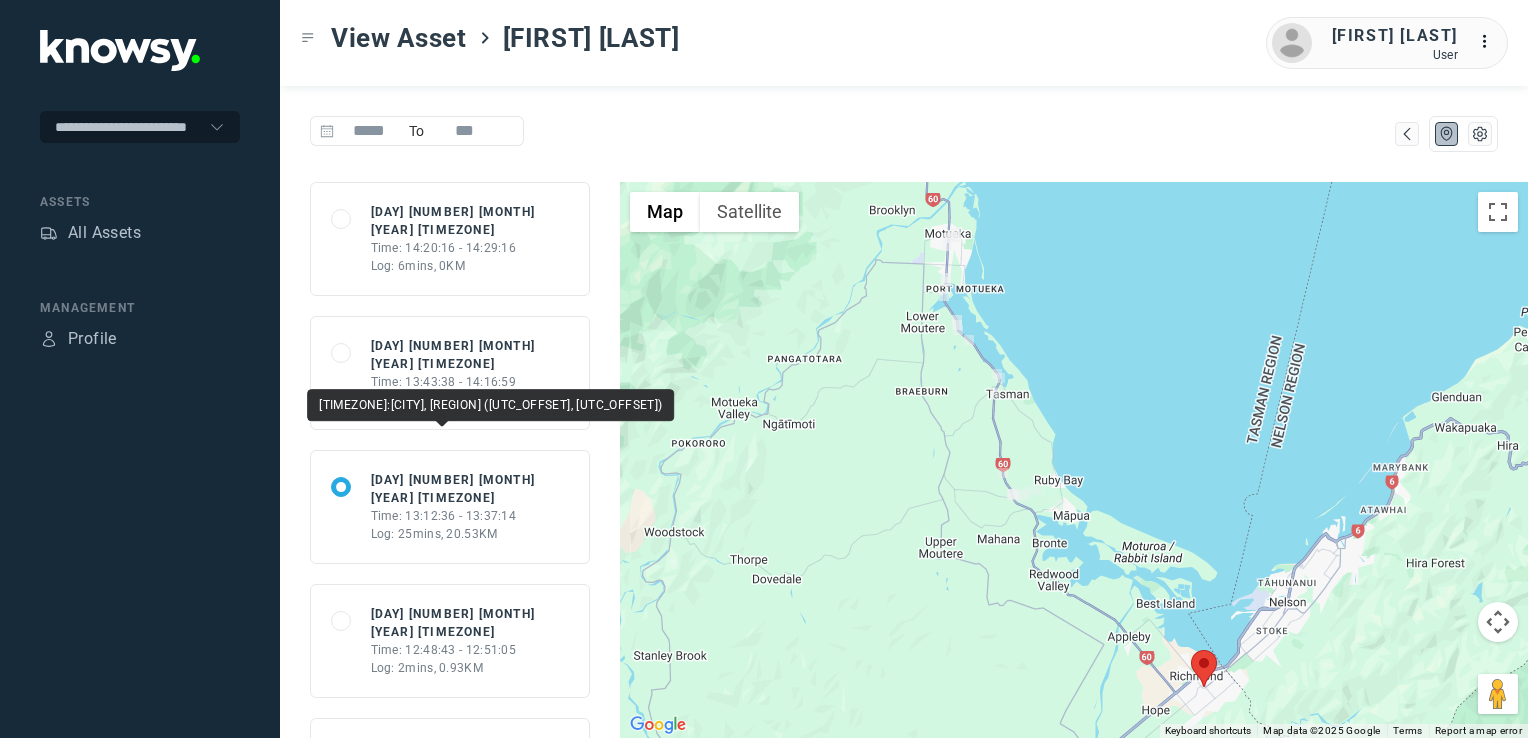 click on "Log: 33mins, 36.1KM" 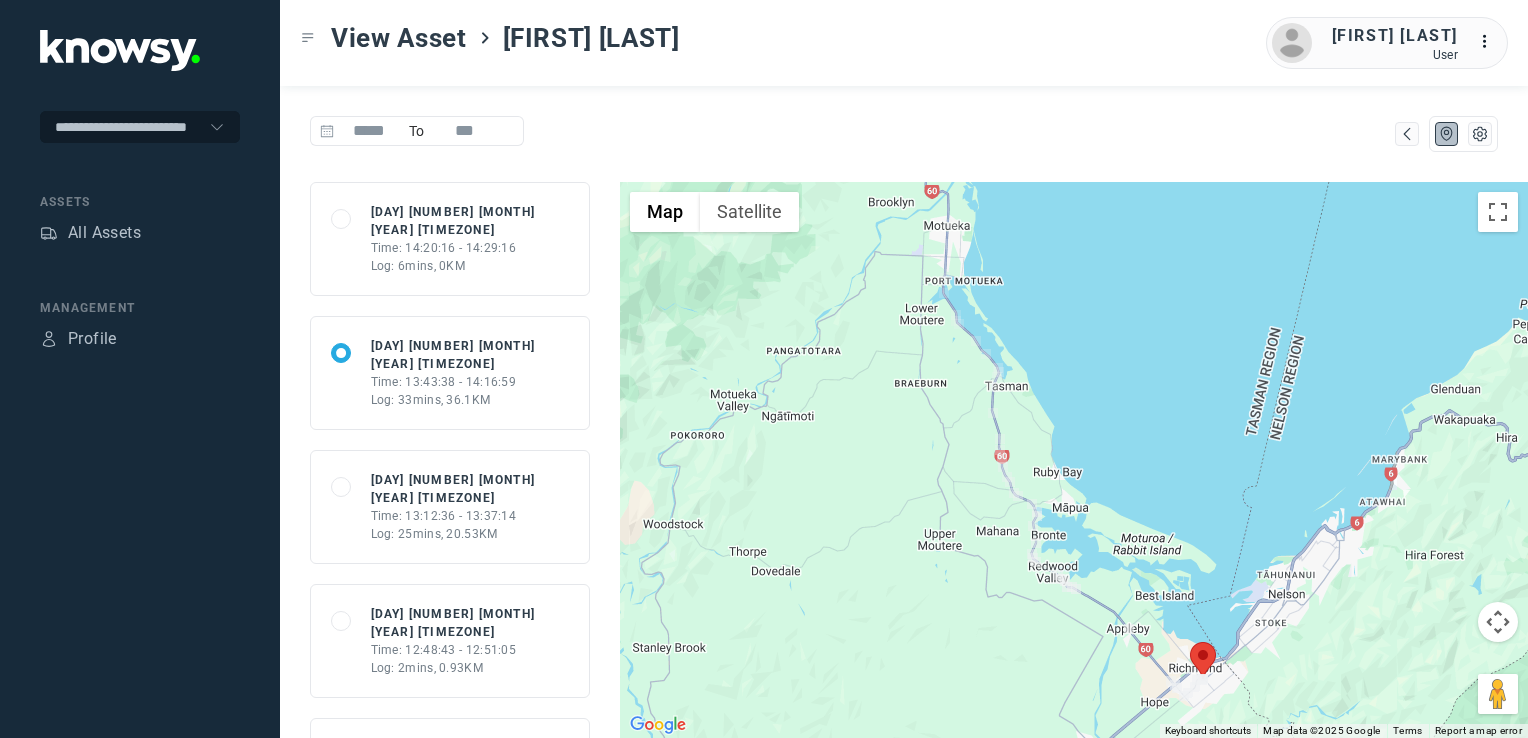 click on "Log: 25mins, 20.53KM" 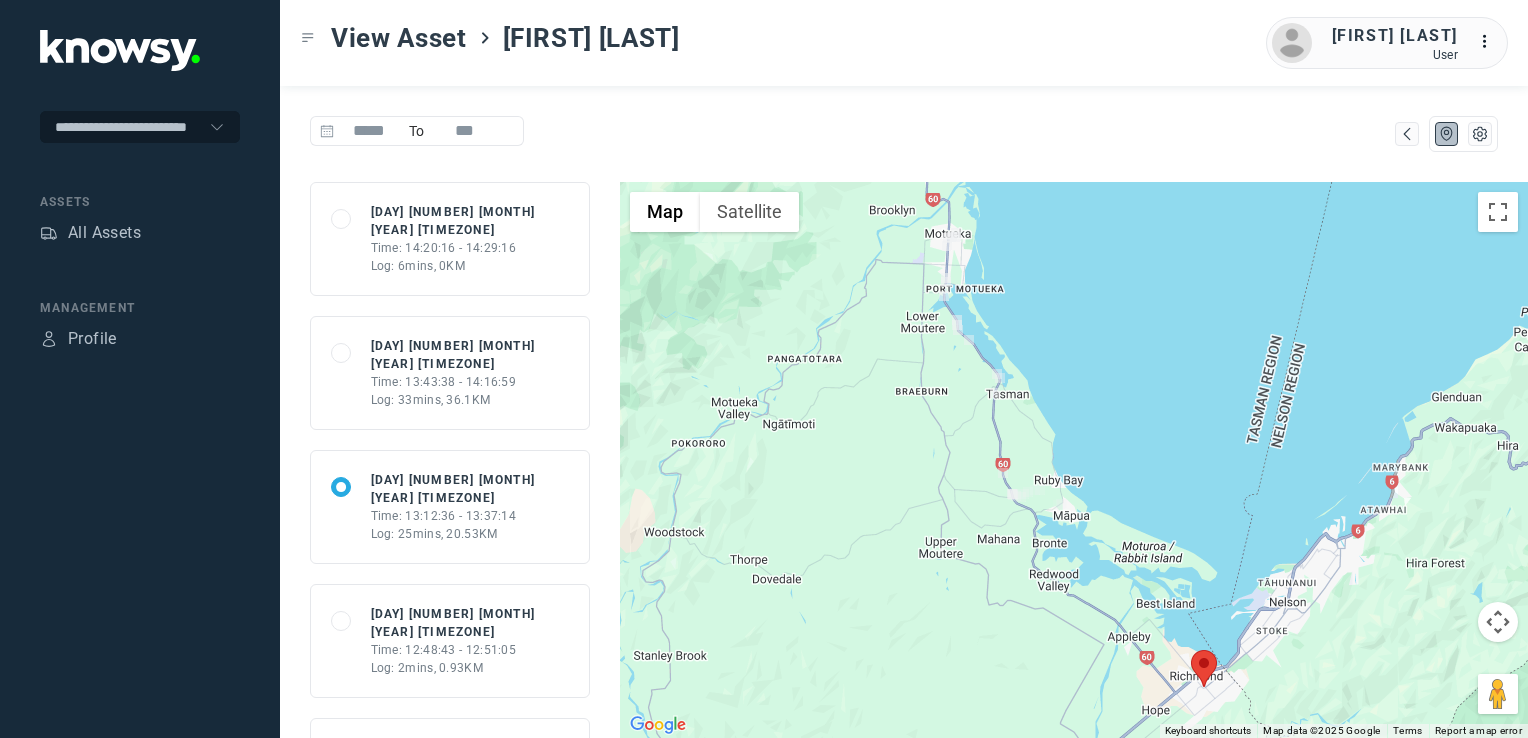 drag, startPoint x: 505, startPoint y: 590, endPoint x: 516, endPoint y: 588, distance: 11.18034 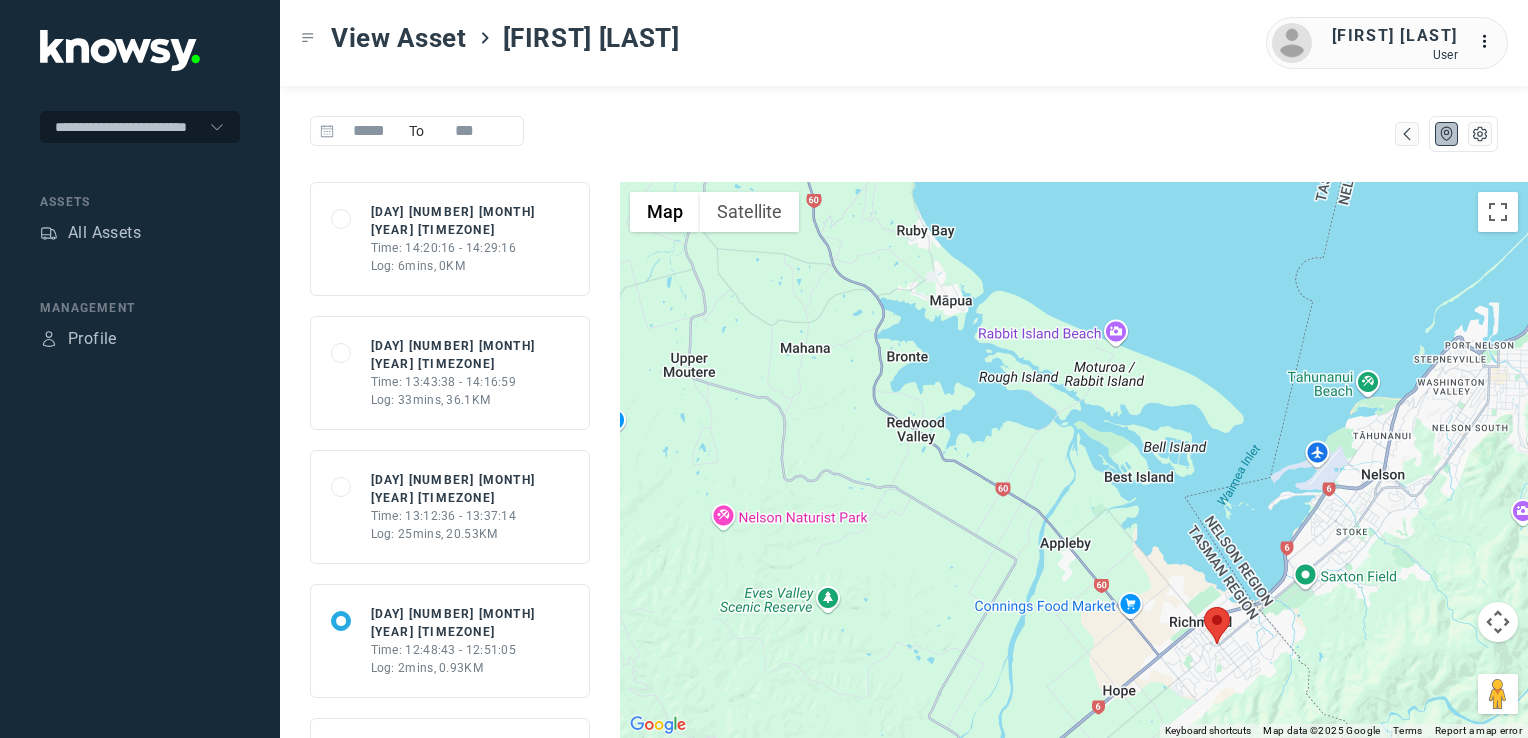 click on "Log: 25mins, 20.53KM" 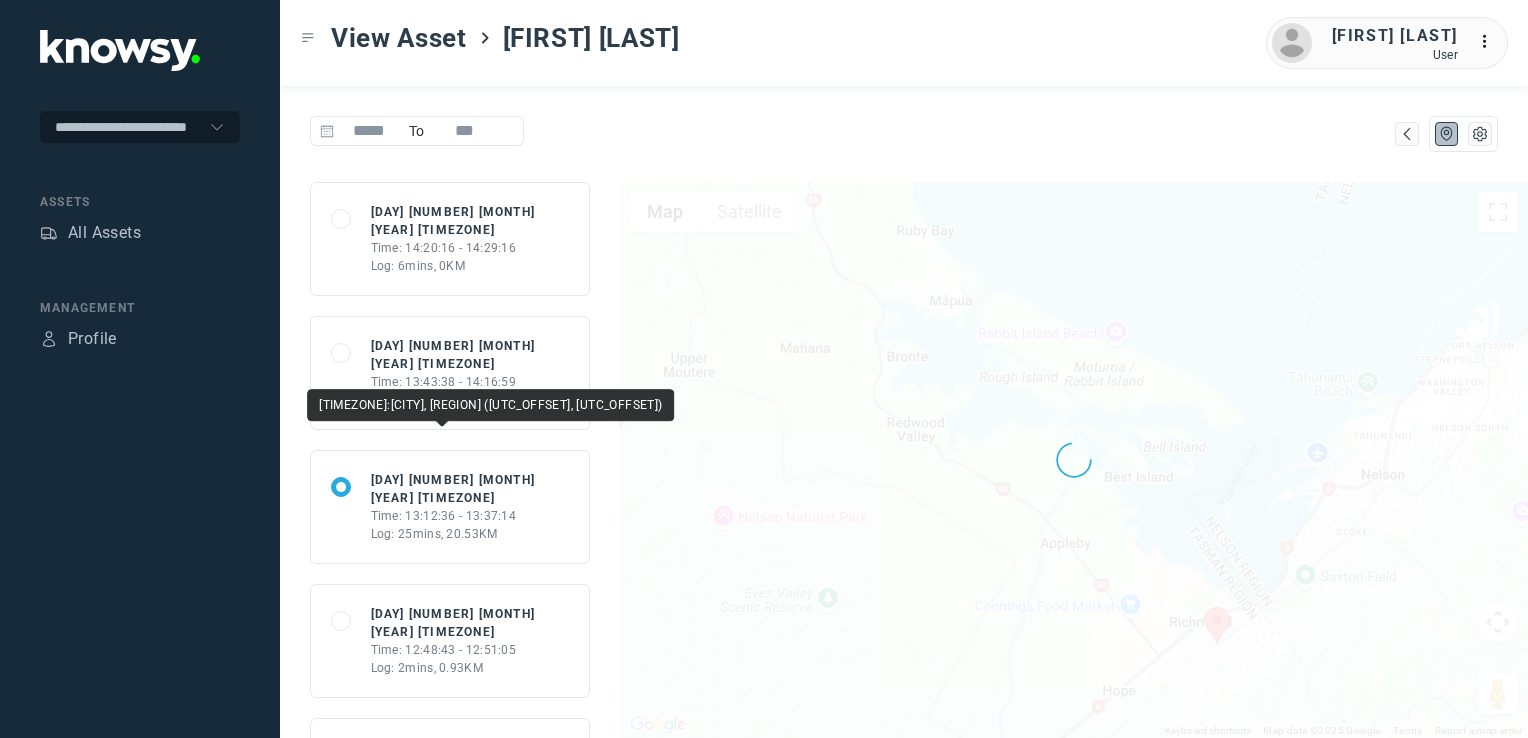 click on "Time: 13:43:38 - 14:16:59" 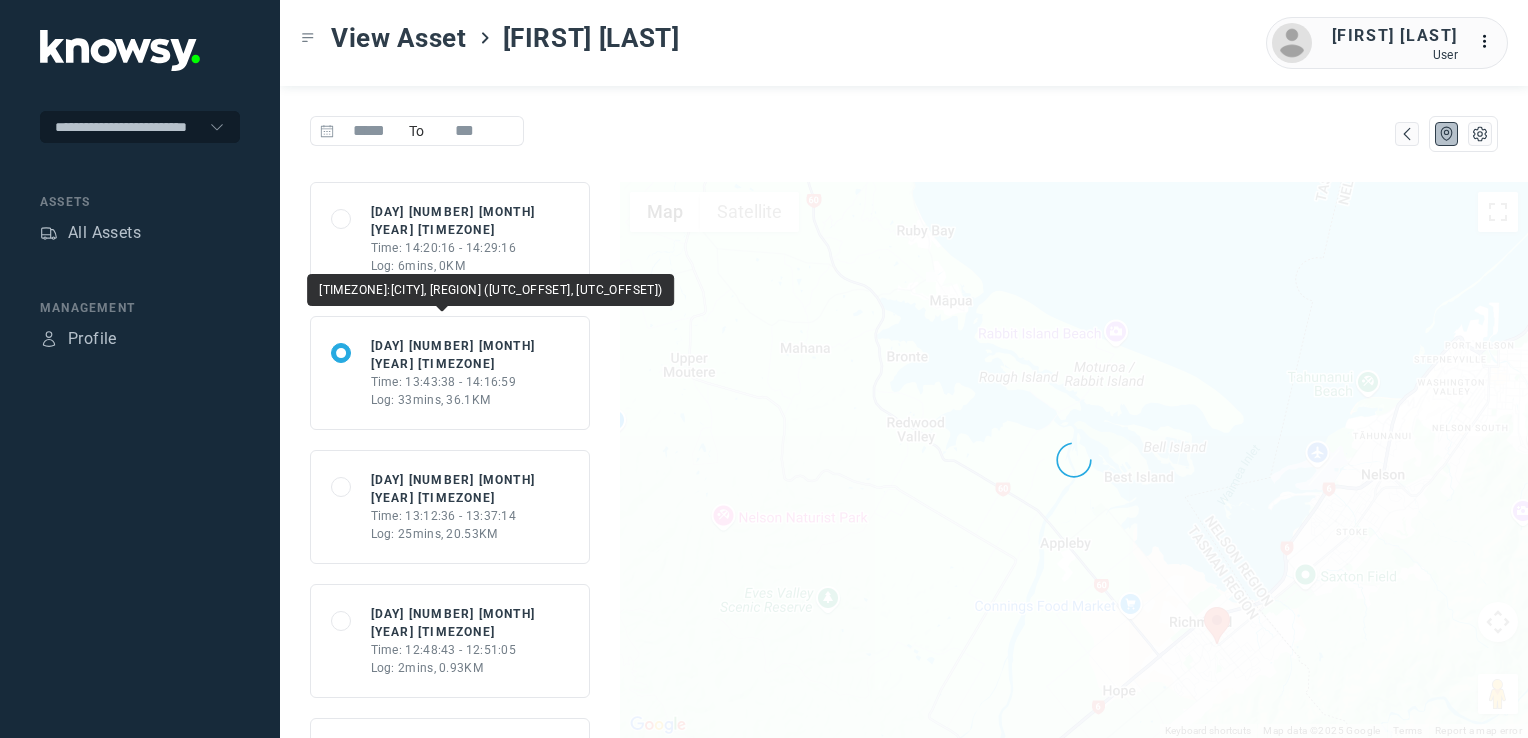 click on "Log: 6mins, 0KM" 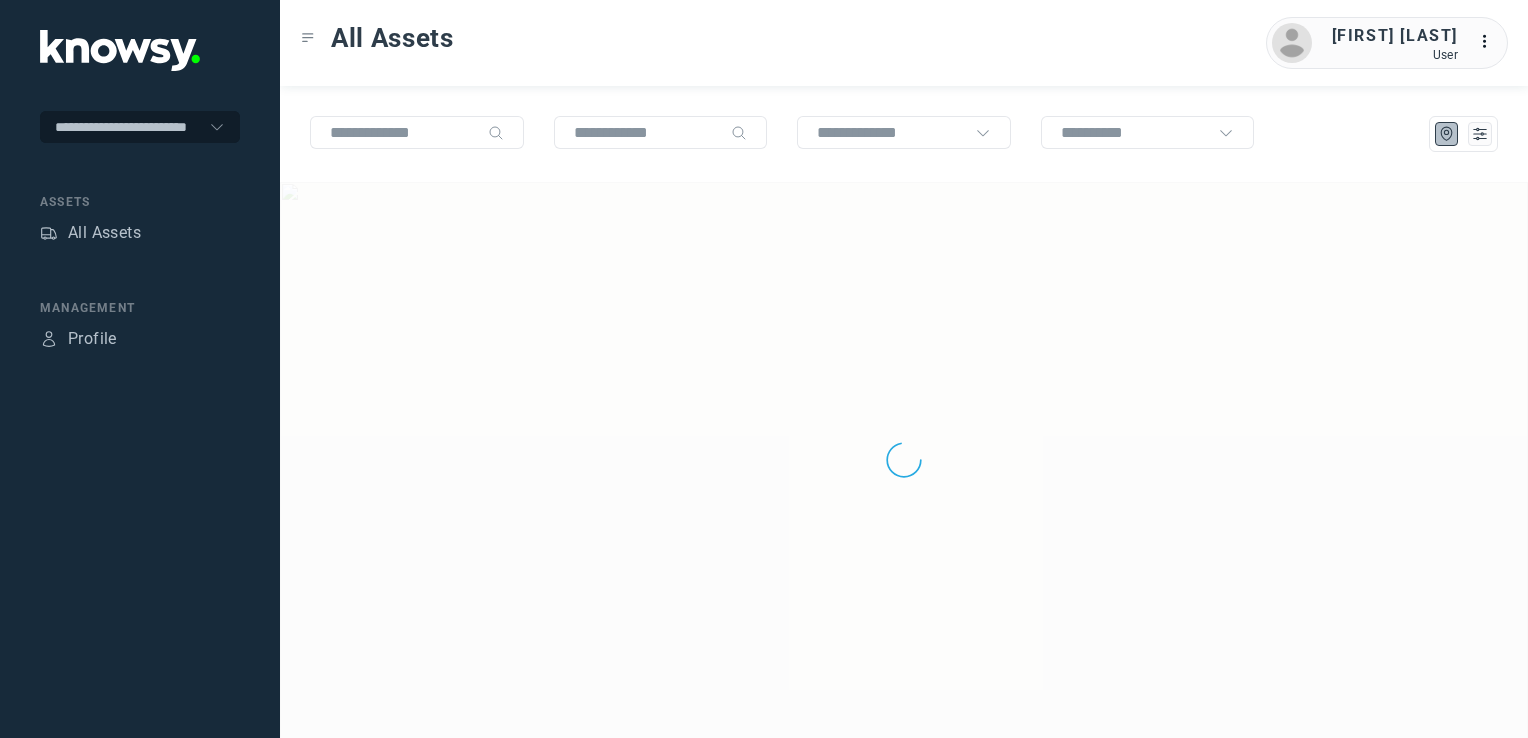 scroll, scrollTop: 0, scrollLeft: 0, axis: both 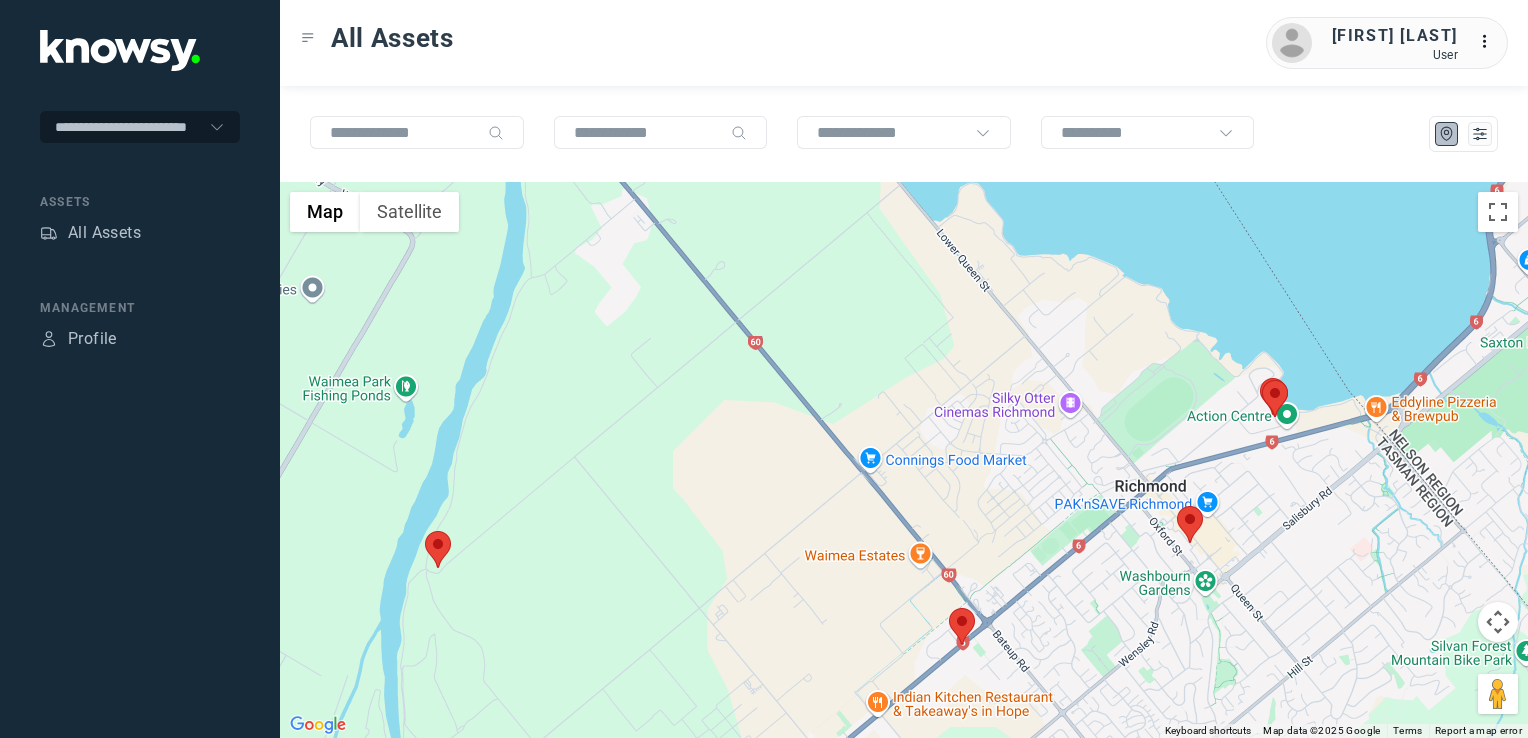 click 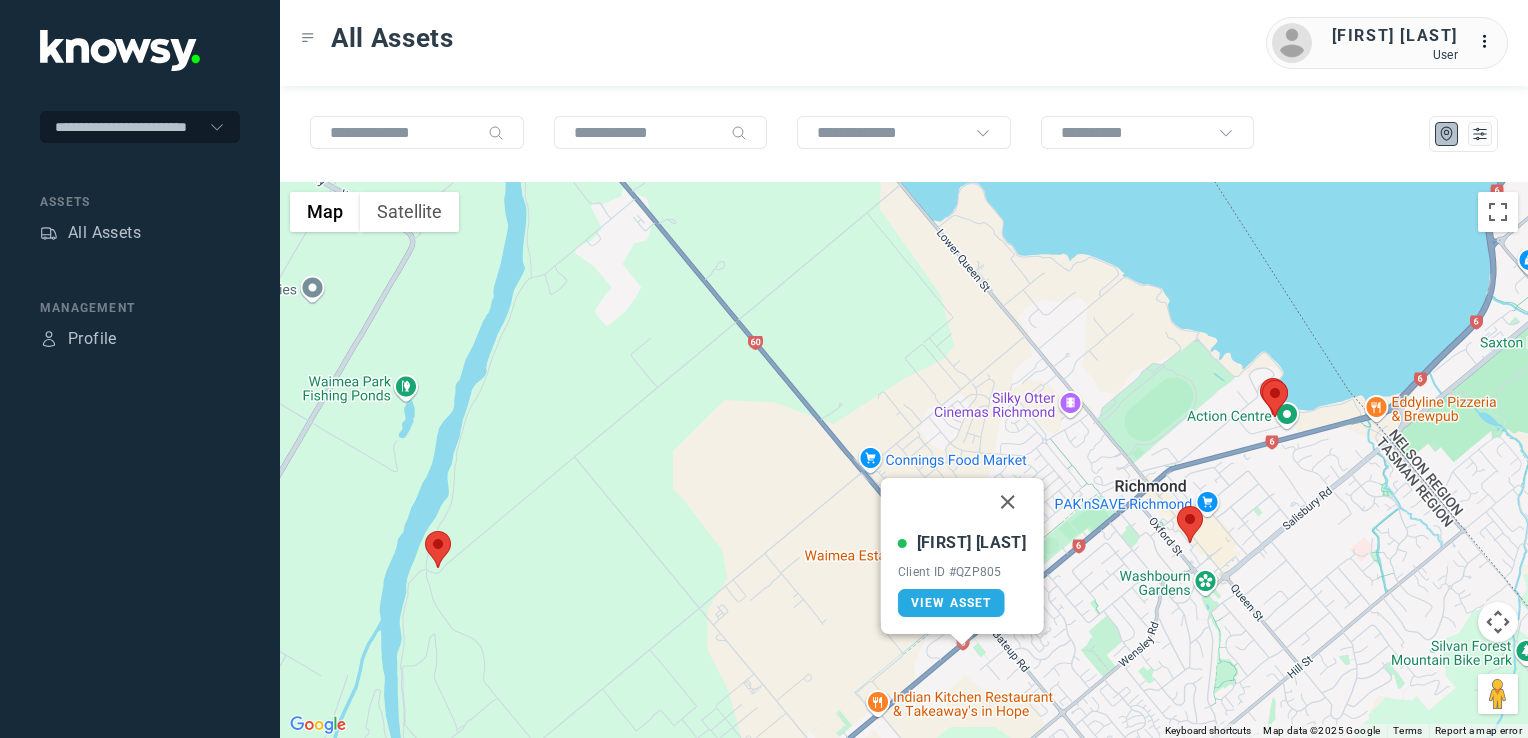 drag, startPoint x: 981, startPoint y: 499, endPoint x: 1031, endPoint y: 537, distance: 62.801273 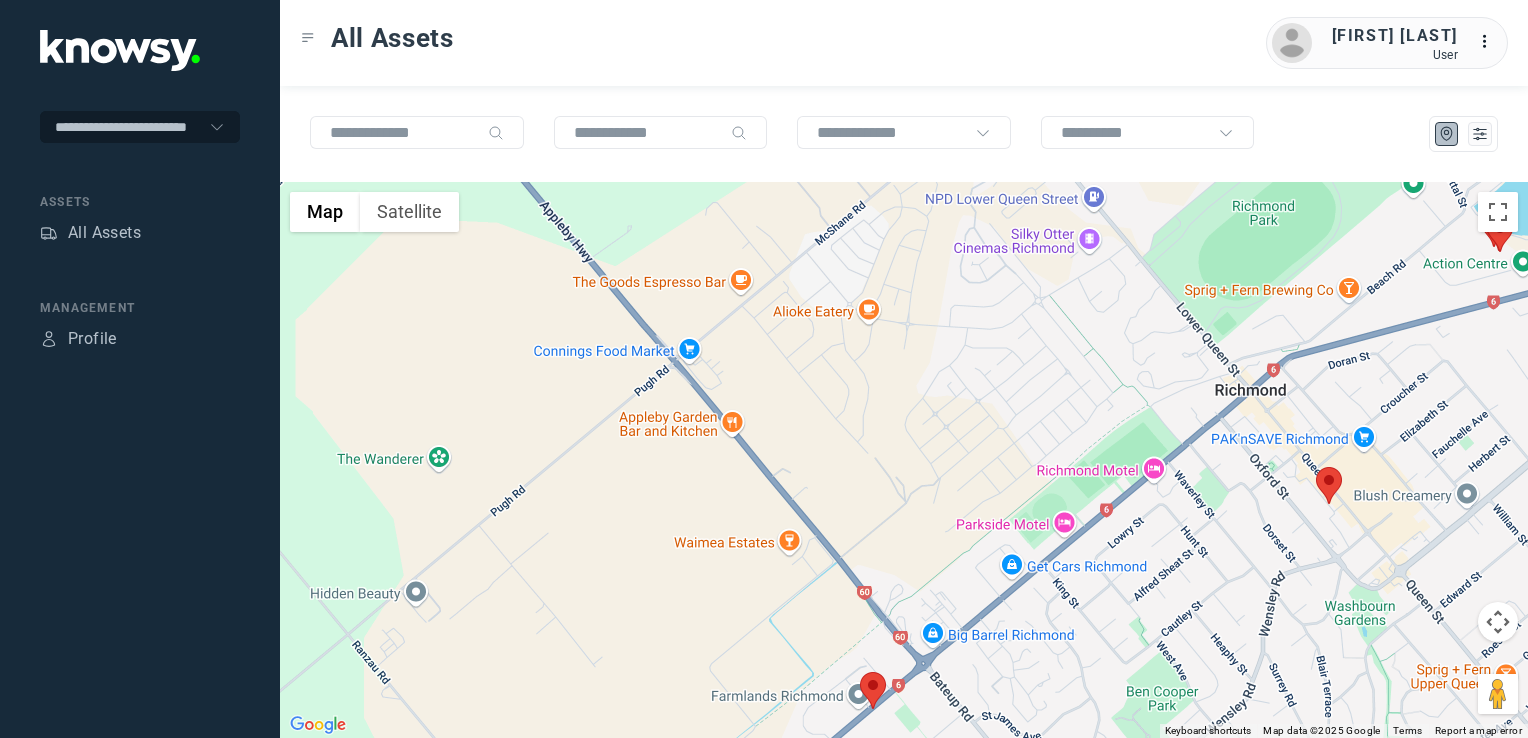 drag, startPoint x: 920, startPoint y: 438, endPoint x: 918, endPoint y: 424, distance: 14.142136 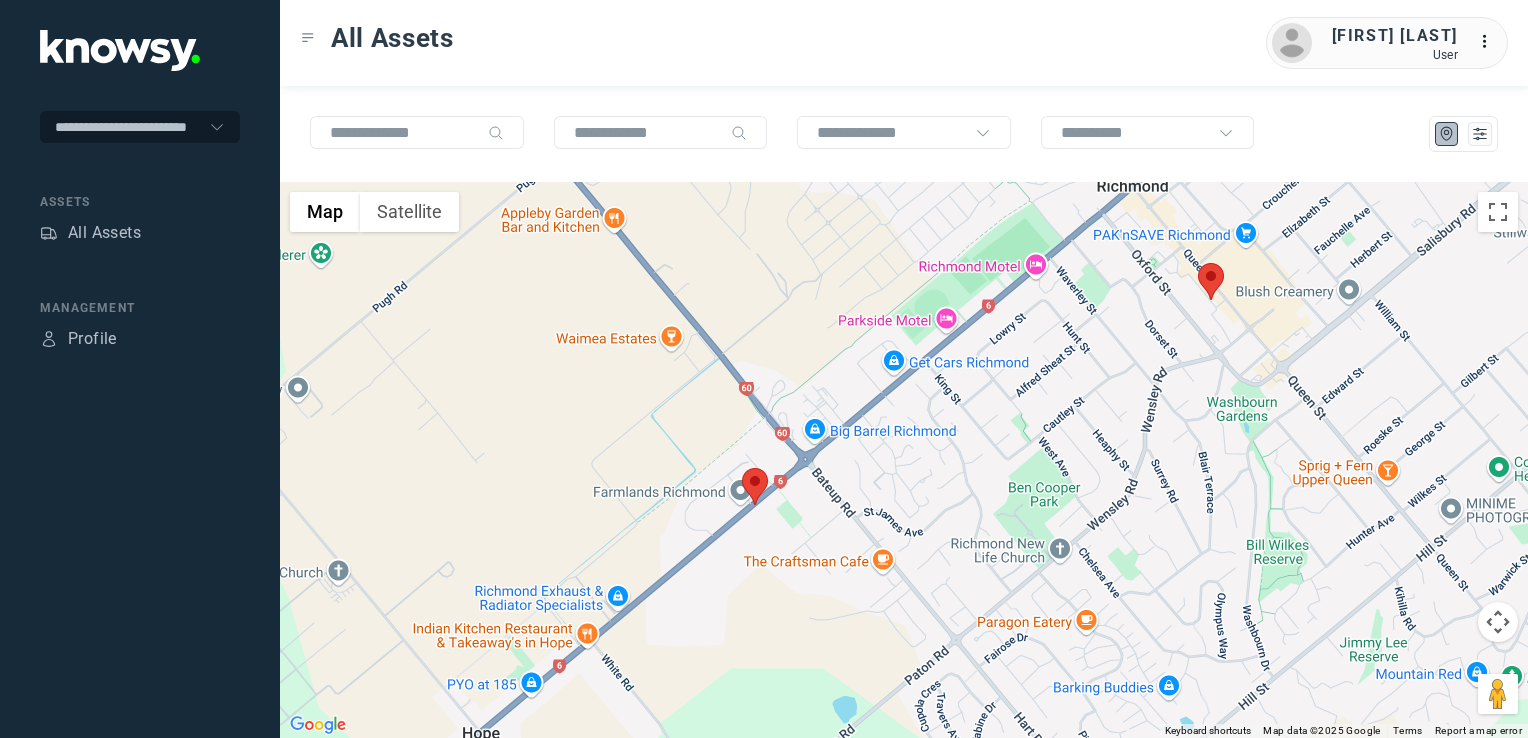 drag, startPoint x: 754, startPoint y: 482, endPoint x: 767, endPoint y: 515, distance: 35.468296 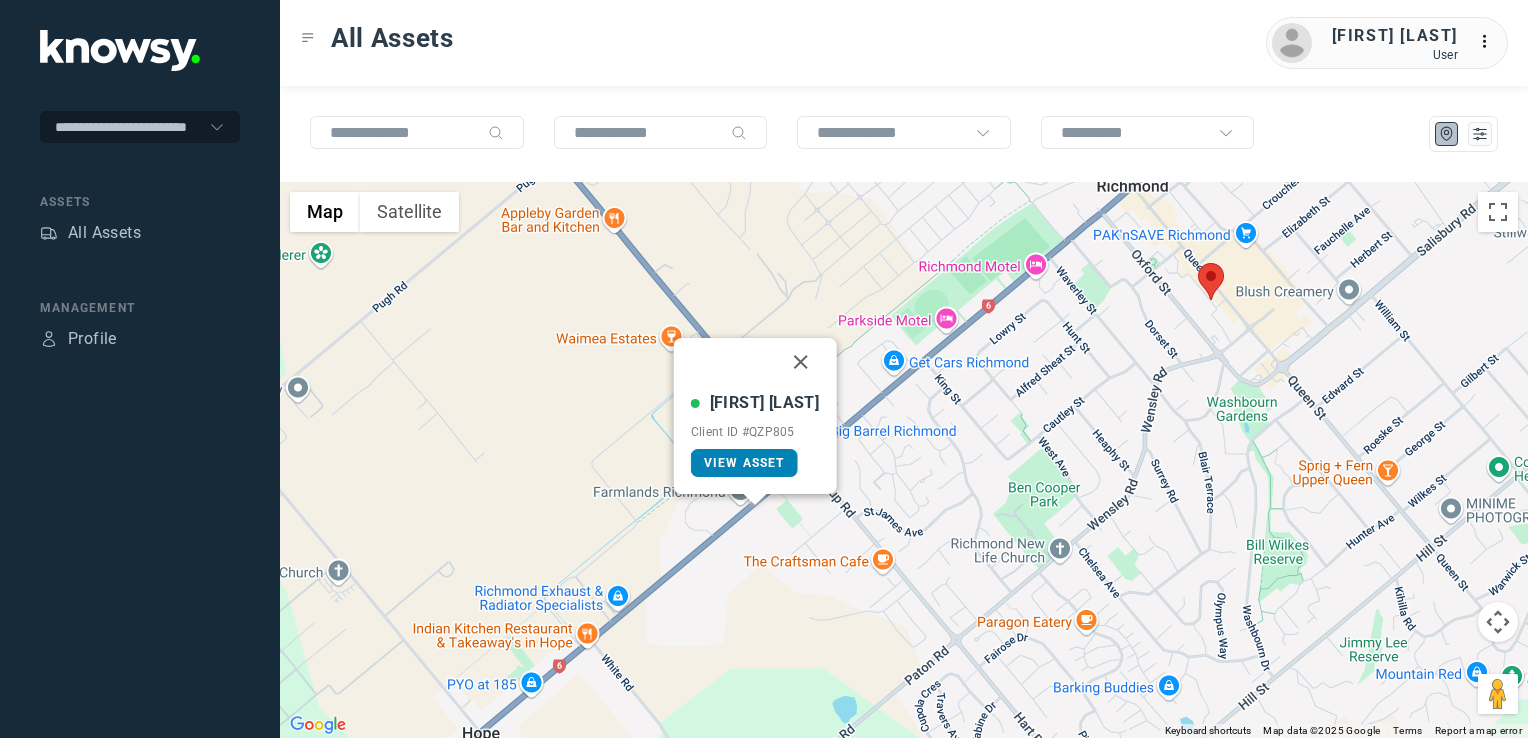 click on "View Asset" 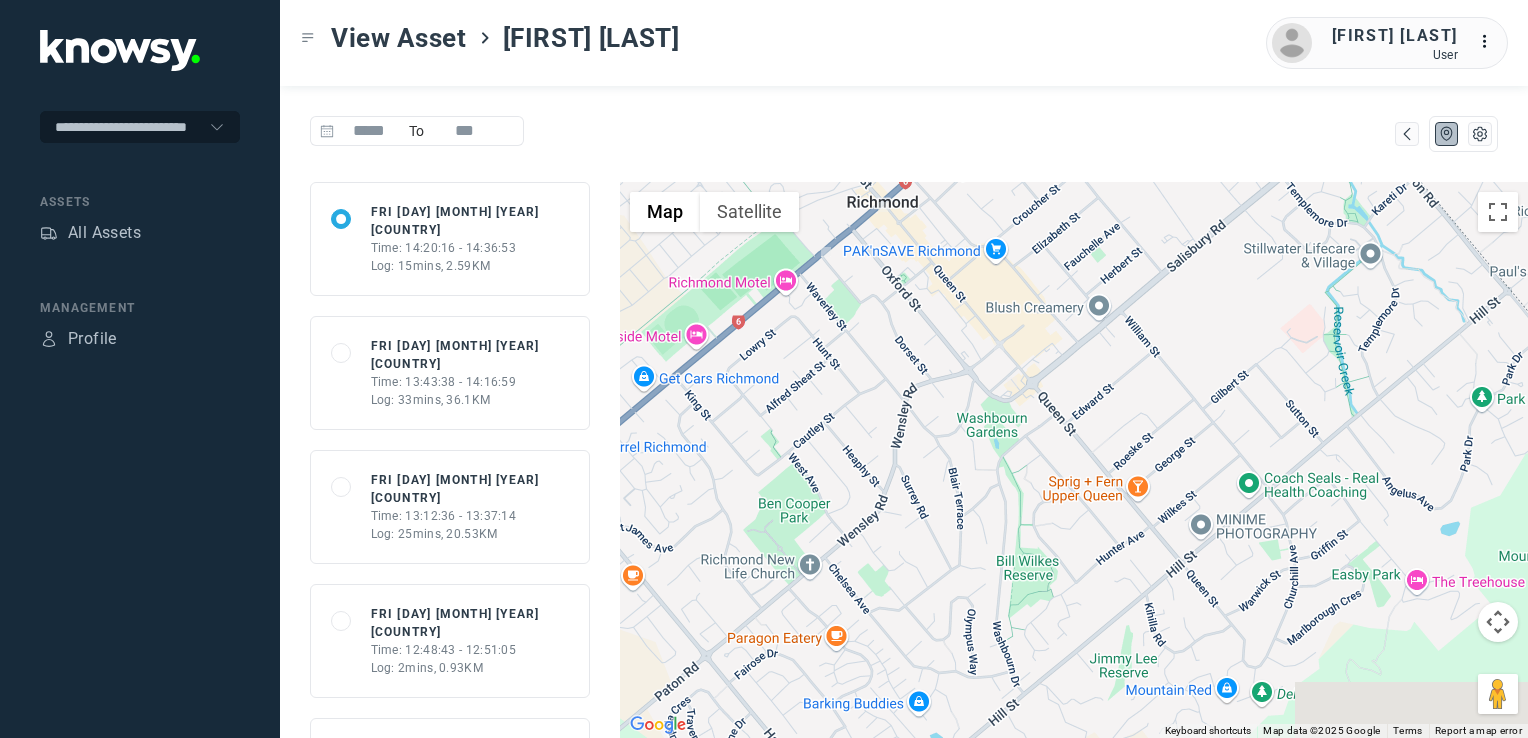 drag, startPoint x: 1277, startPoint y: 534, endPoint x: 963, endPoint y: 428, distance: 331.40912 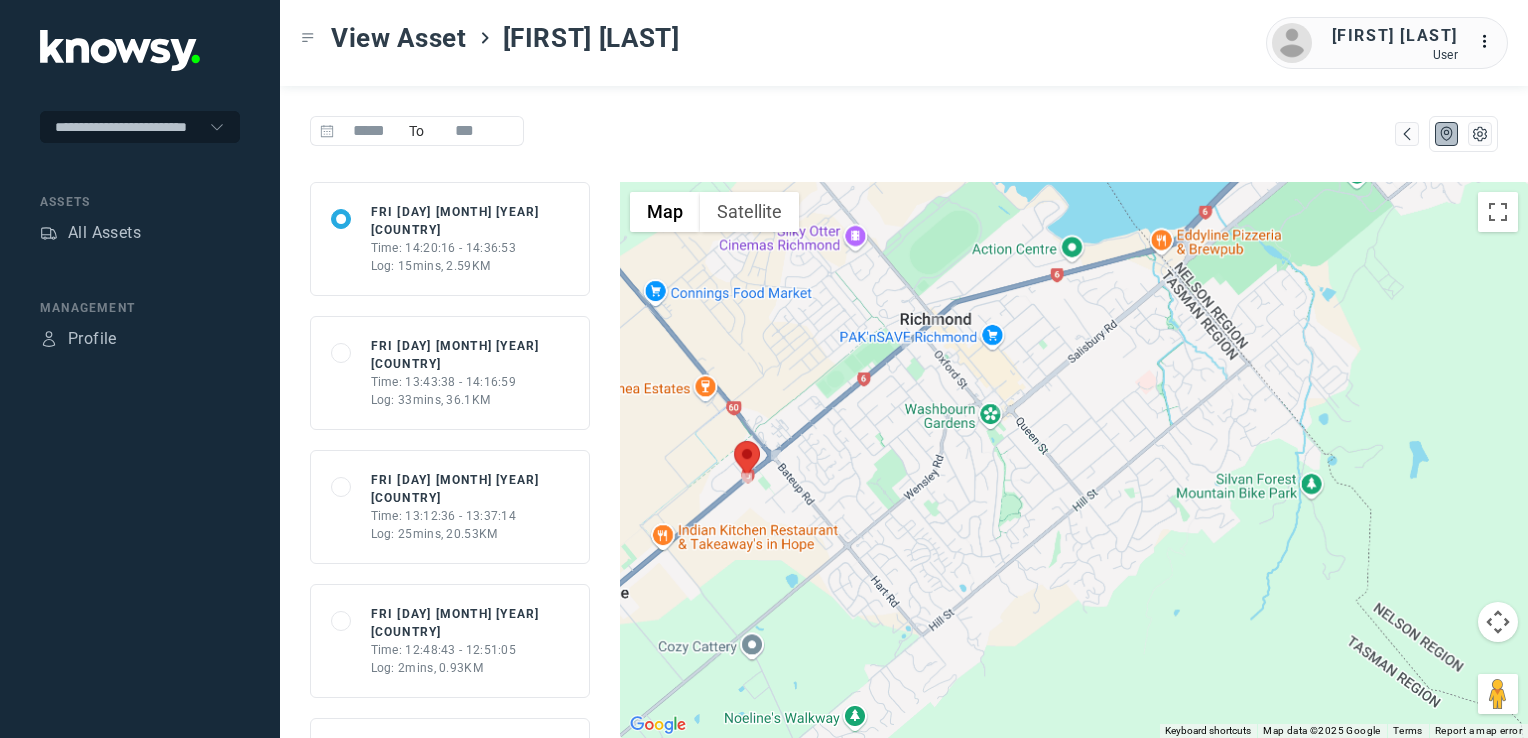 drag, startPoint x: 1012, startPoint y: 485, endPoint x: 1037, endPoint y: 472, distance: 28.178005 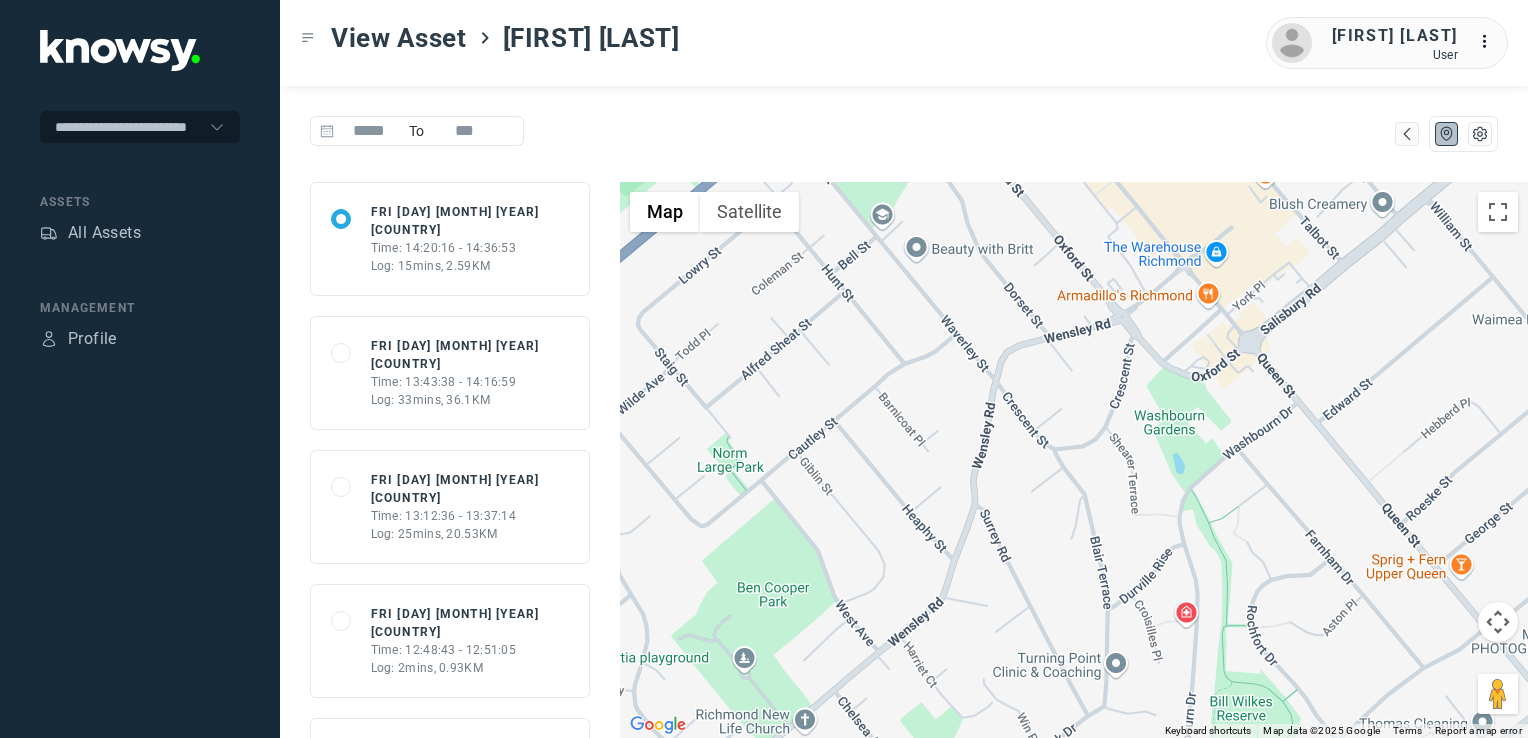 drag, startPoint x: 1042, startPoint y: 393, endPoint x: 1097, endPoint y: 386, distance: 55.443665 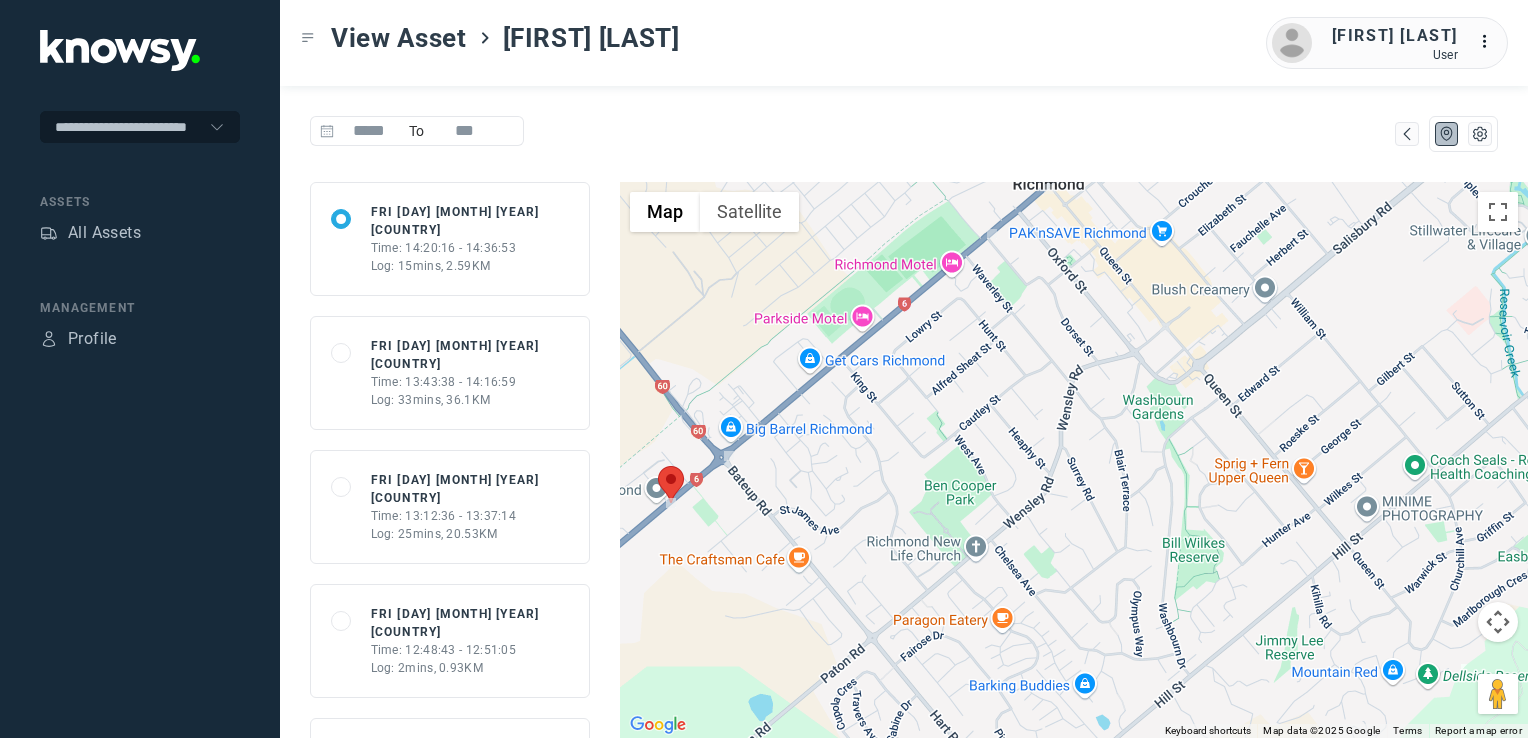 drag, startPoint x: 916, startPoint y: 479, endPoint x: 968, endPoint y: 457, distance: 56.462376 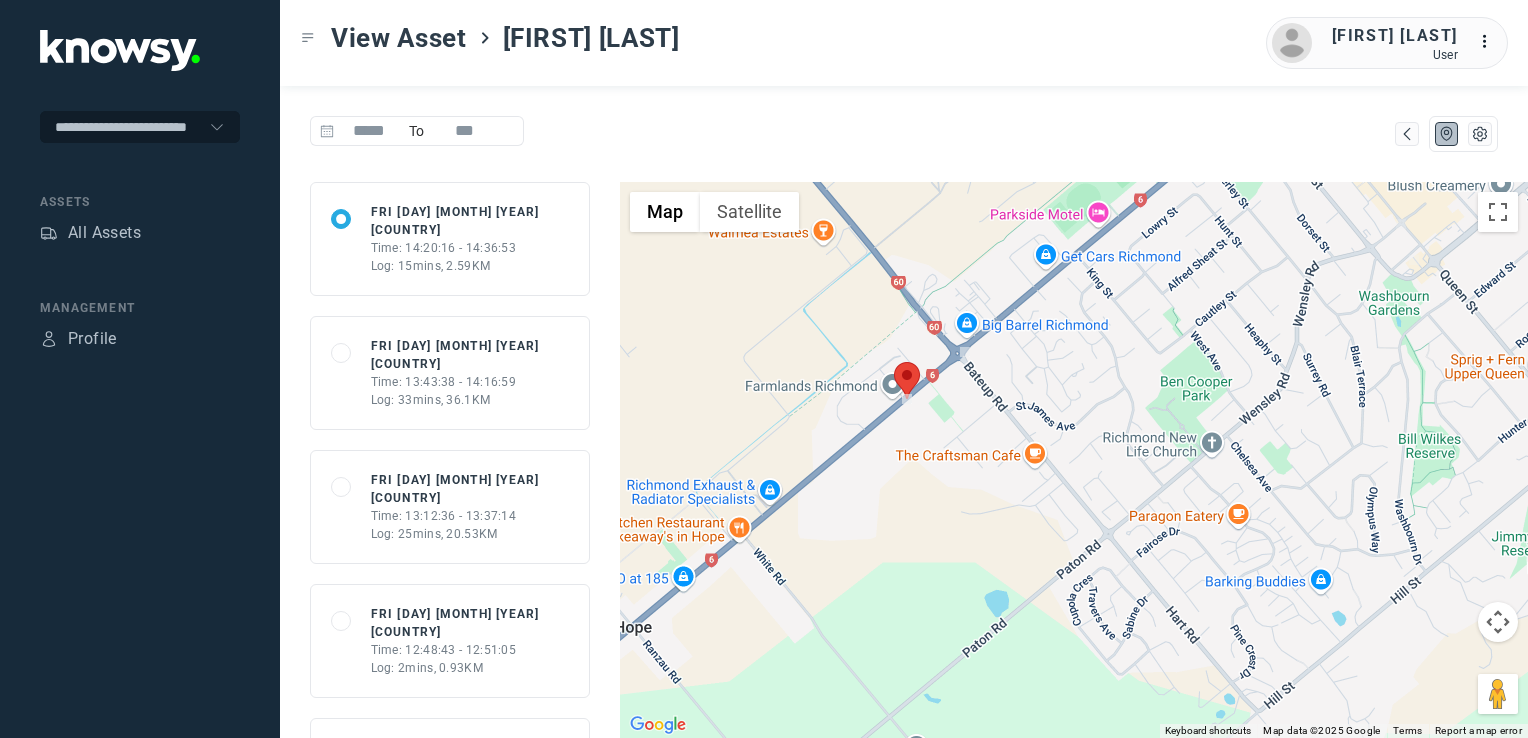 drag, startPoint x: 479, startPoint y: 354, endPoint x: 604, endPoint y: 366, distance: 125.57468 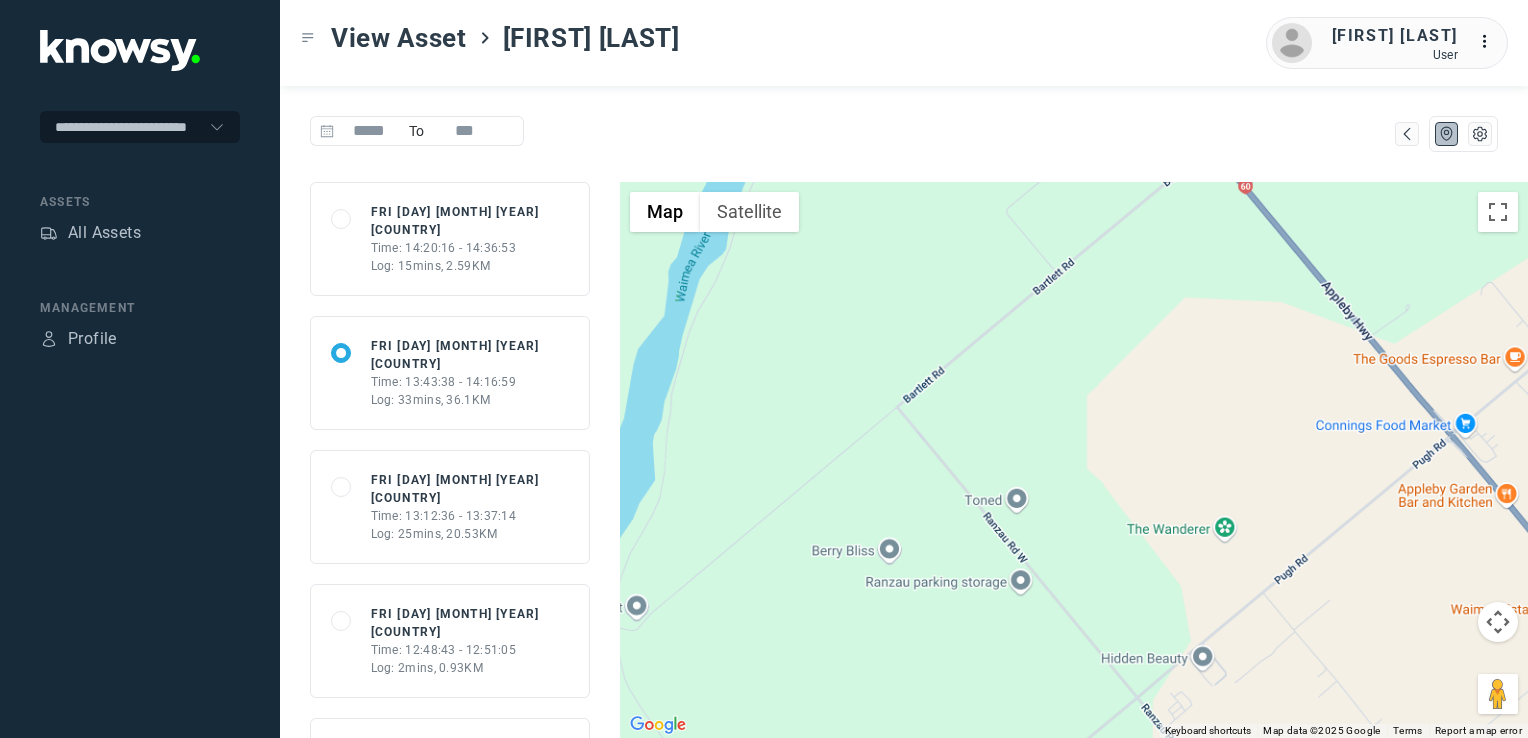 drag, startPoint x: 1170, startPoint y: 550, endPoint x: 976, endPoint y: 472, distance: 209.09328 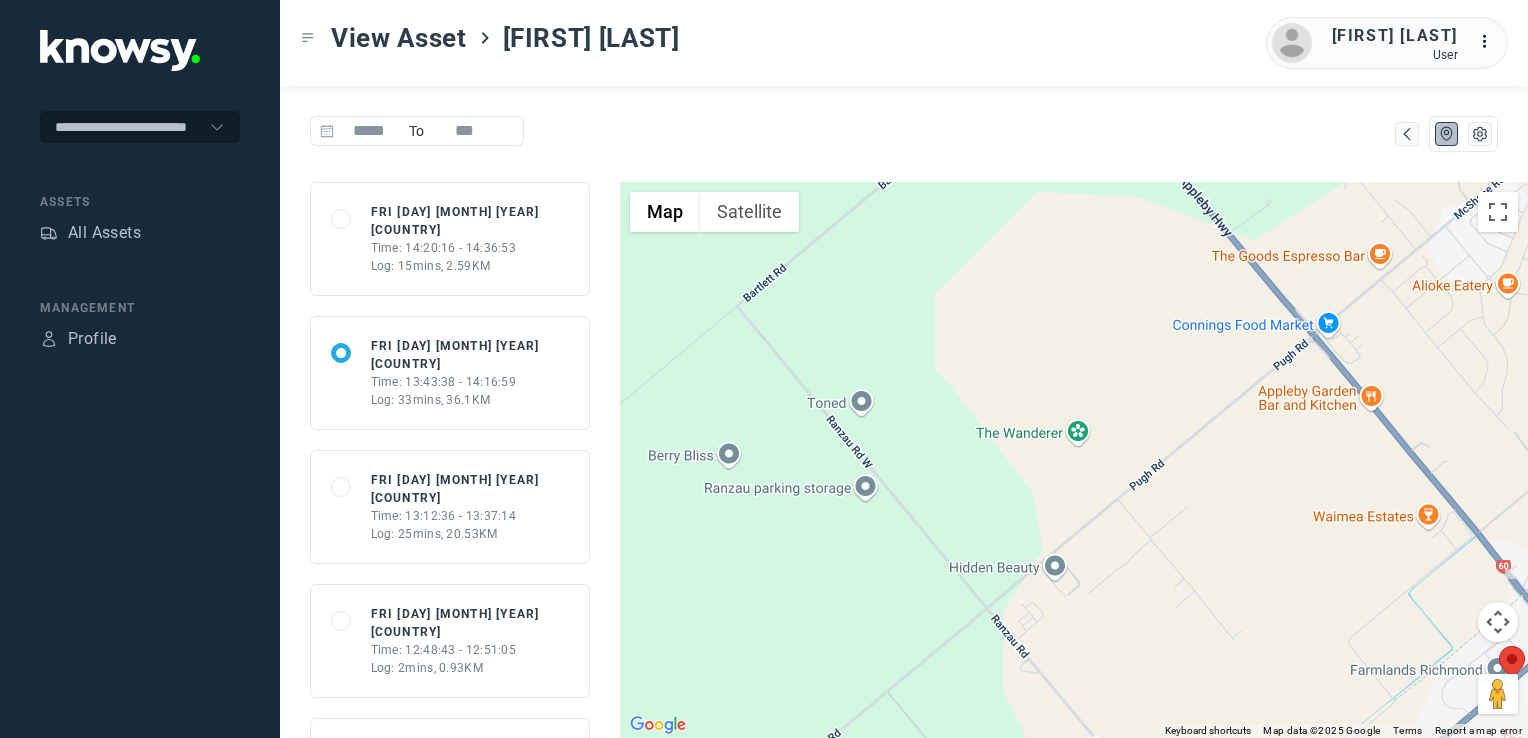 click 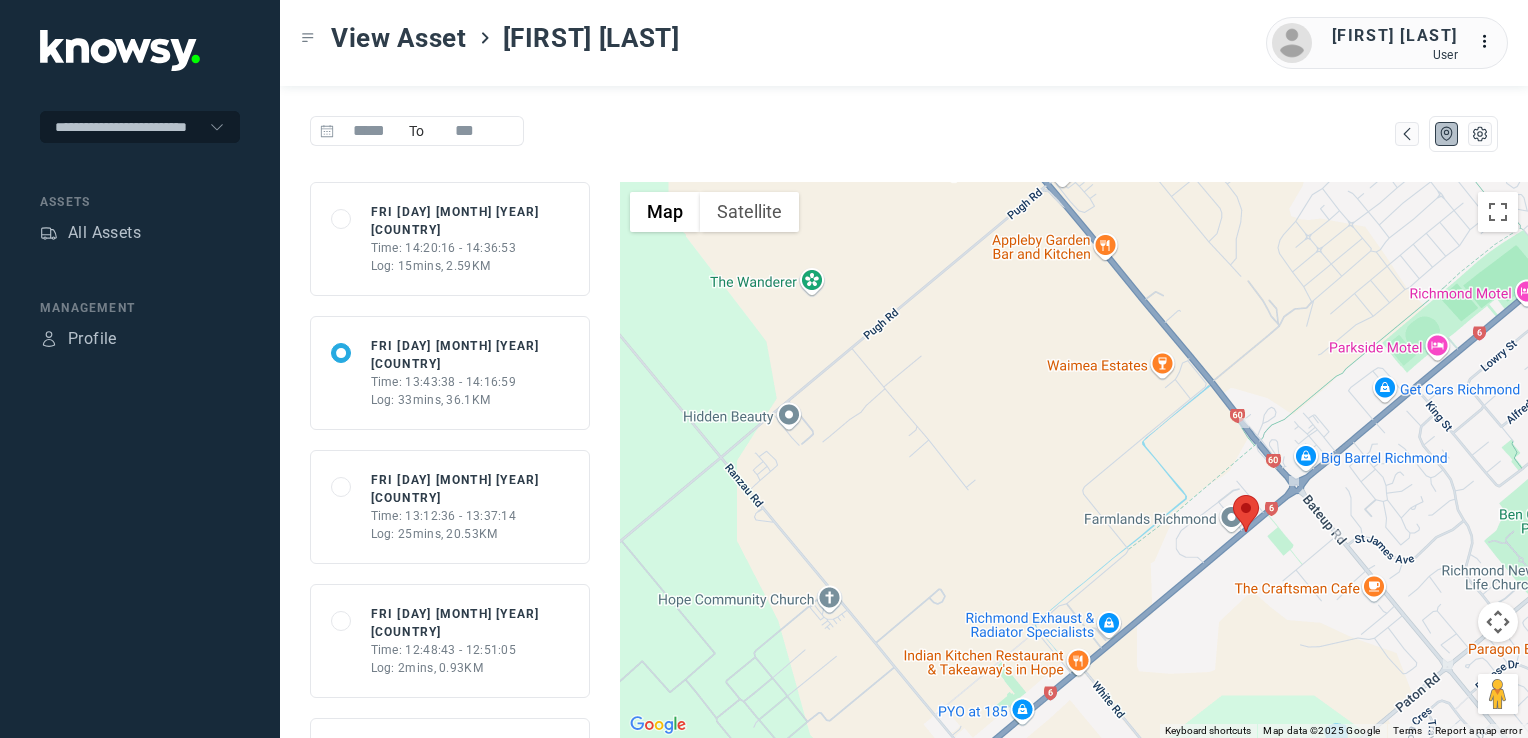 drag, startPoint x: 1121, startPoint y: 517, endPoint x: 1038, endPoint y: 483, distance: 89.693924 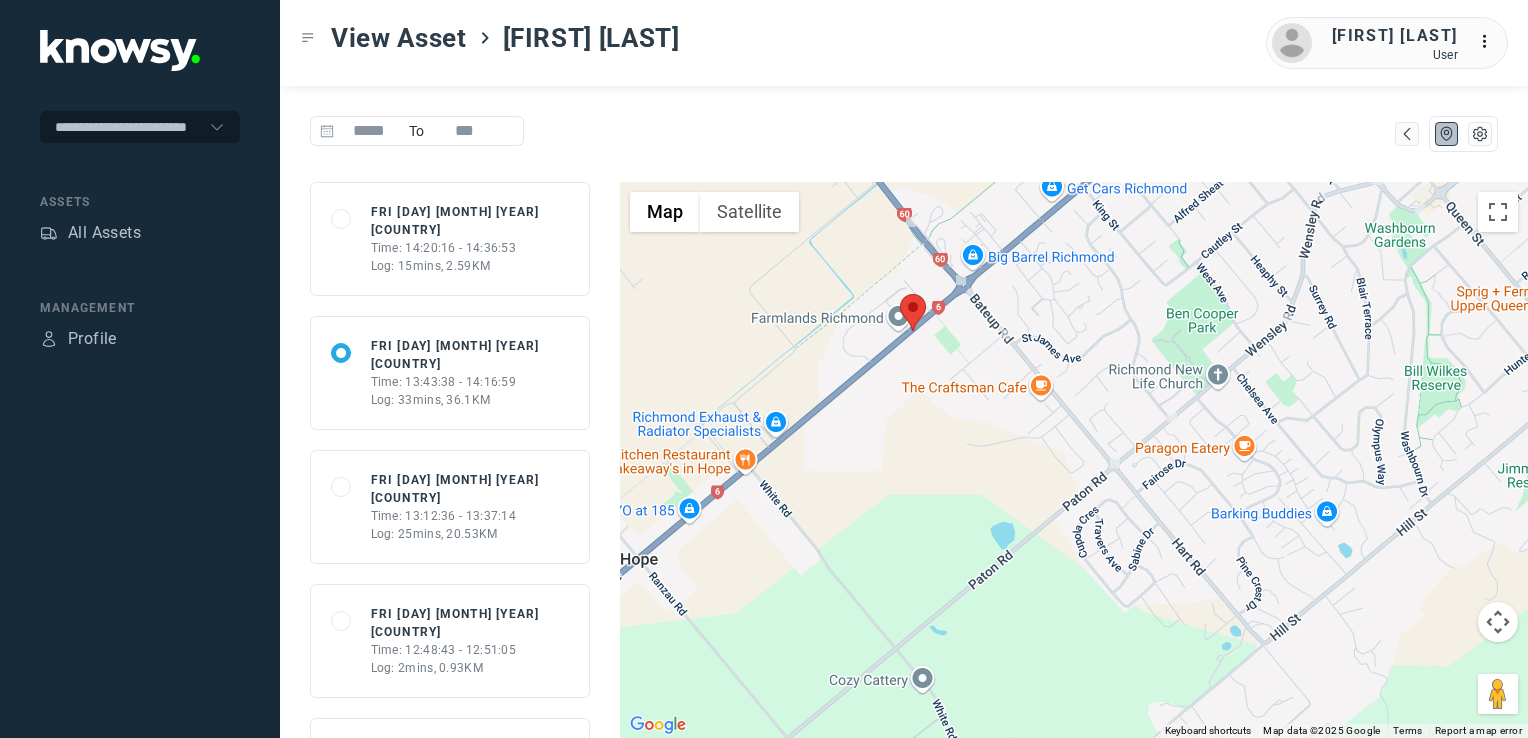 drag, startPoint x: 1136, startPoint y: 546, endPoint x: 1040, endPoint y: 625, distance: 124.32619 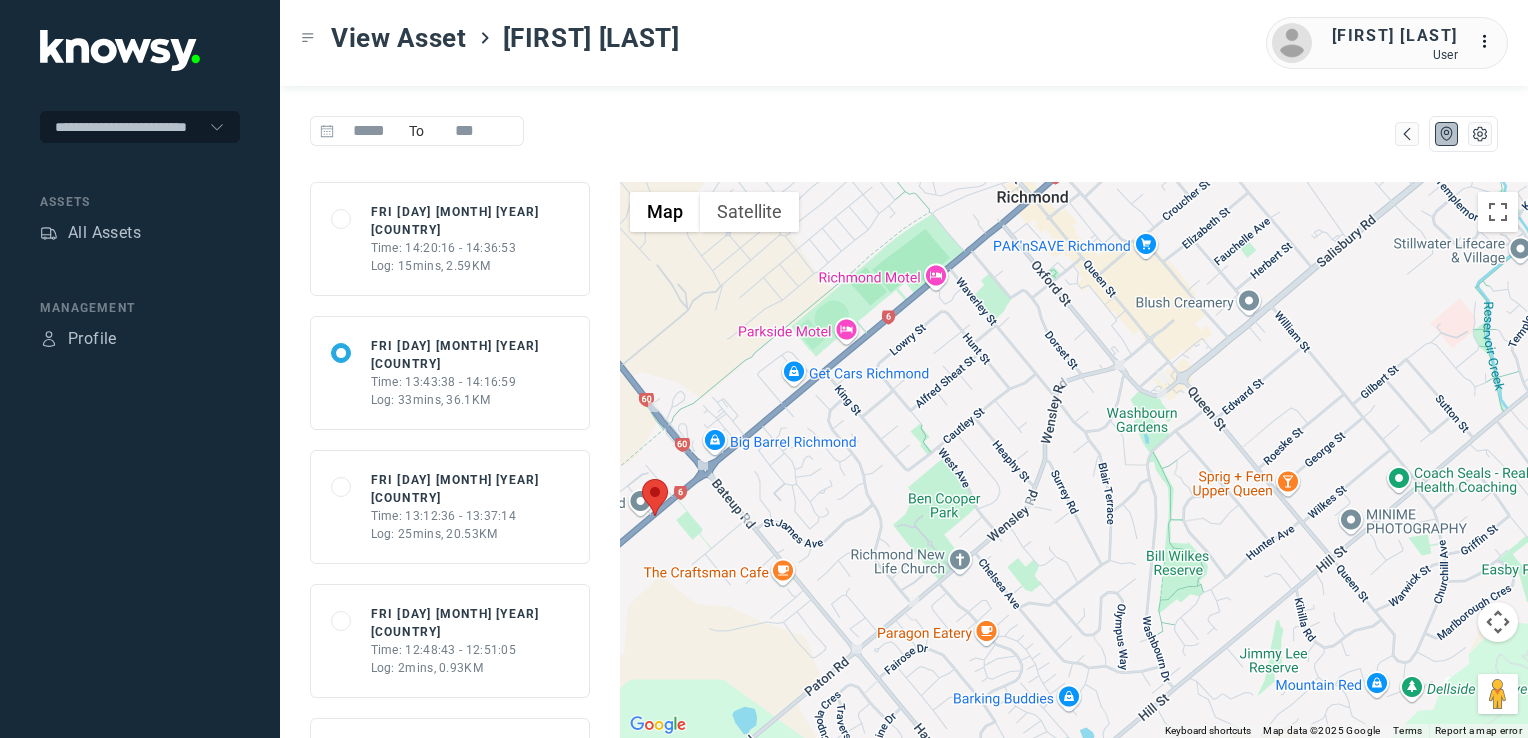 drag, startPoint x: 1100, startPoint y: 549, endPoint x: 1056, endPoint y: 706, distance: 163.04907 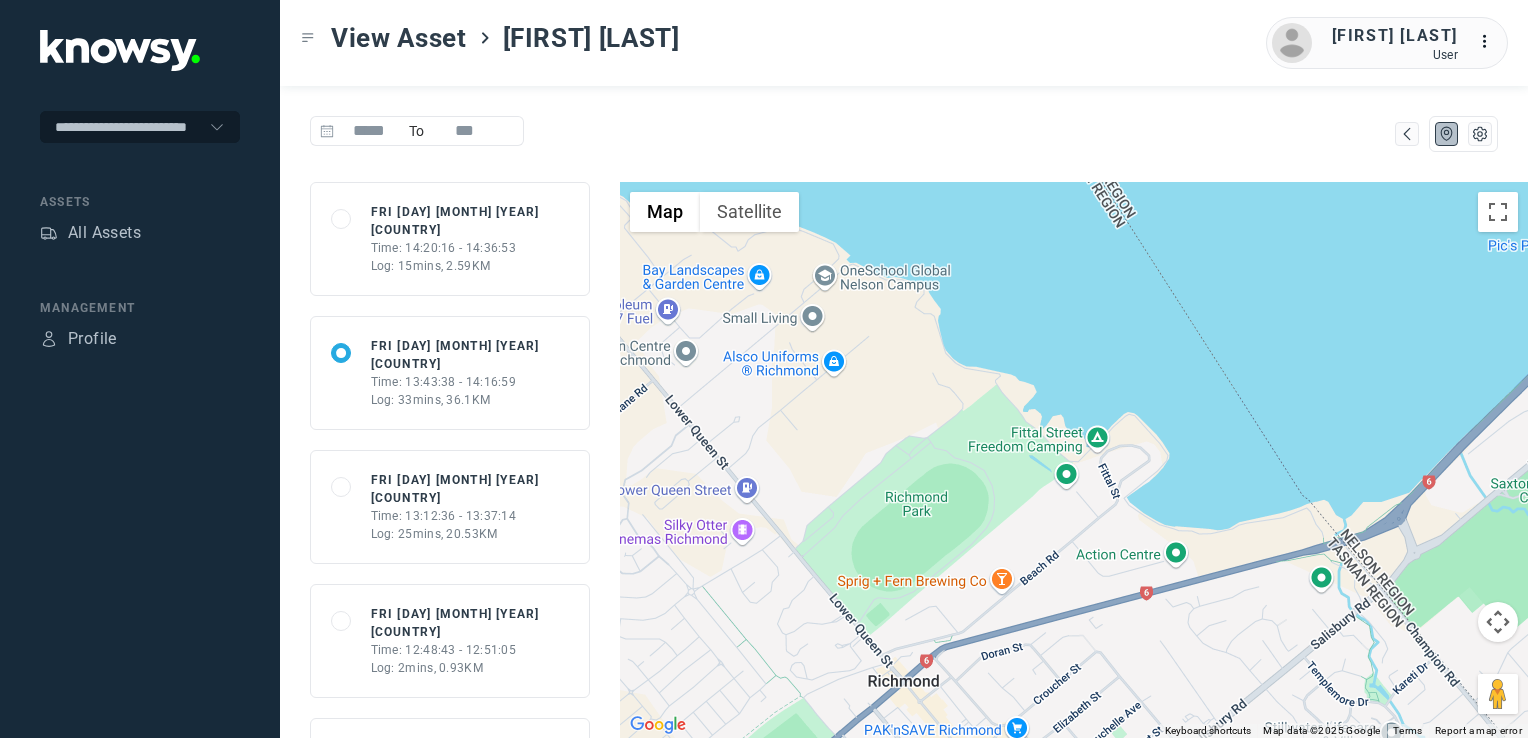 click 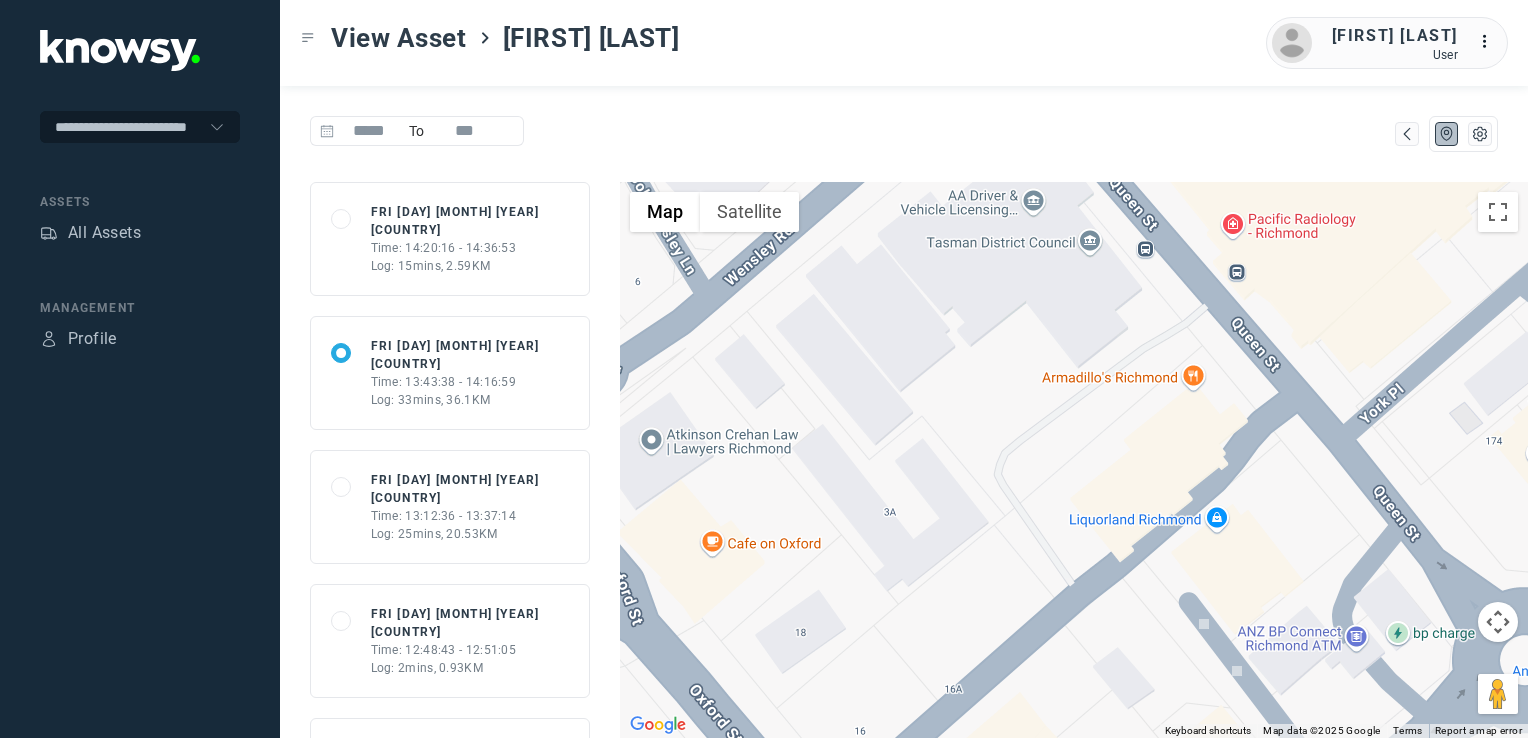 drag, startPoint x: 1163, startPoint y: 654, endPoint x: 1084, endPoint y: 588, distance: 102.941734 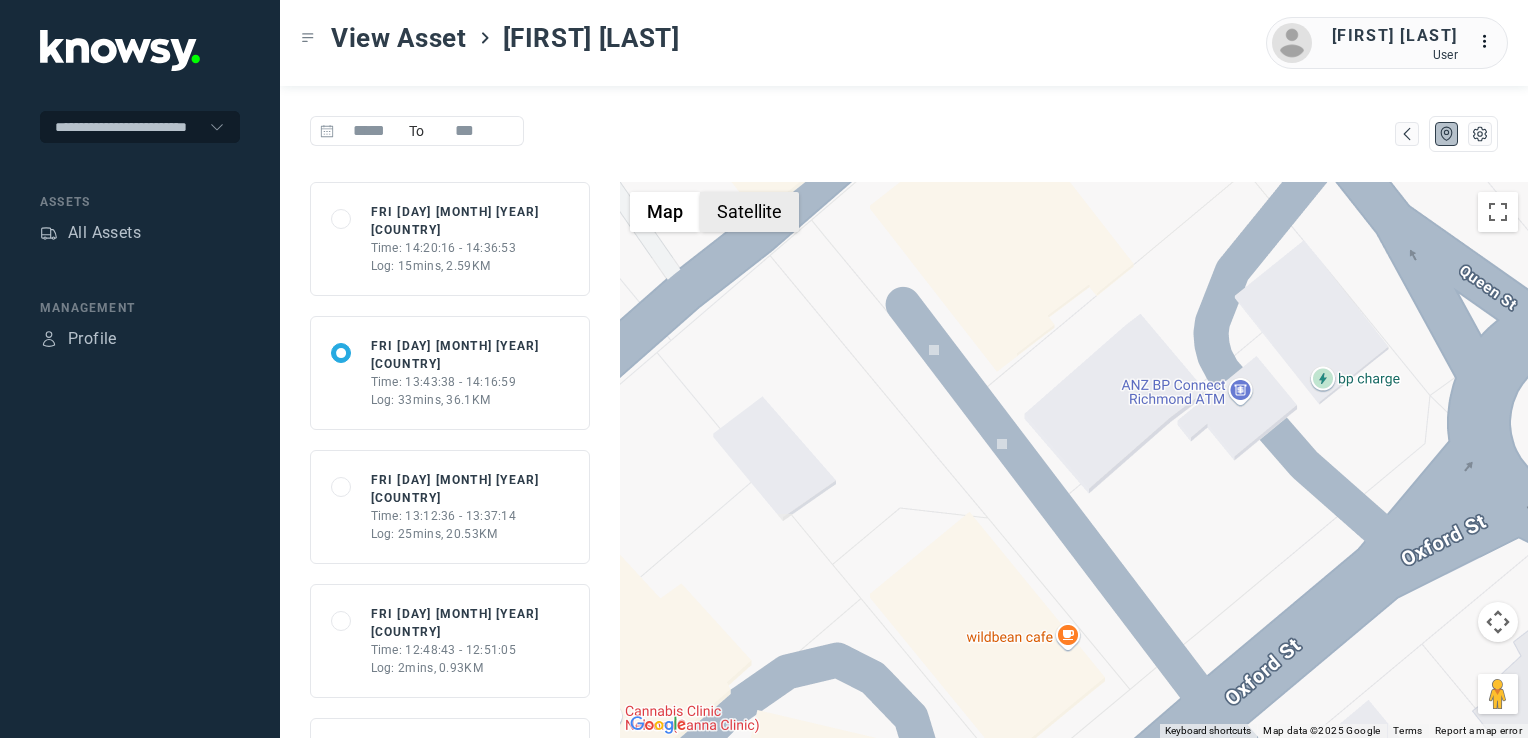 click on "Satellite" 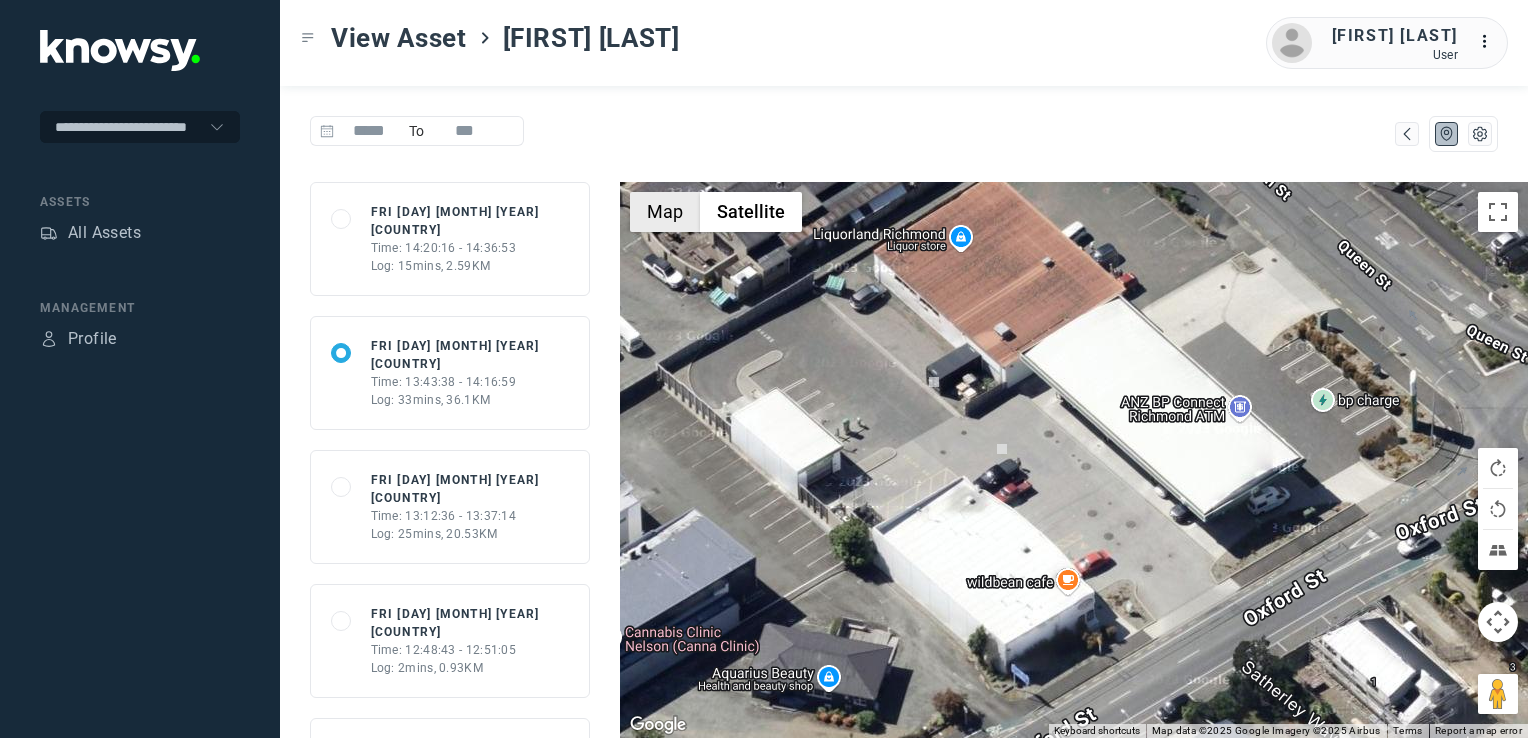 click on "Map" 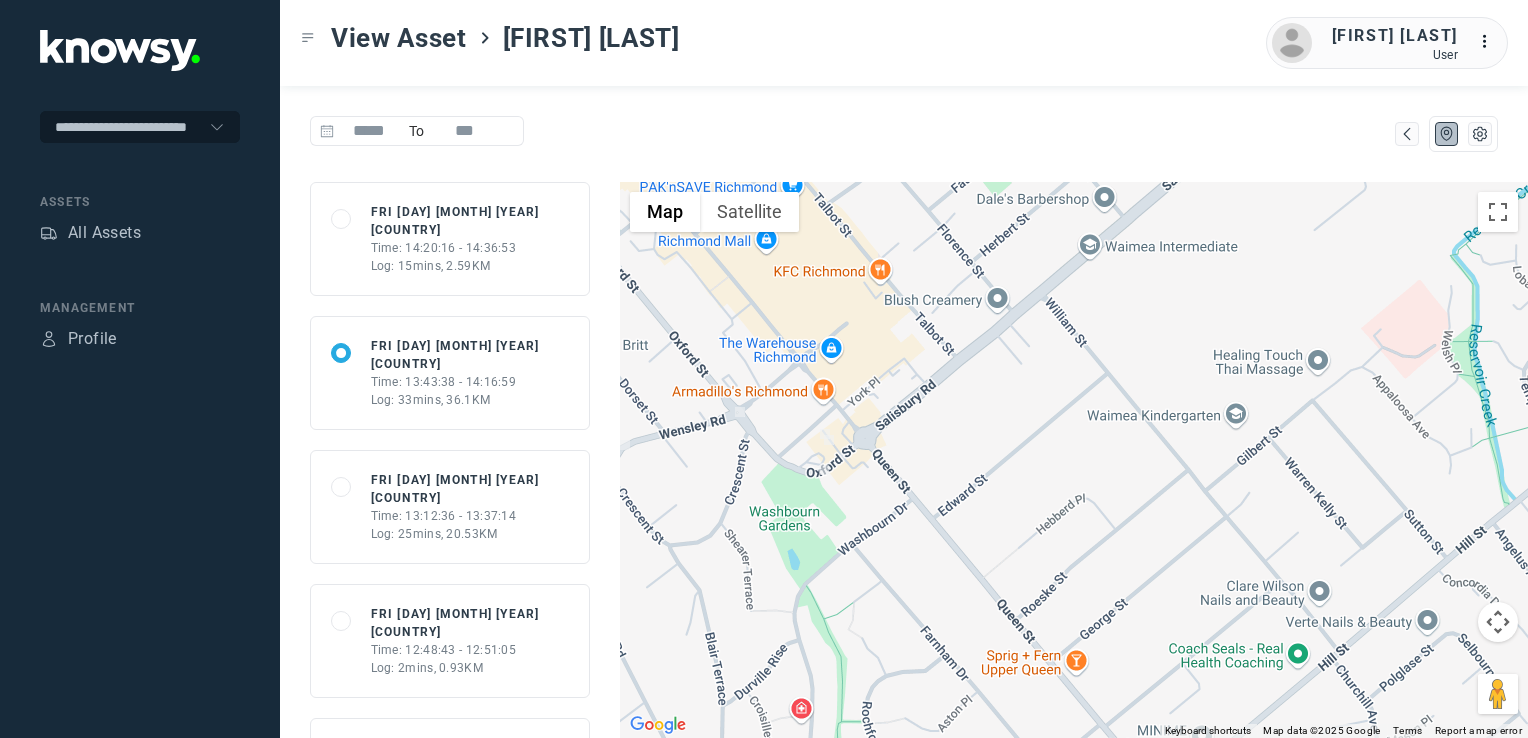 click on "Time: 14:20:16 - 14:36:53" 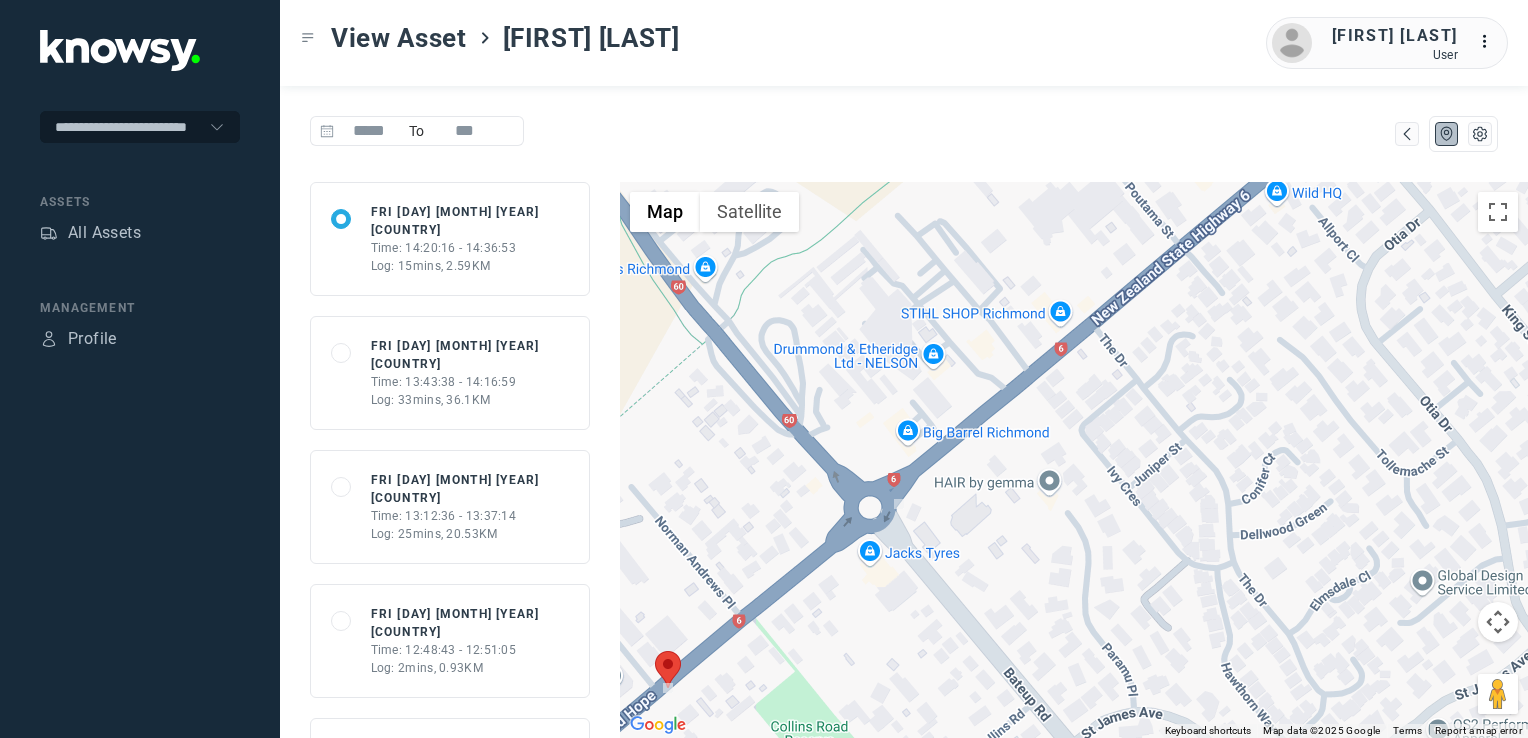 click 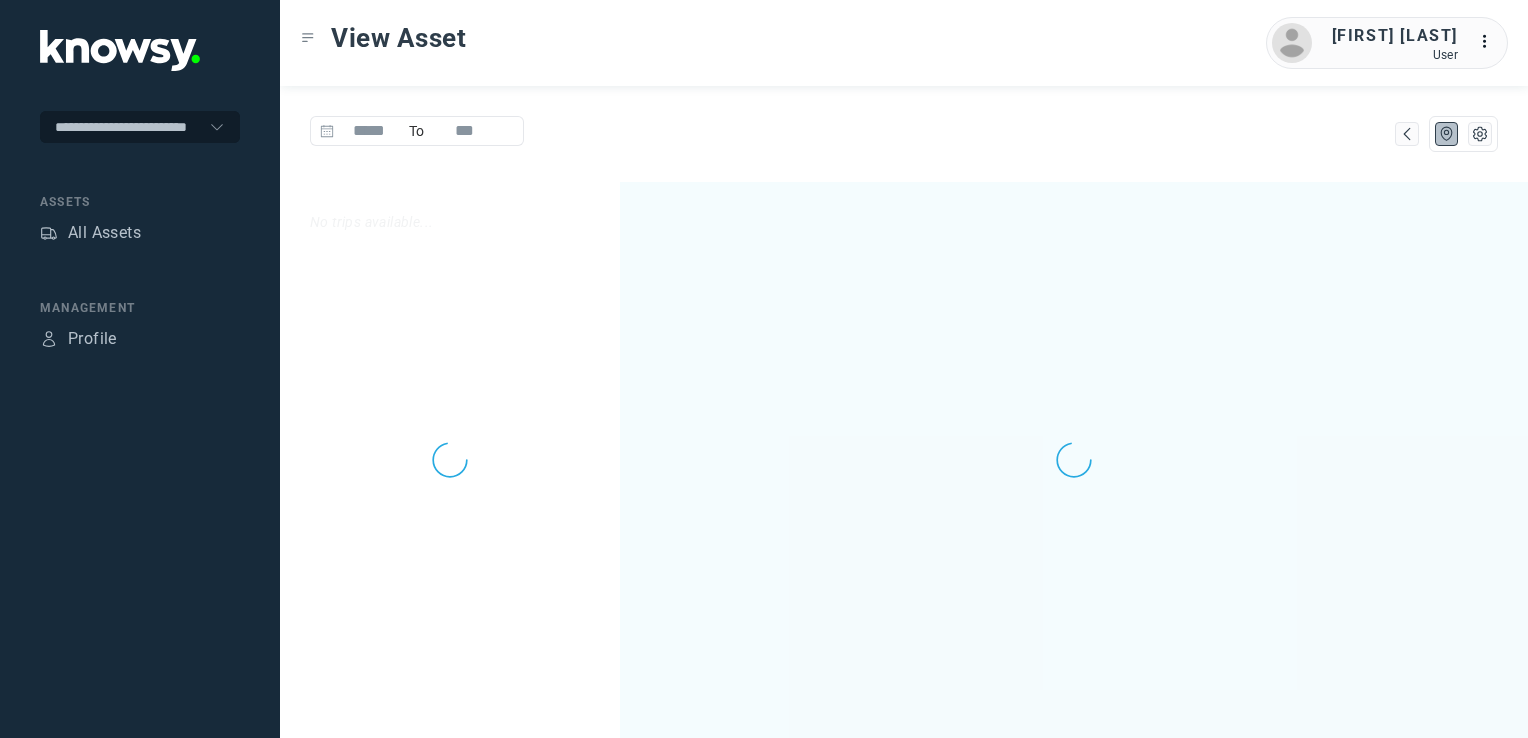 scroll, scrollTop: 0, scrollLeft: 0, axis: both 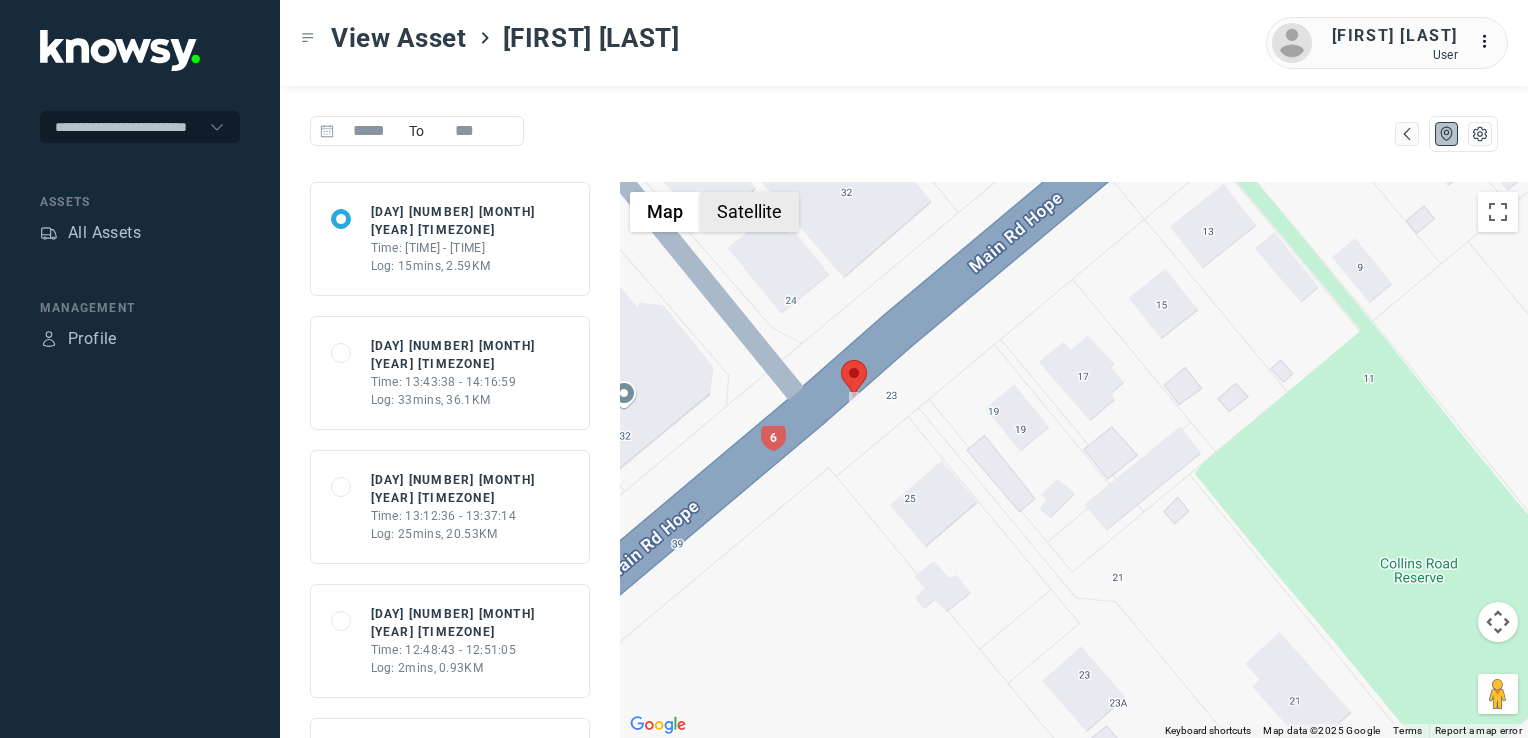 click on "Satellite" 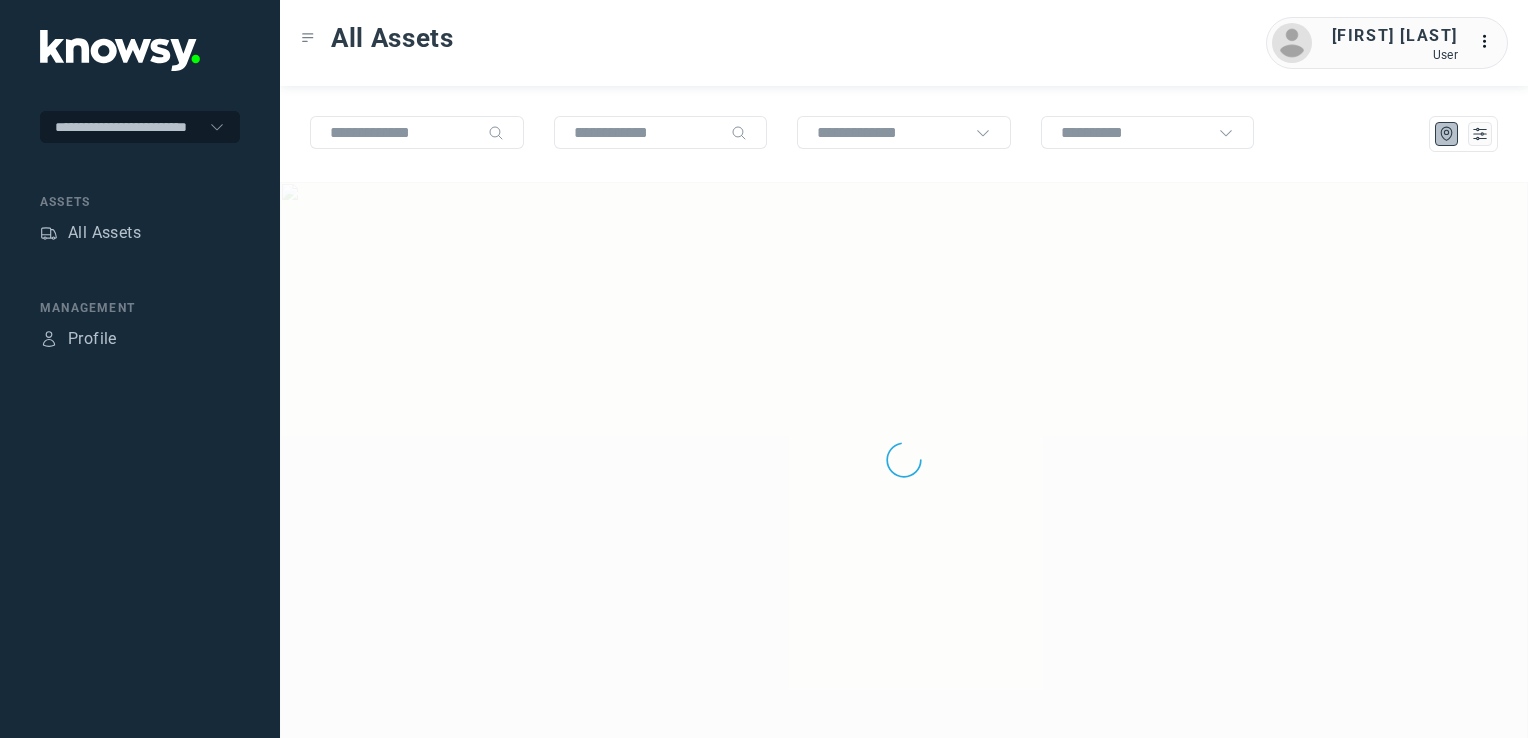 scroll, scrollTop: 0, scrollLeft: 0, axis: both 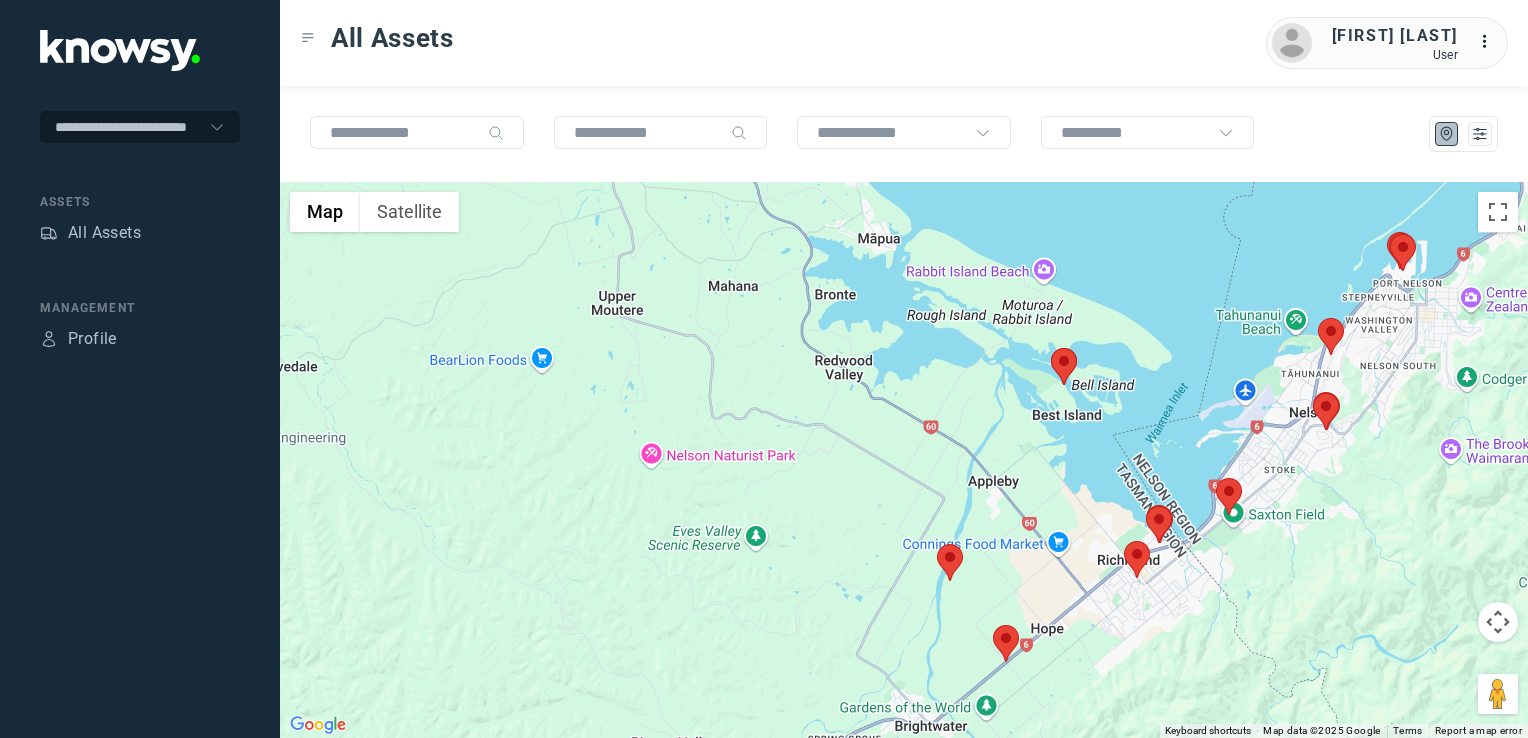 click 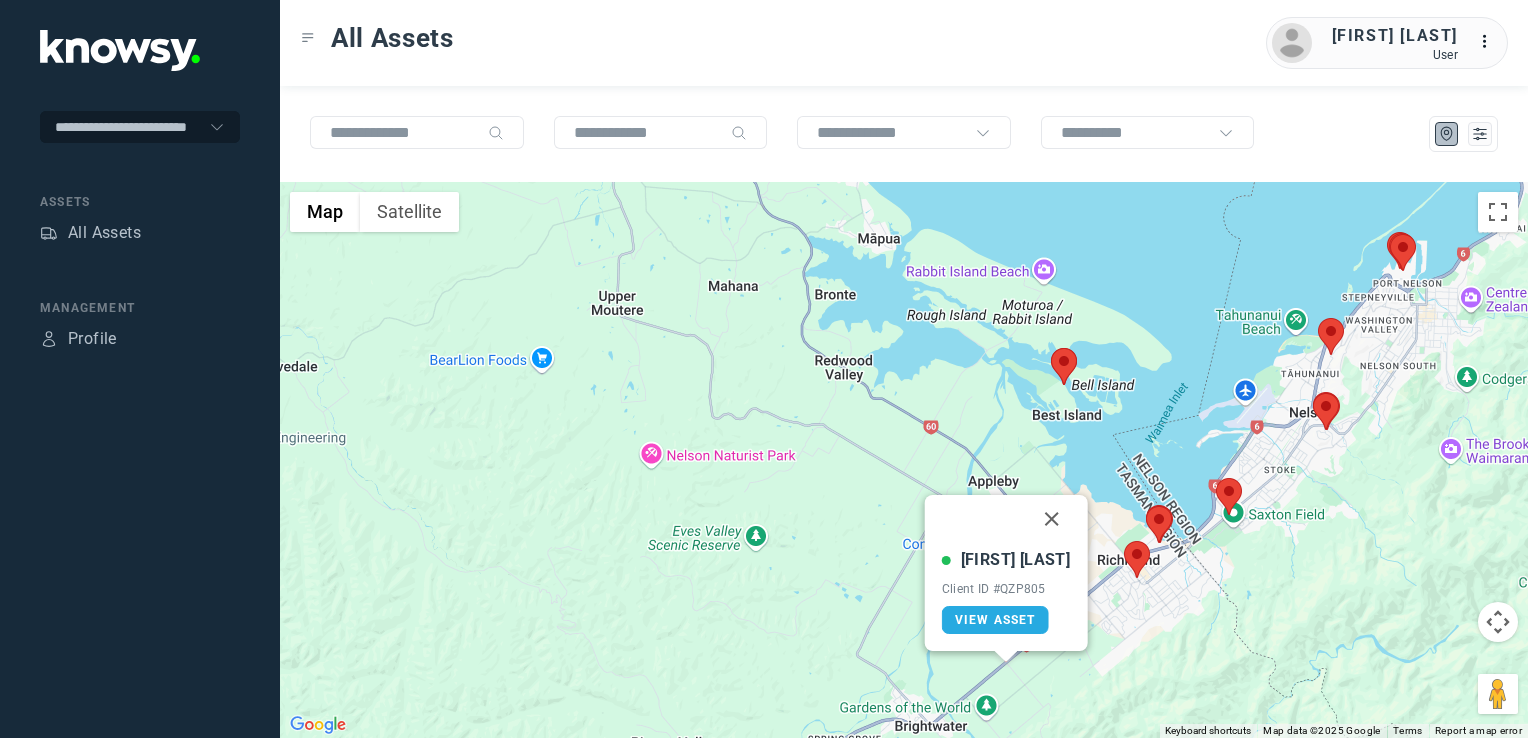 drag, startPoint x: 1045, startPoint y: 524, endPoint x: 1022, endPoint y: 605, distance: 84.20214 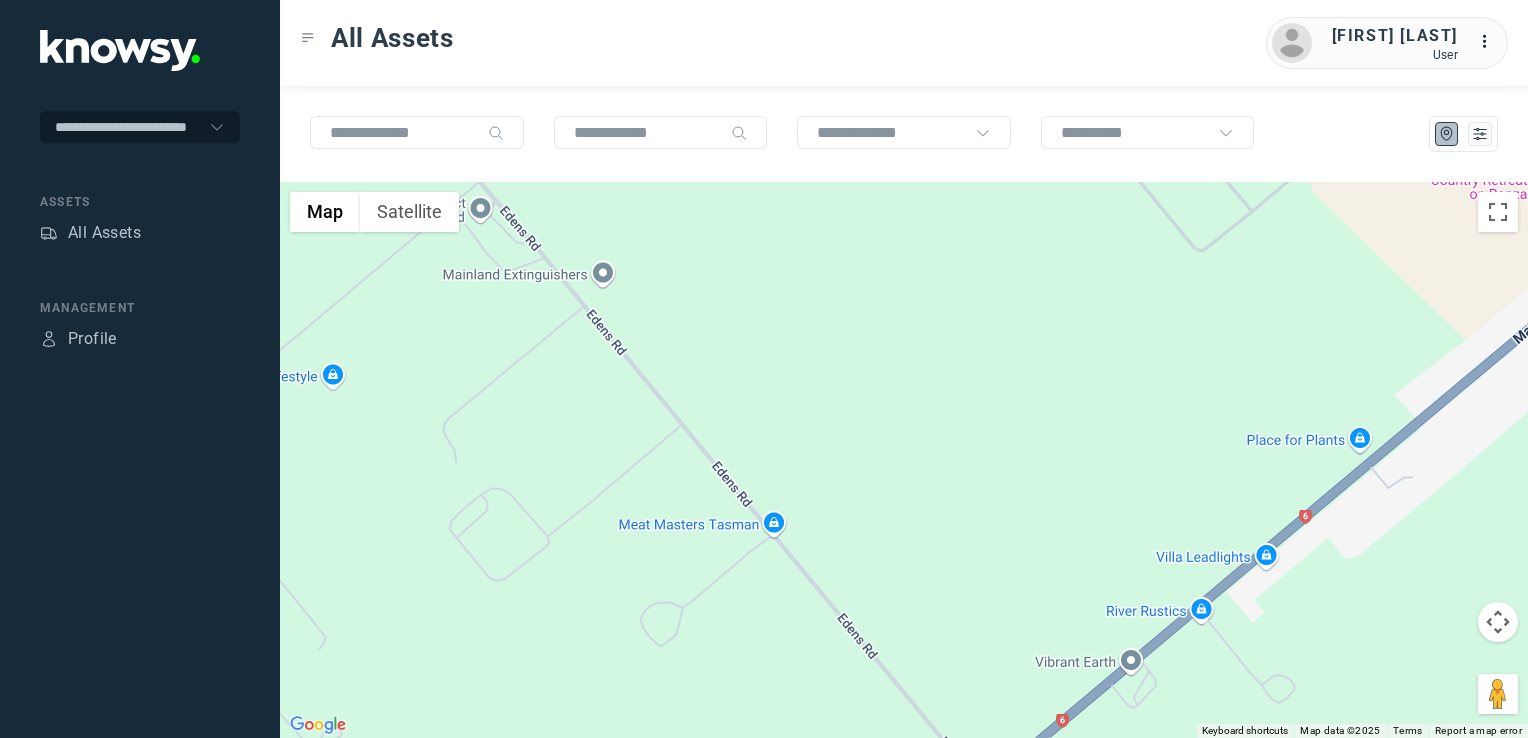 drag, startPoint x: 993, startPoint y: 578, endPoint x: 993, endPoint y: 421, distance: 157 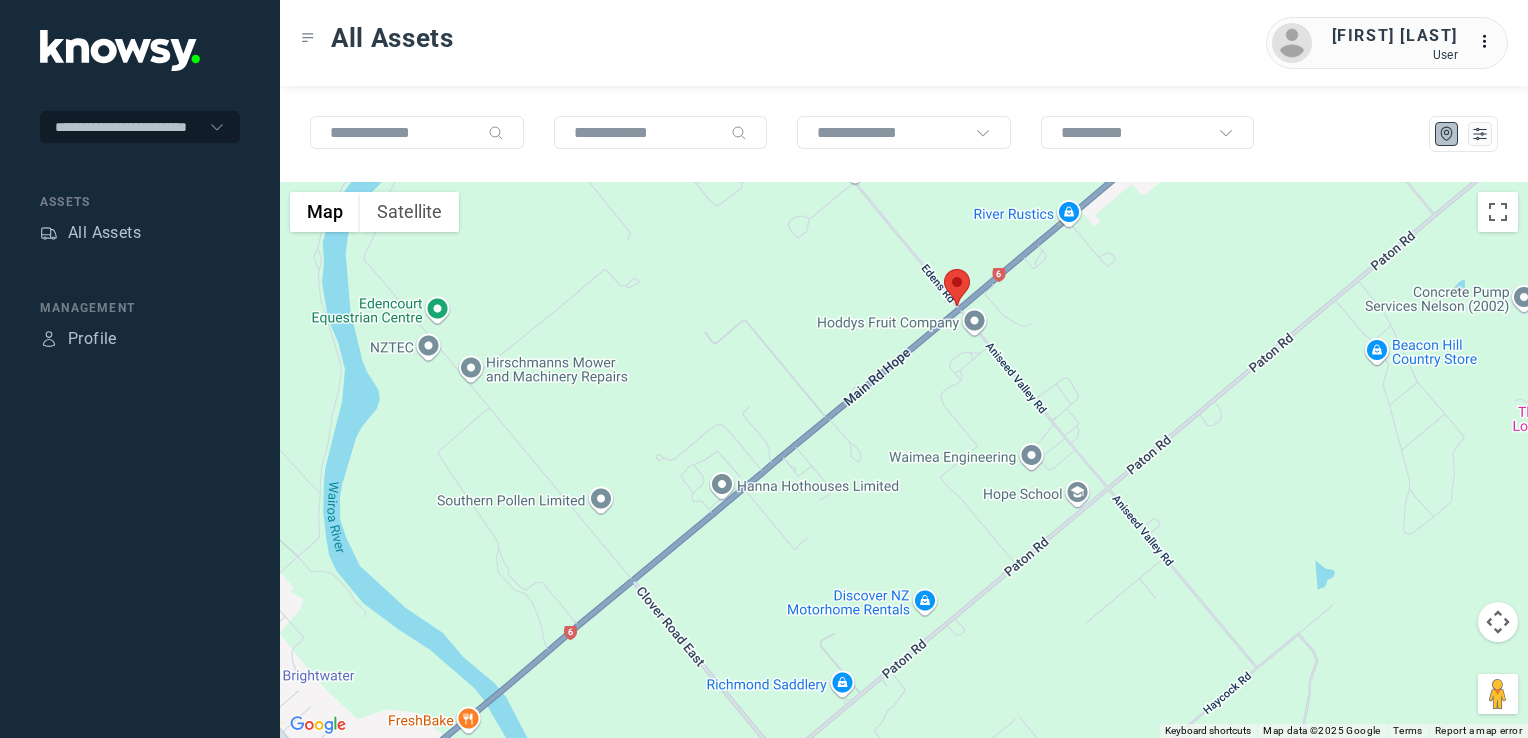drag, startPoint x: 938, startPoint y: 343, endPoint x: 942, endPoint y: 417, distance: 74.10803 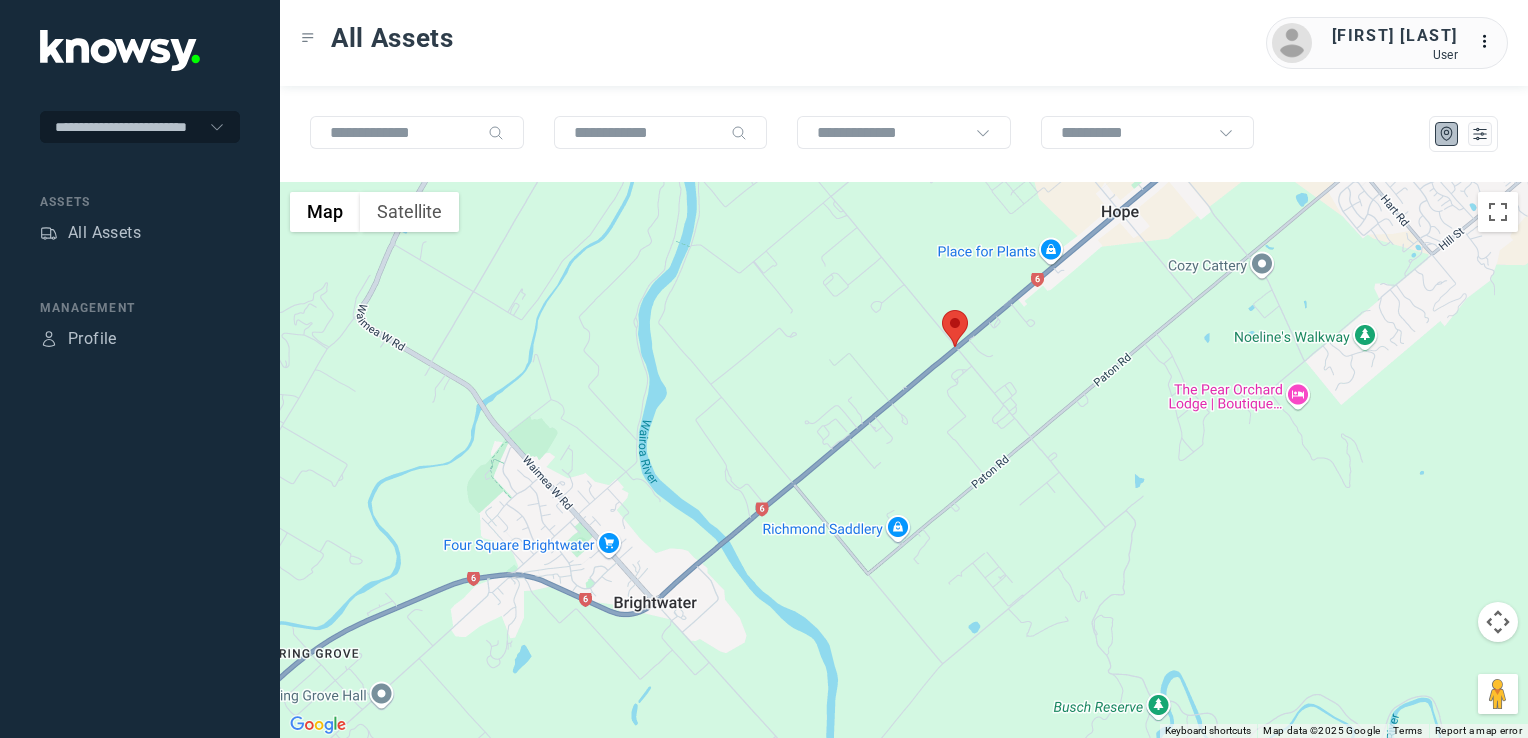 drag, startPoint x: 1020, startPoint y: 358, endPoint x: 979, endPoint y: 458, distance: 108.078674 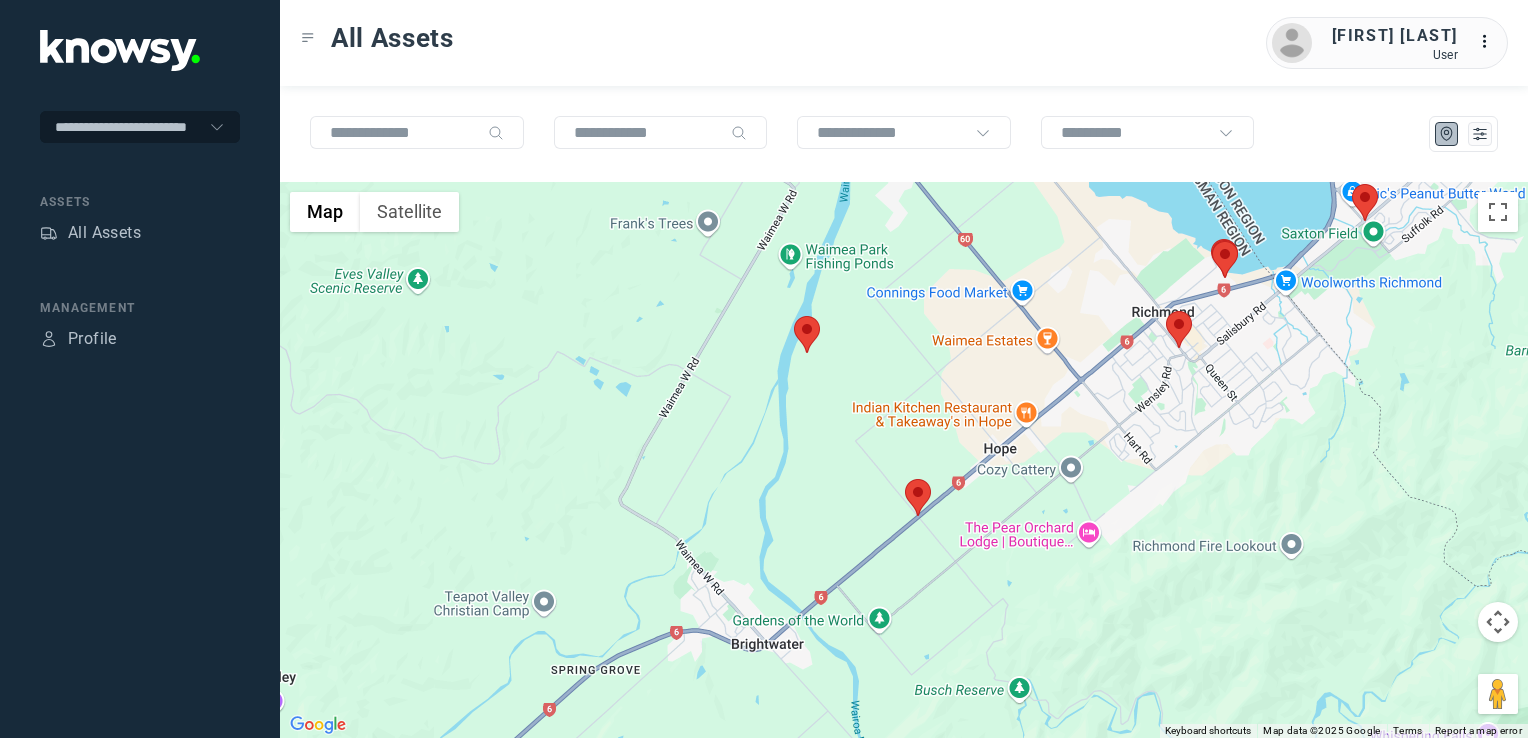 click 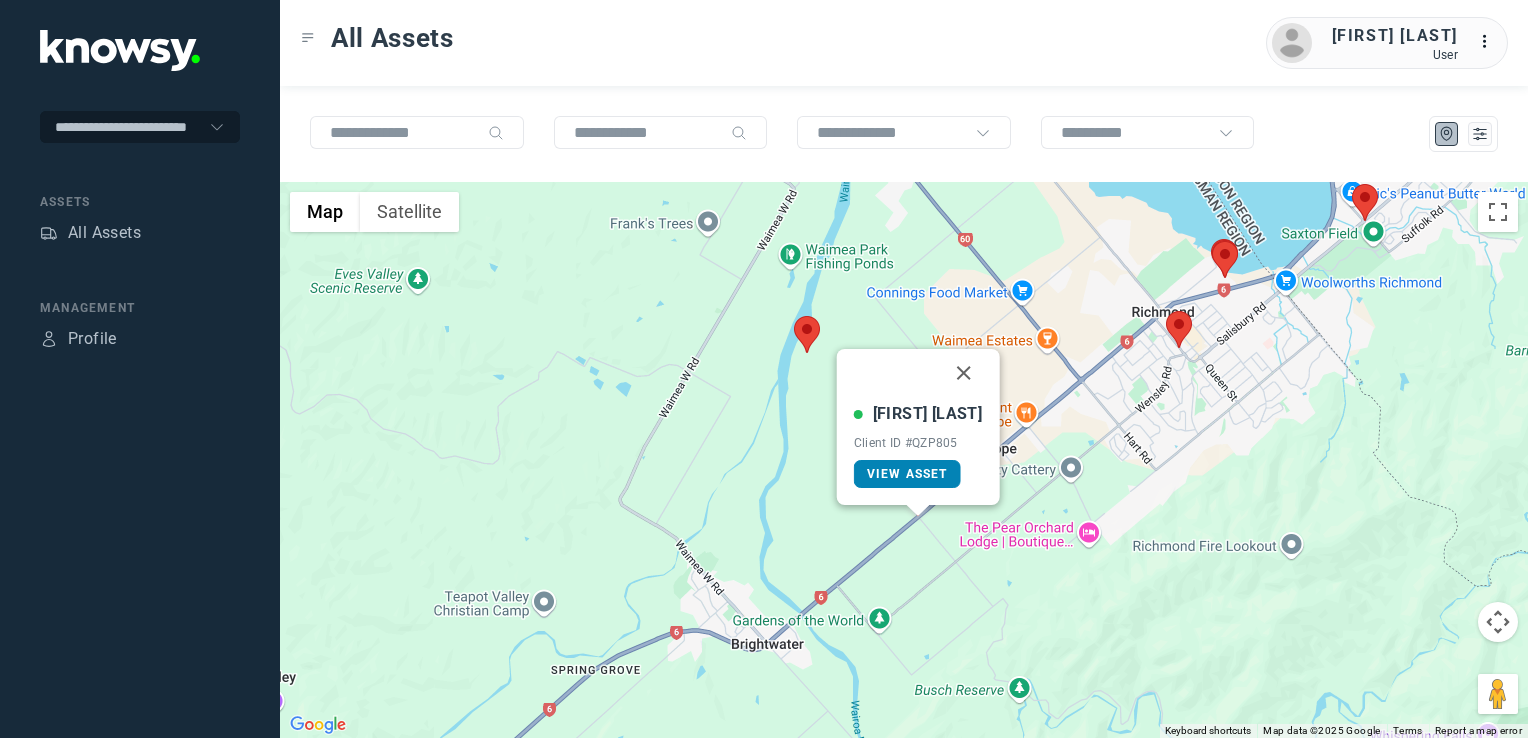 click on "View Asset" 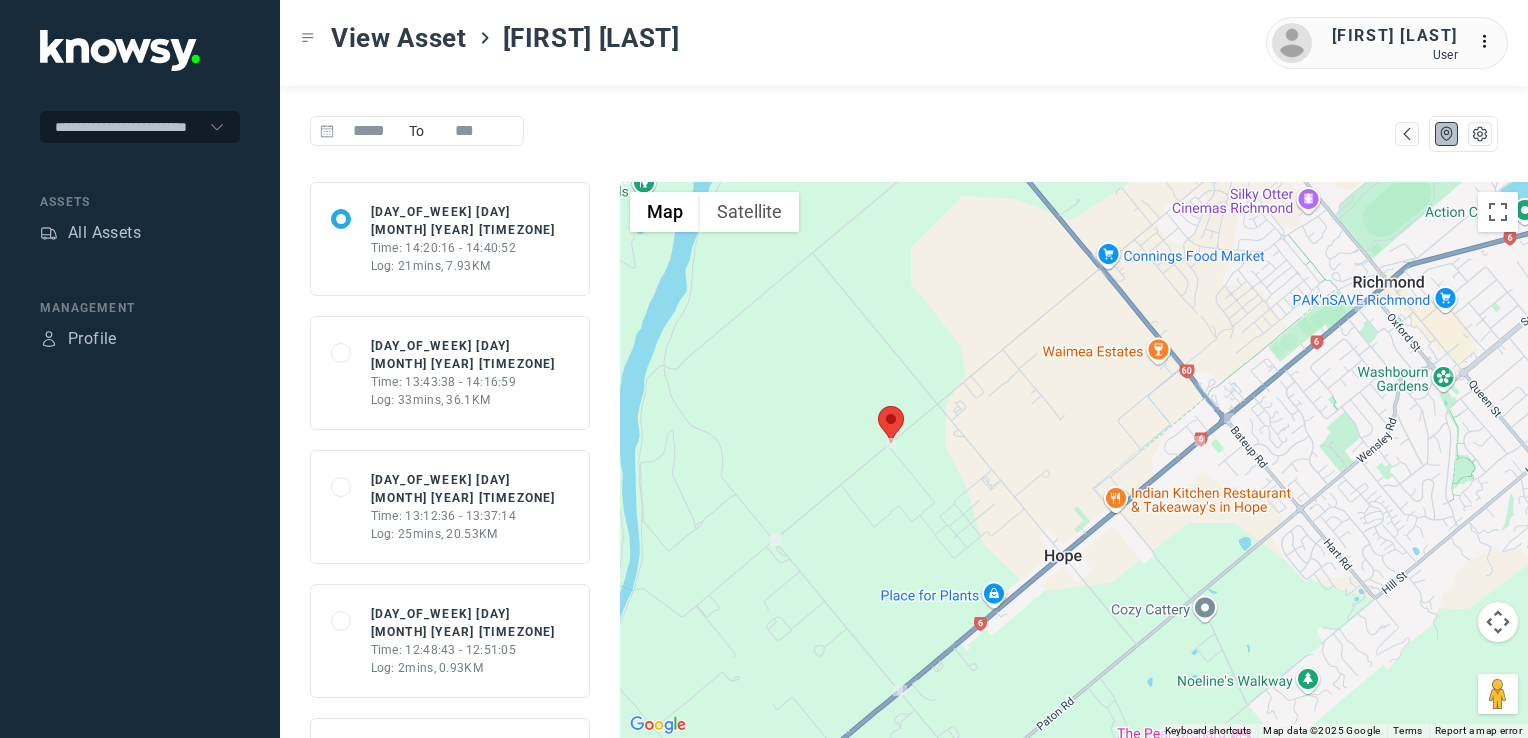 drag, startPoint x: 775, startPoint y: 557, endPoint x: 912, endPoint y: 660, distance: 171.40012 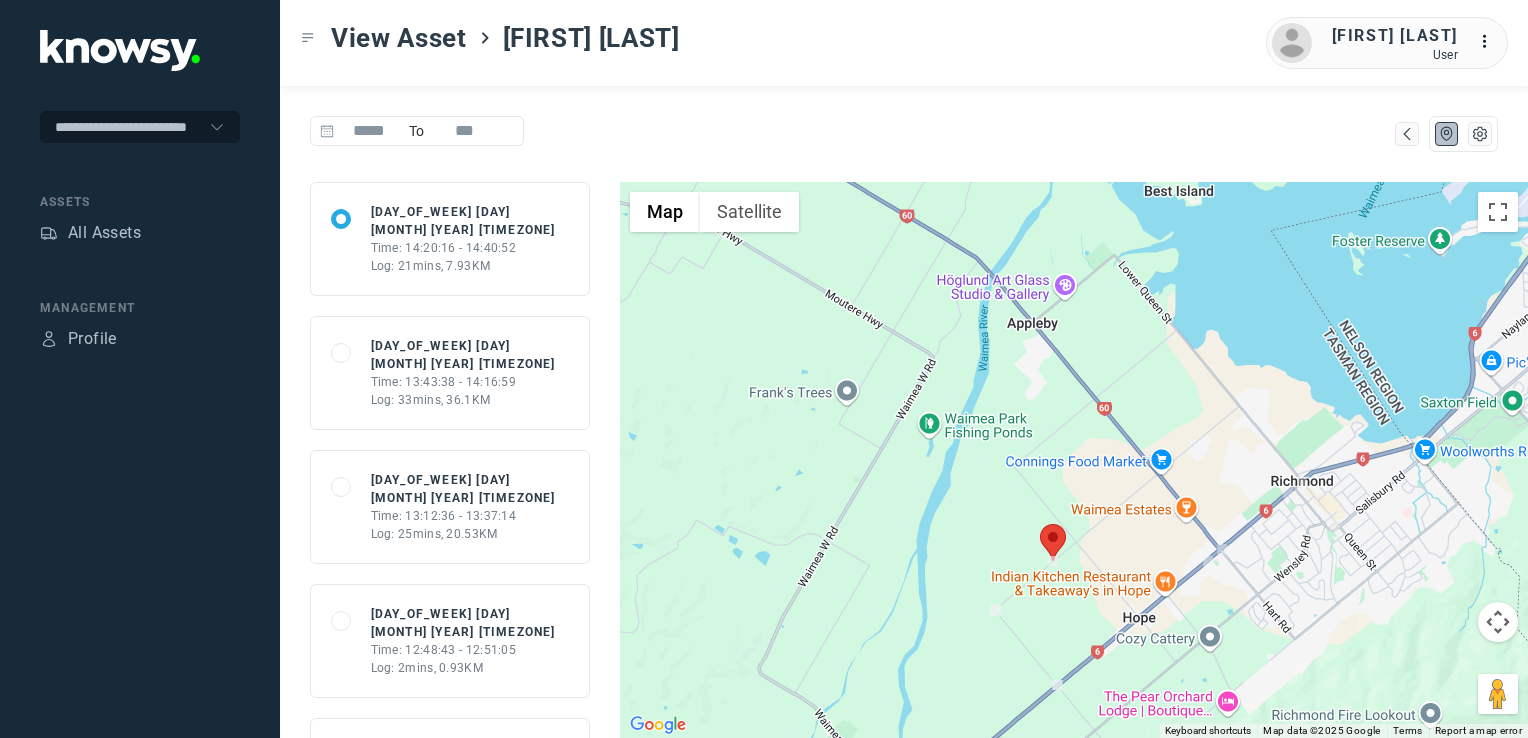 click 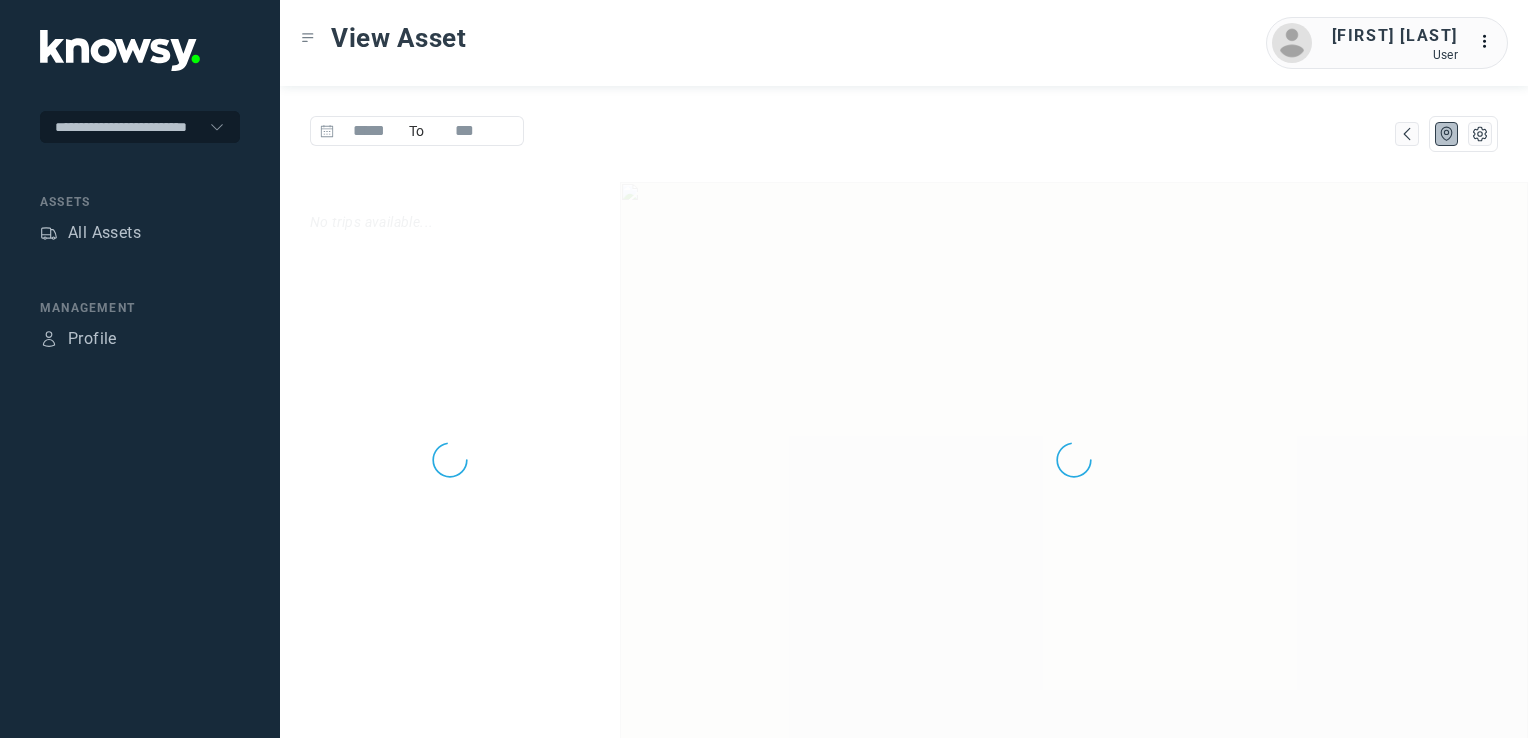 scroll, scrollTop: 0, scrollLeft: 0, axis: both 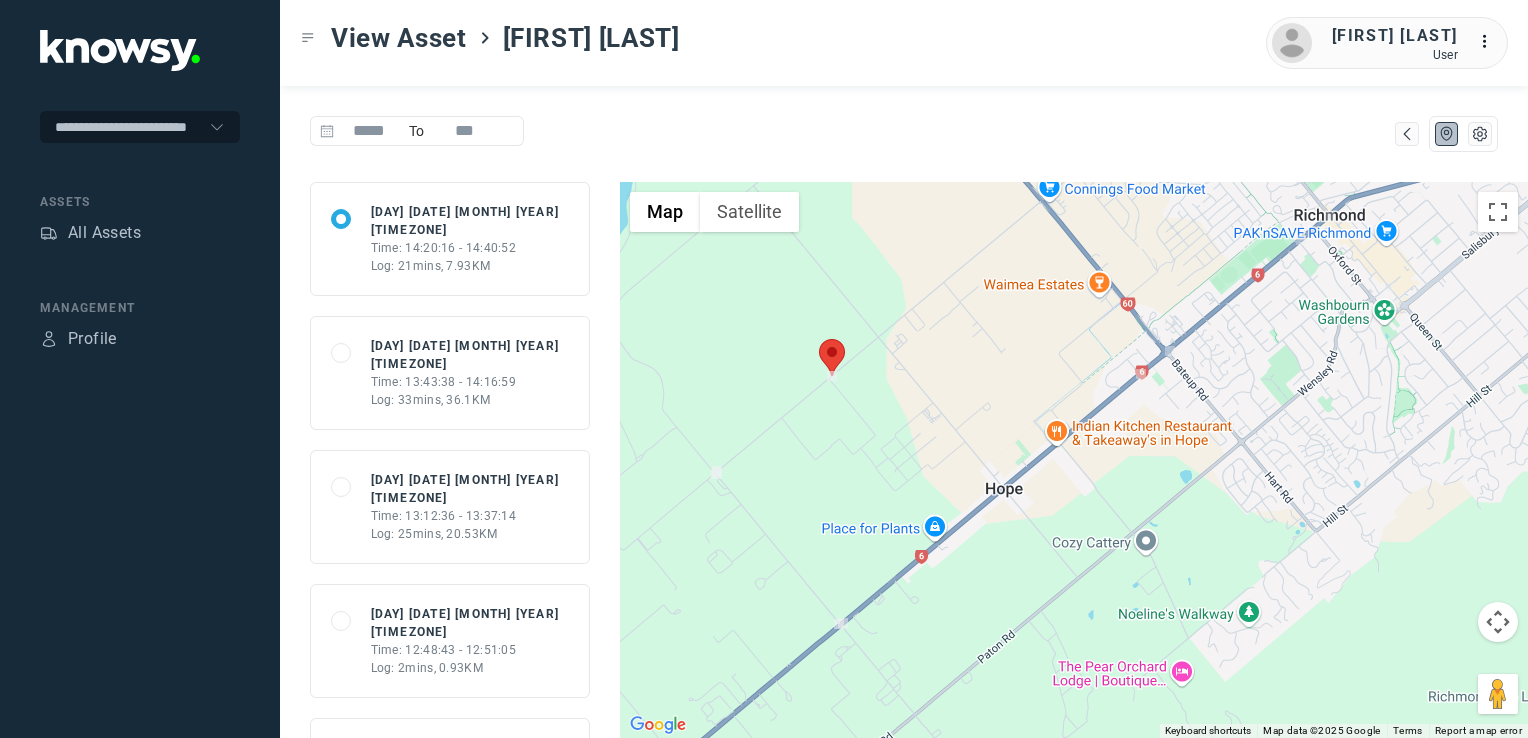 drag, startPoint x: 845, startPoint y: 438, endPoint x: 879, endPoint y: 427, distance: 35.735138 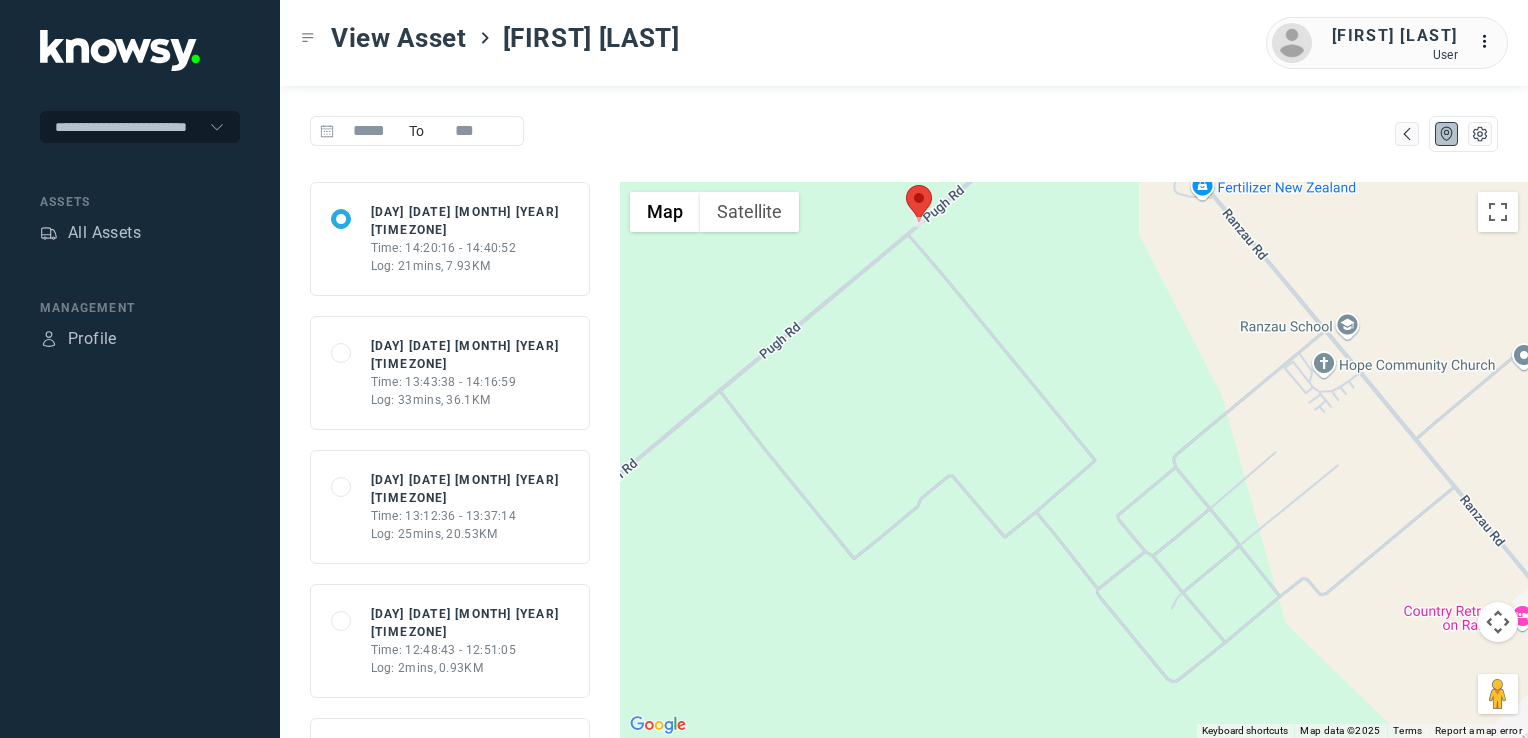 drag, startPoint x: 920, startPoint y: 346, endPoint x: 922, endPoint y: 390, distance: 44.04543 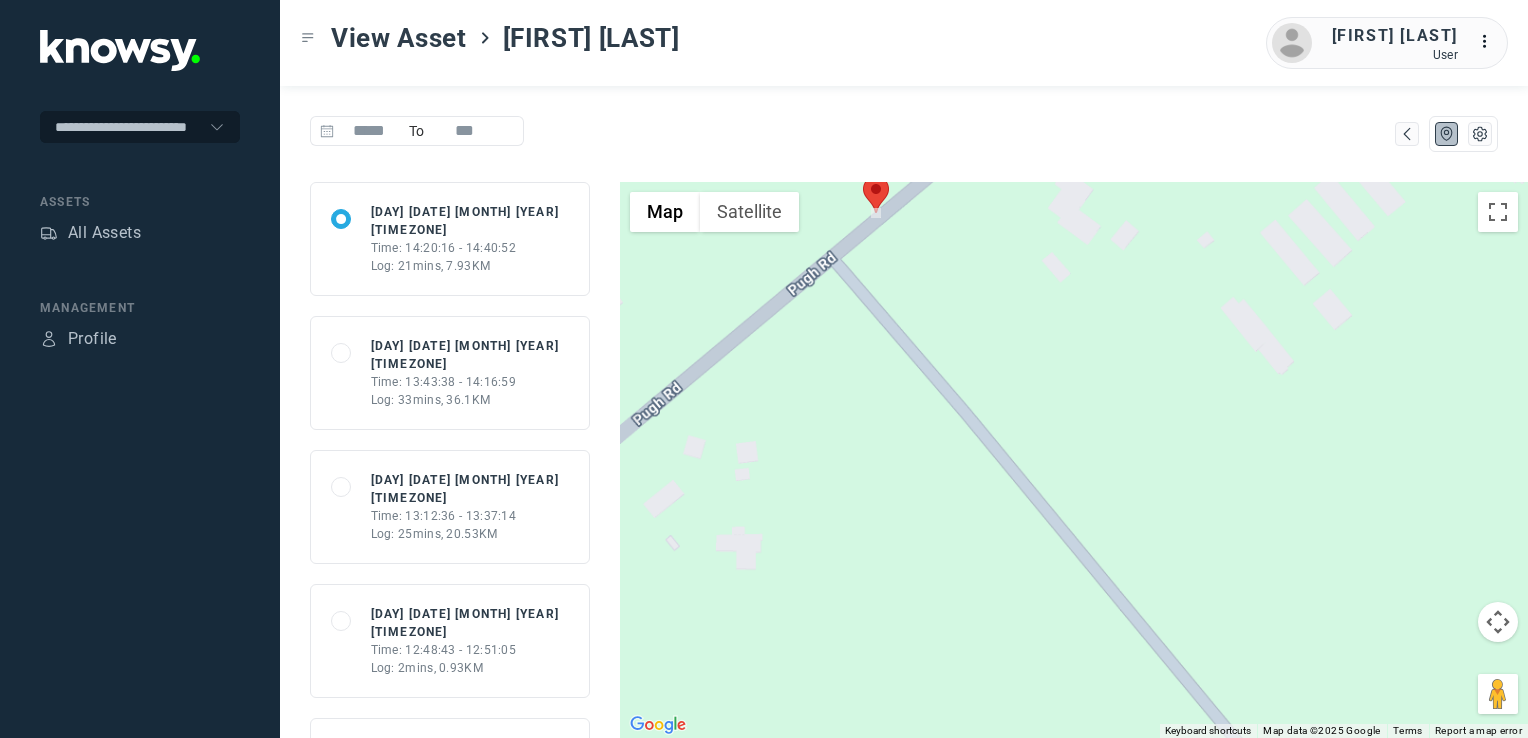 drag, startPoint x: 962, startPoint y: 385, endPoint x: 984, endPoint y: 422, distance: 43.046486 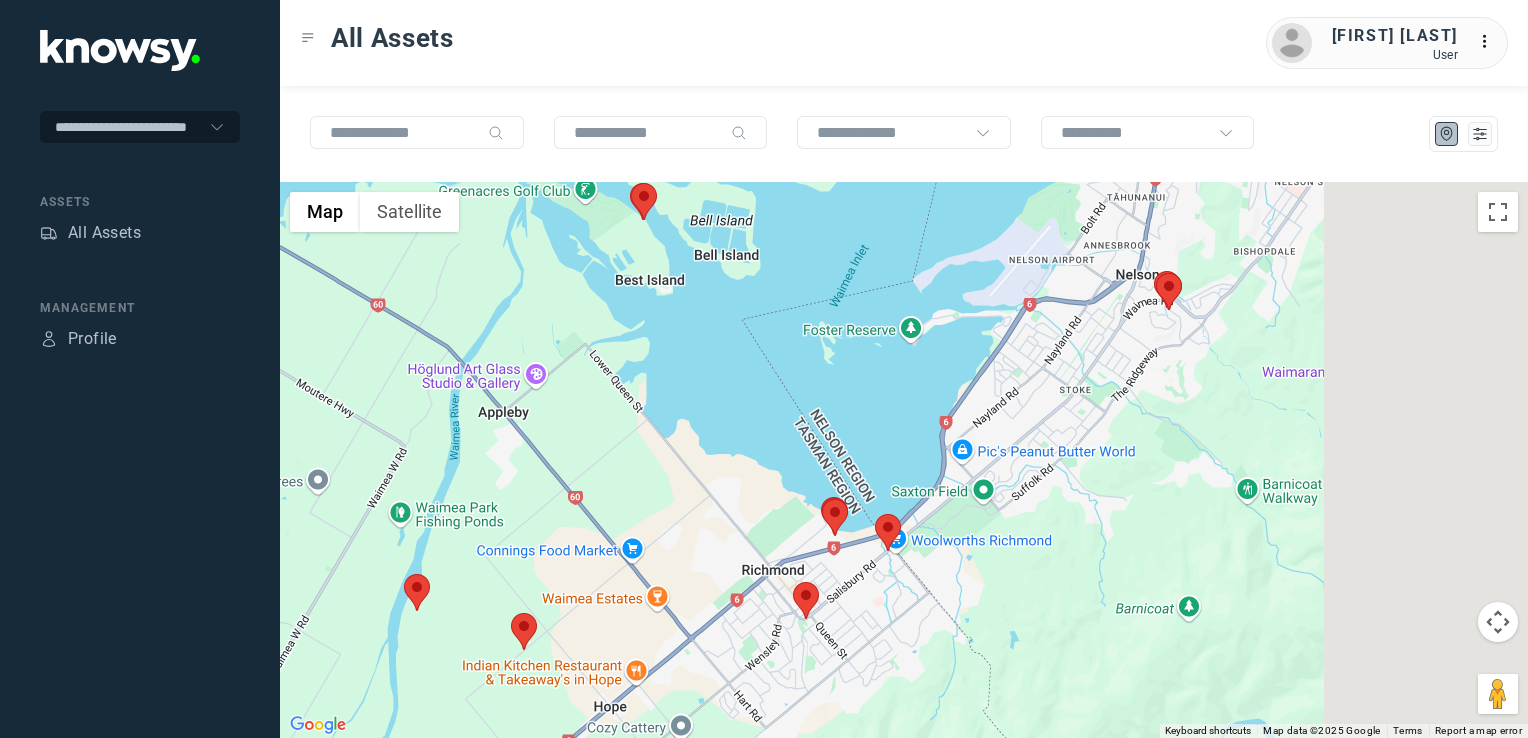 drag, startPoint x: 895, startPoint y: 538, endPoint x: 581, endPoint y: 388, distance: 347.9885 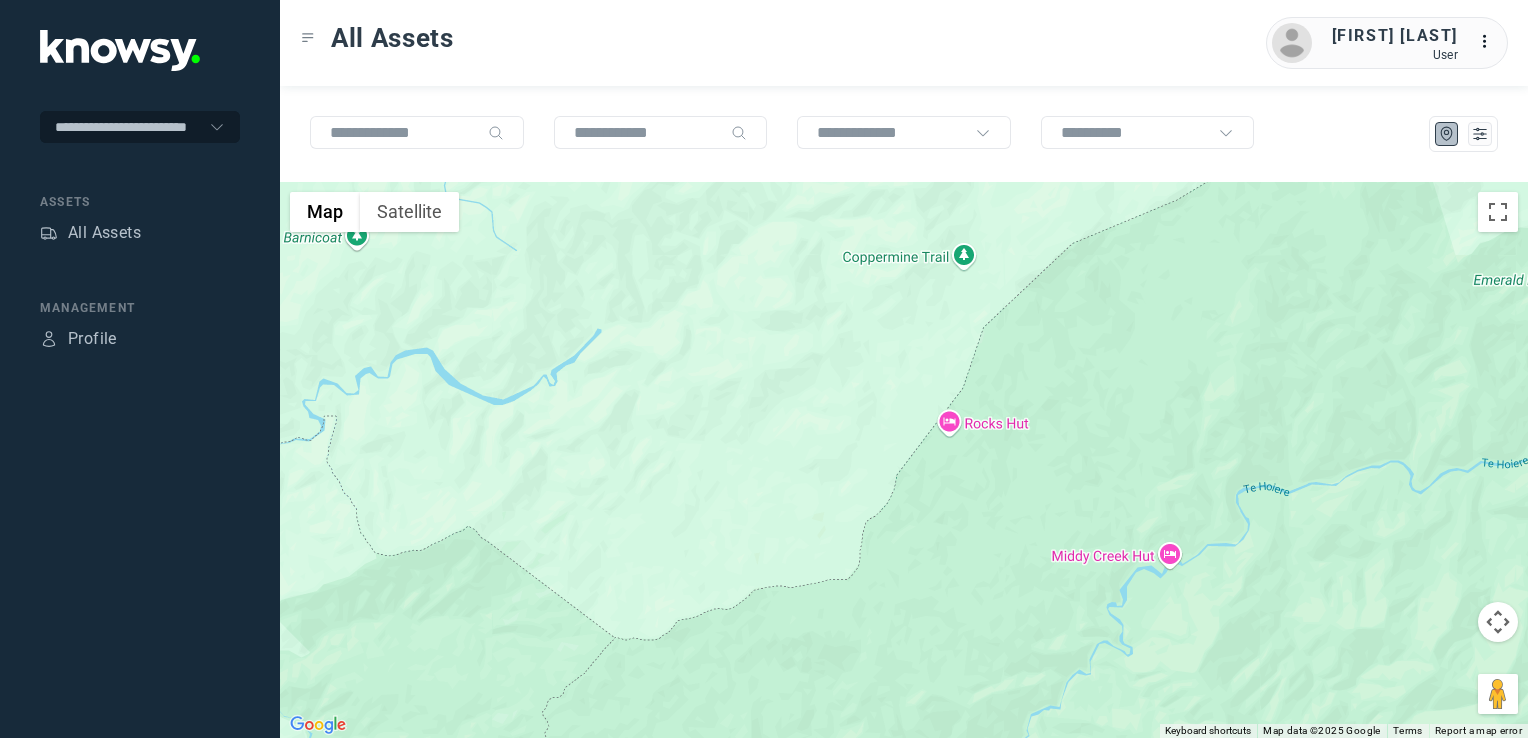 drag, startPoint x: 744, startPoint y: 394, endPoint x: 1060, endPoint y: 702, distance: 441.2709 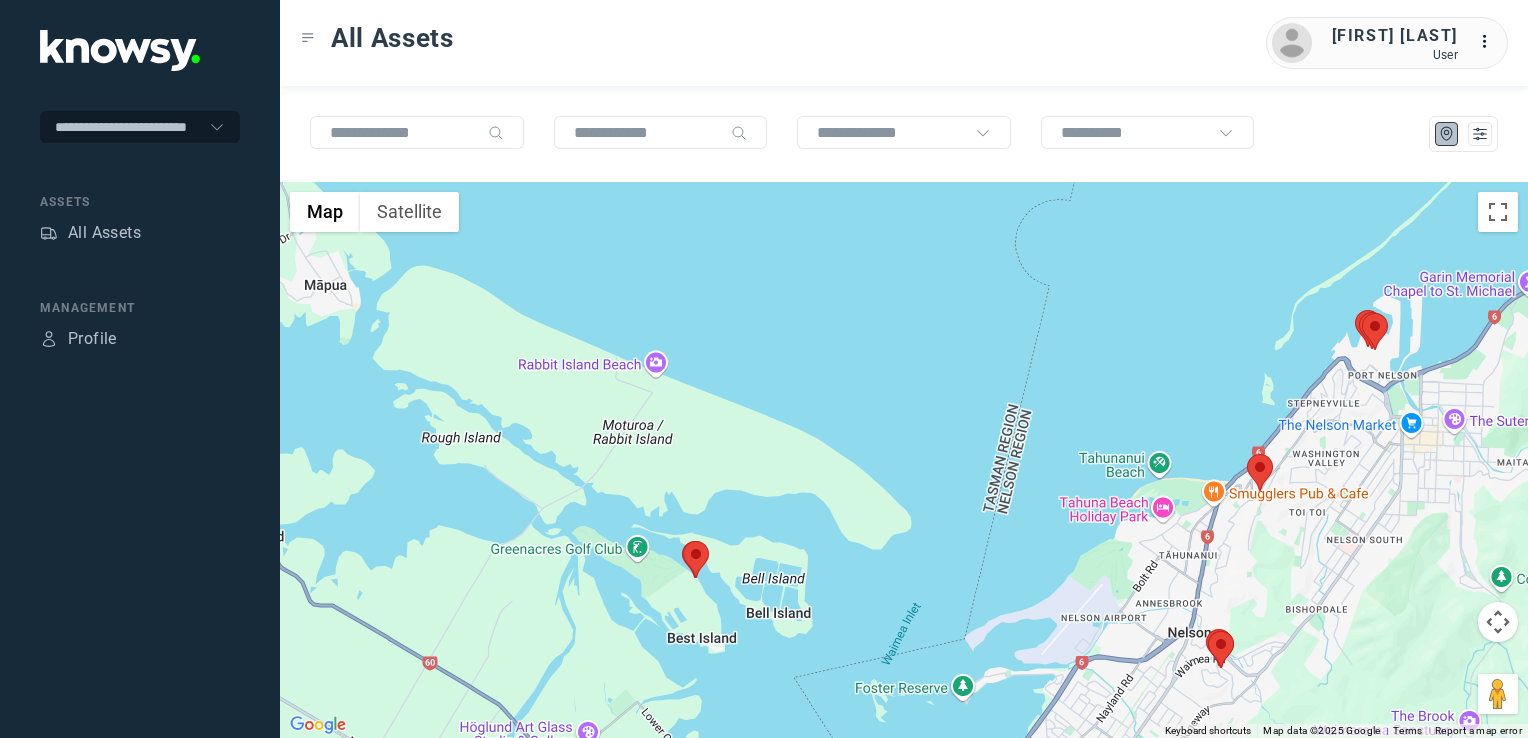 drag, startPoint x: 912, startPoint y: 580, endPoint x: 896, endPoint y: 538, distance: 44.94441 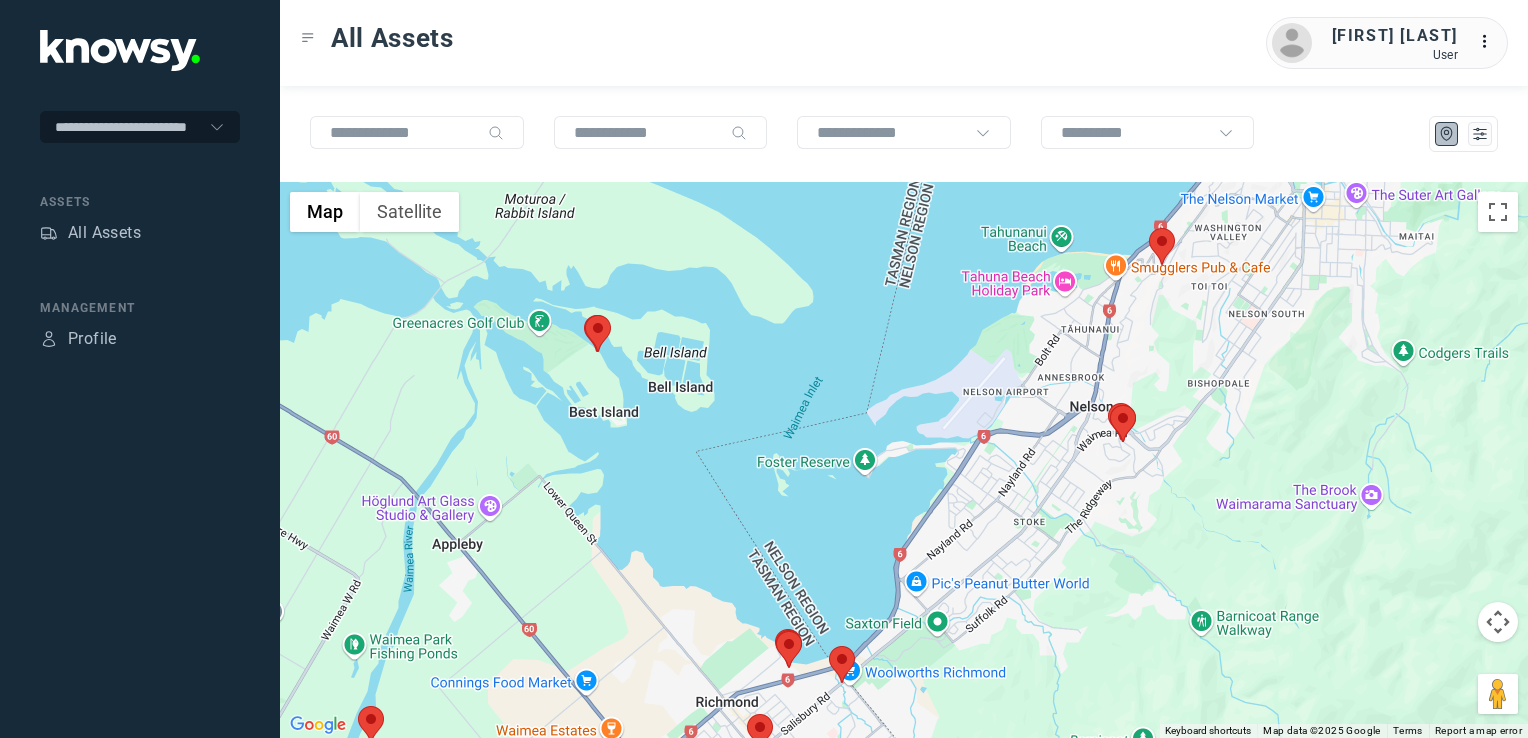 click 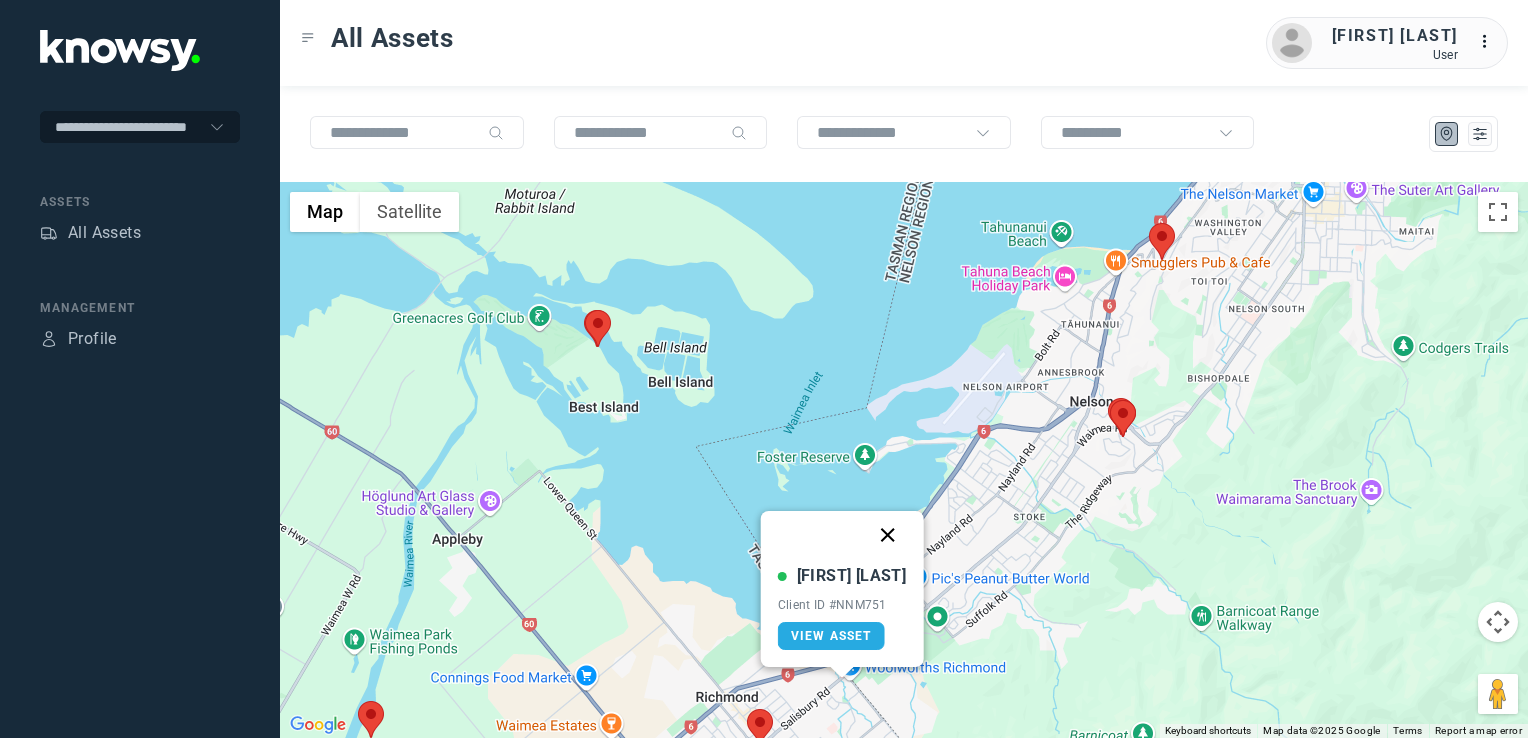 click 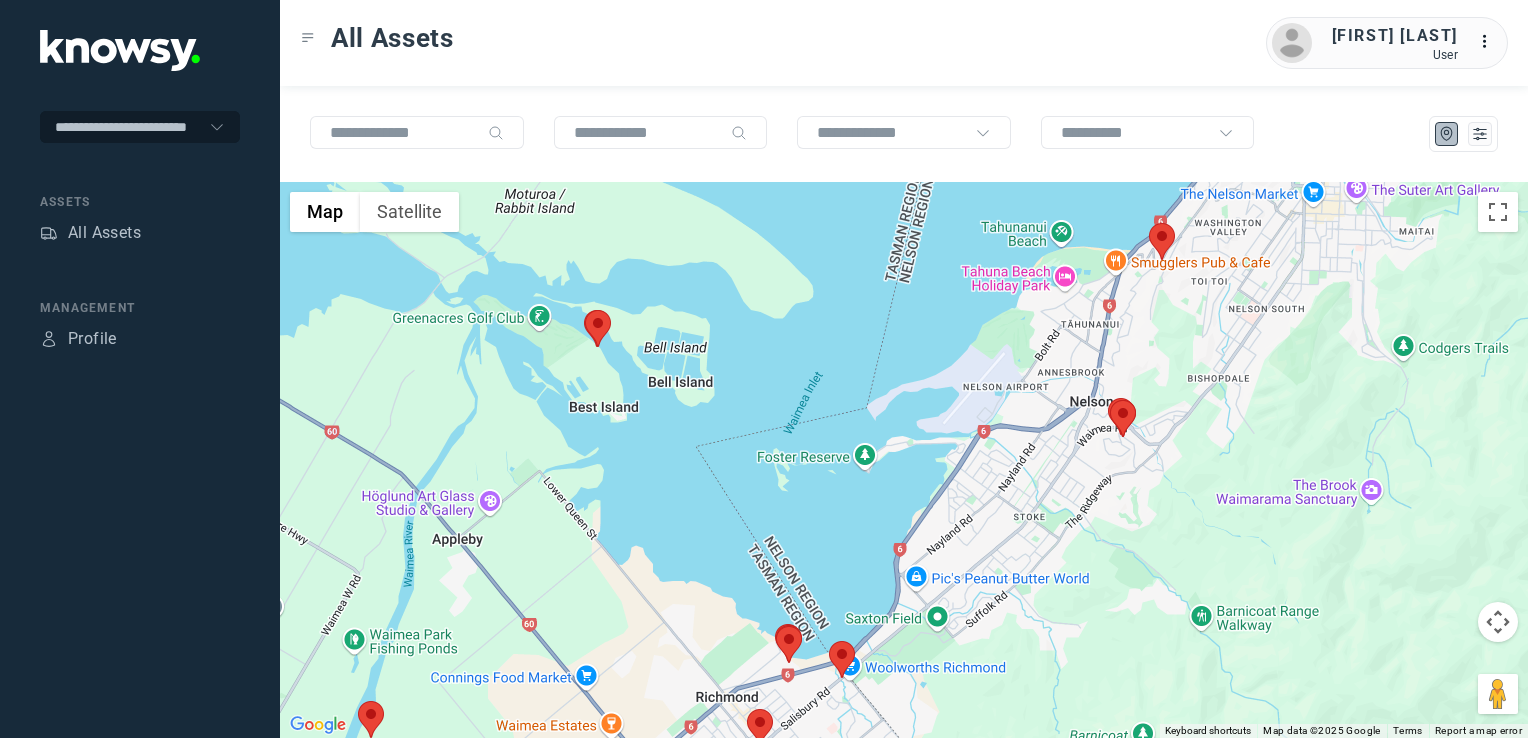 click 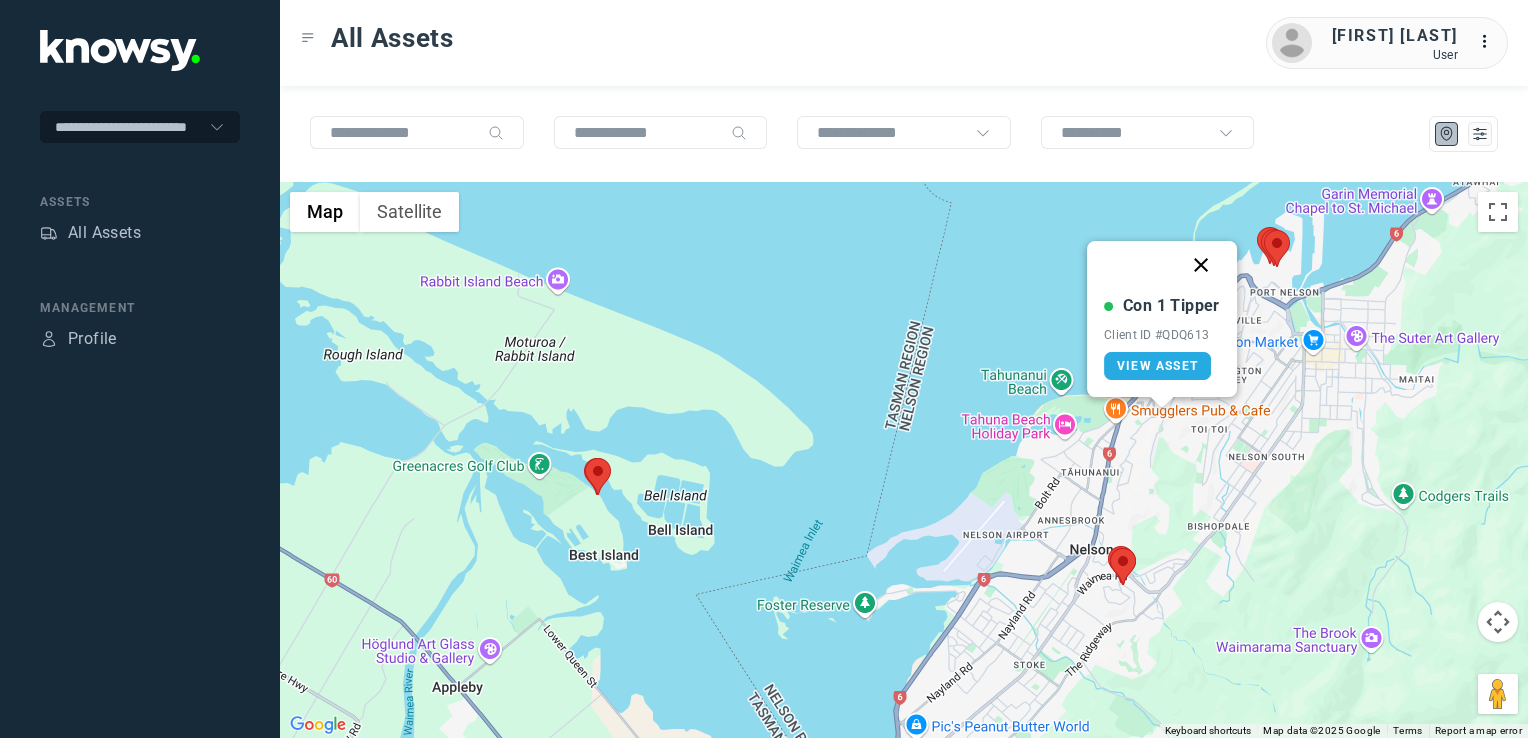 click 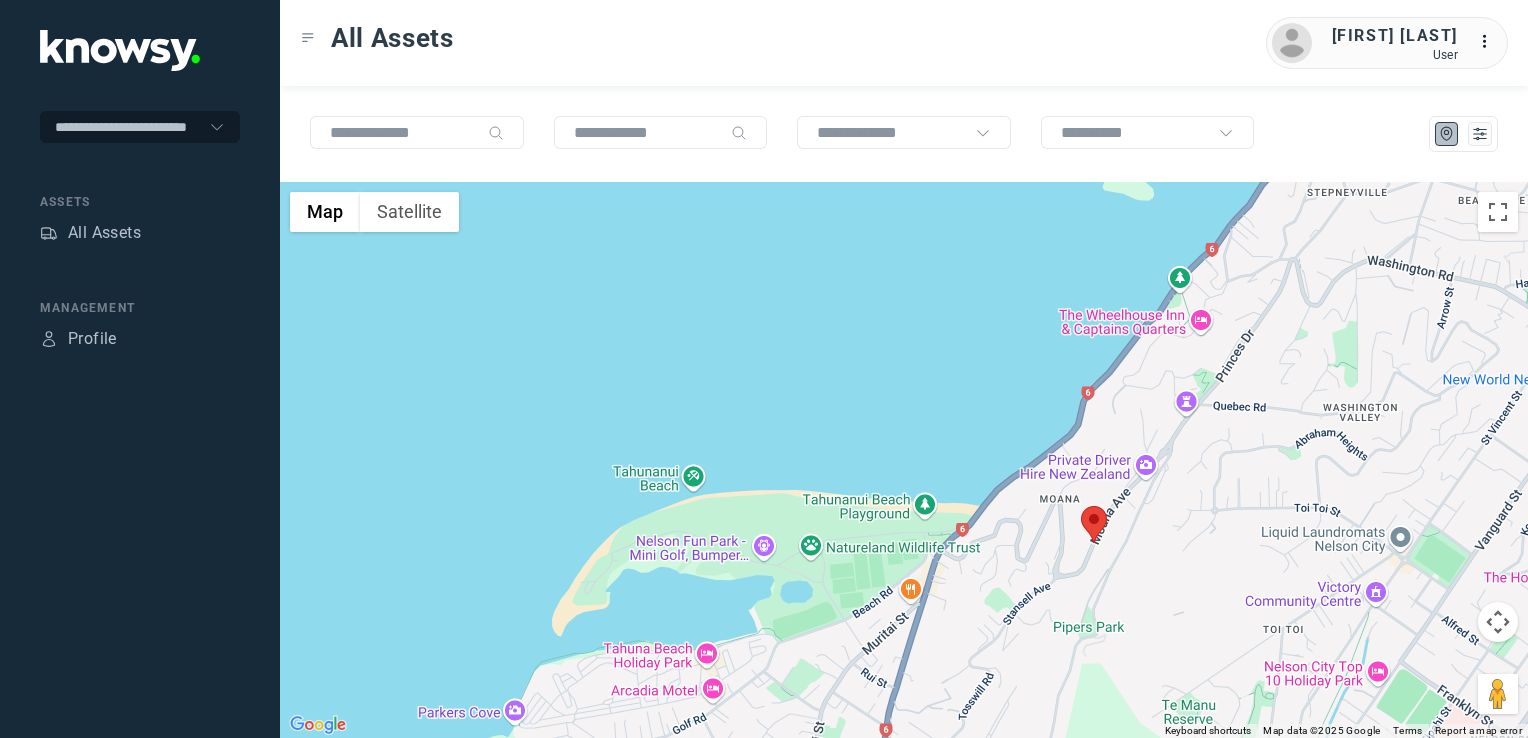 drag, startPoint x: 1252, startPoint y: 403, endPoint x: 1204, endPoint y: 646, distance: 247.69537 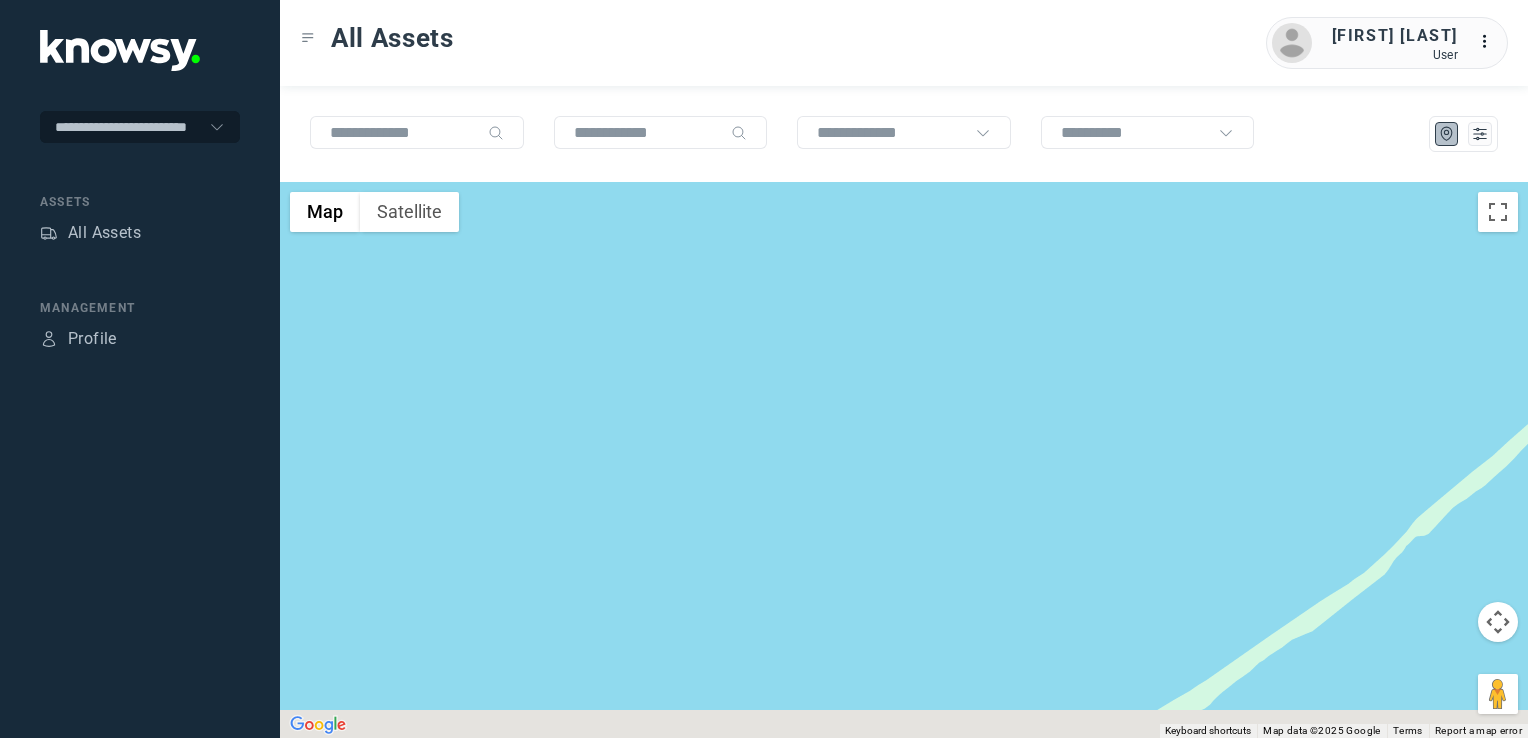 drag, startPoint x: 1188, startPoint y: 588, endPoint x: 1071, endPoint y: 442, distance: 187.09624 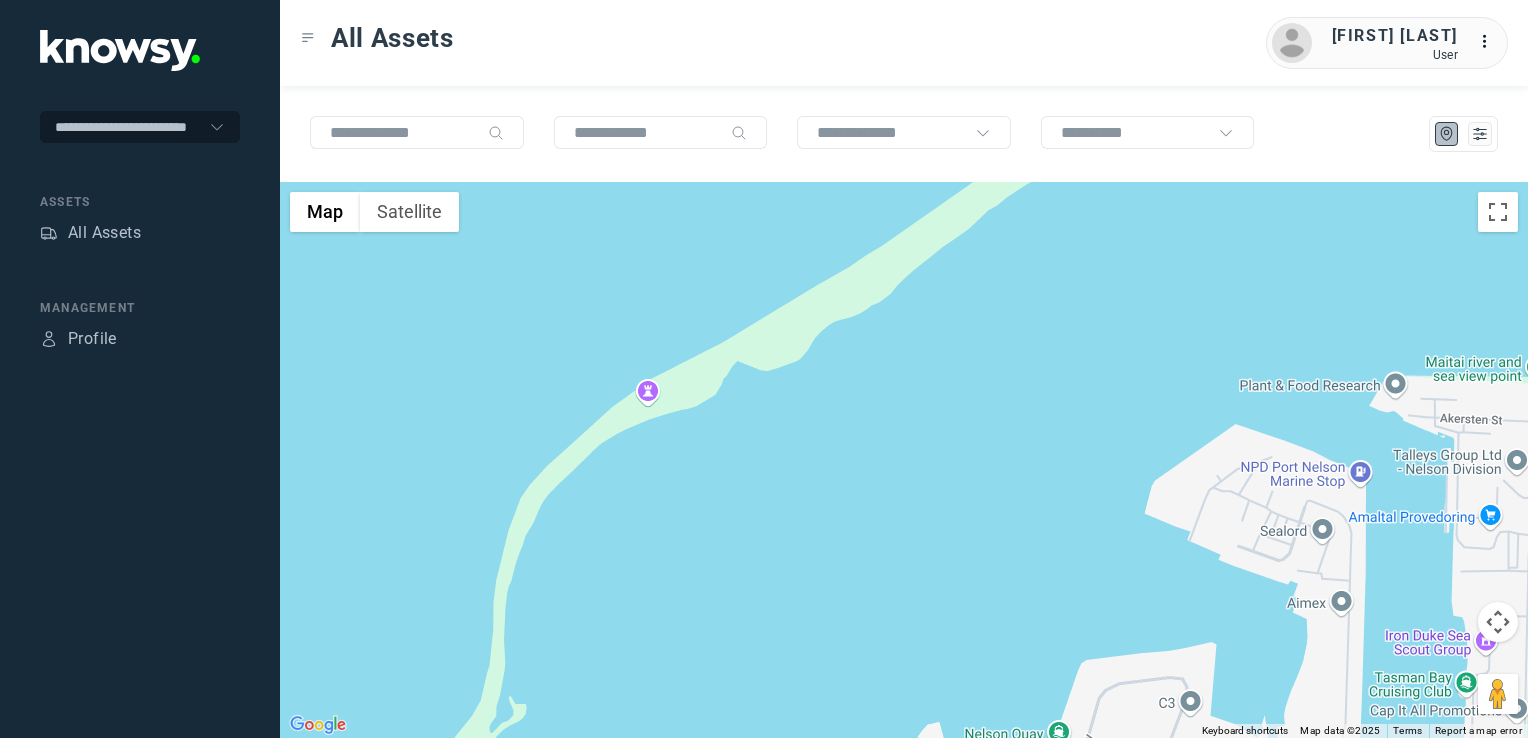drag, startPoint x: 1128, startPoint y: 627, endPoint x: 1112, endPoint y: 524, distance: 104.23531 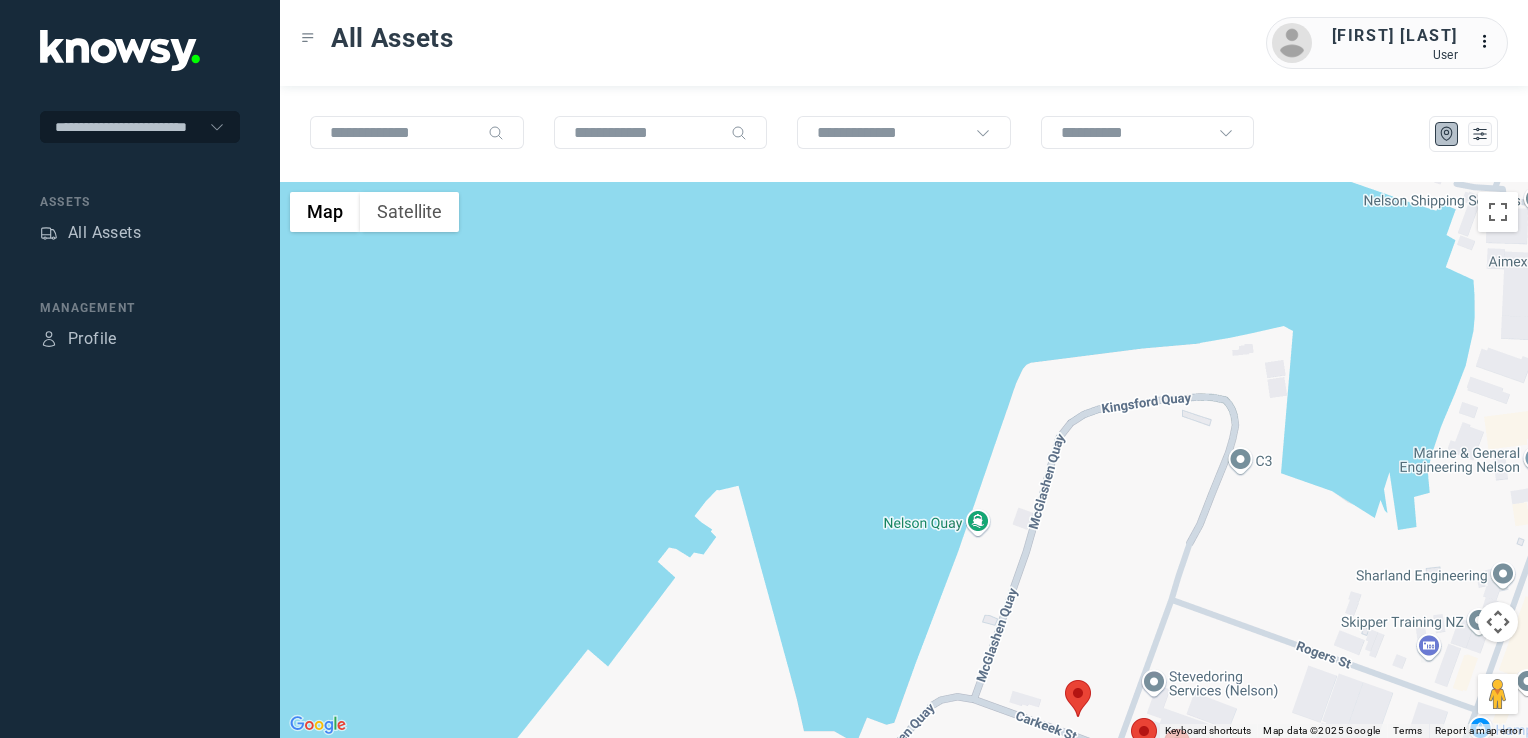 drag, startPoint x: 1100, startPoint y: 690, endPoint x: 1088, endPoint y: 643, distance: 48.507732 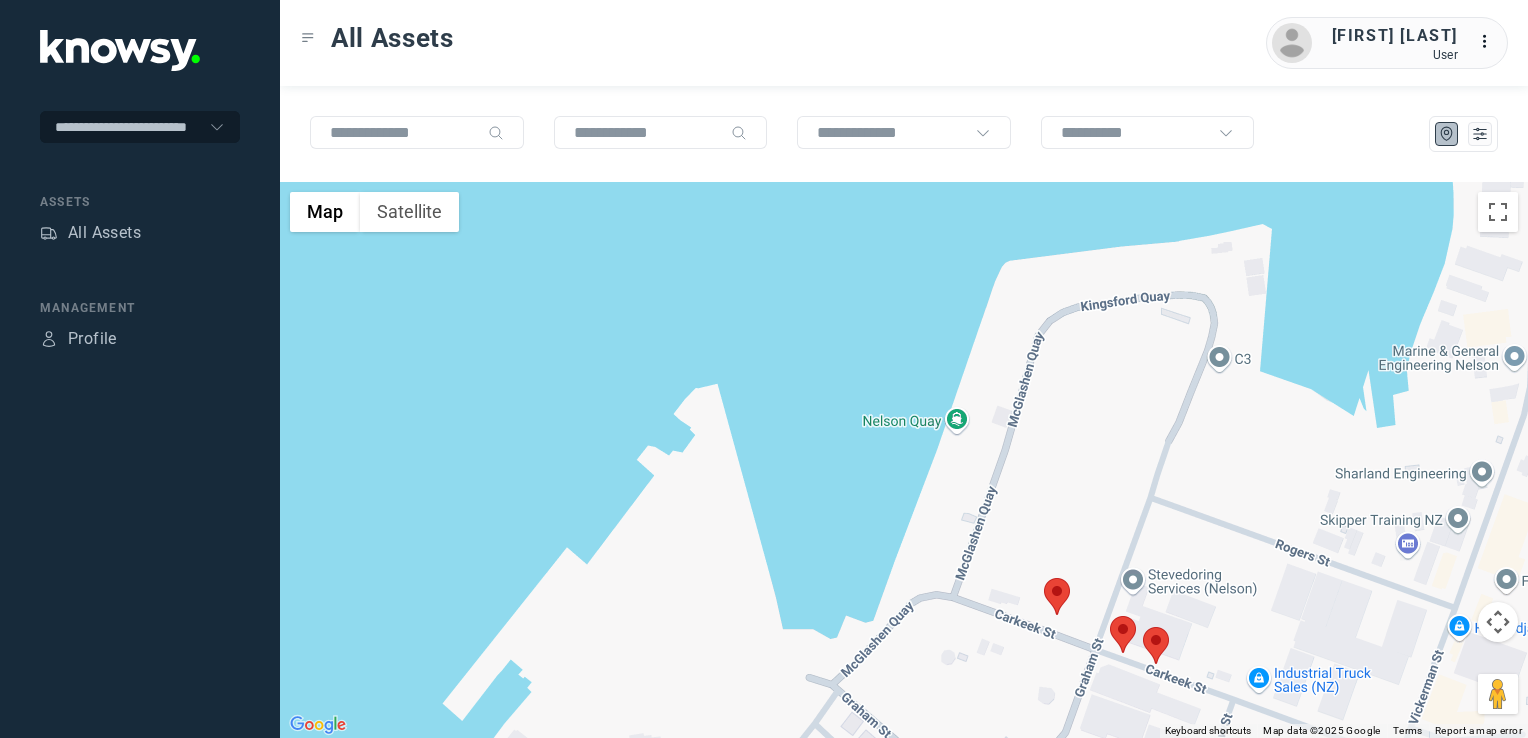 click 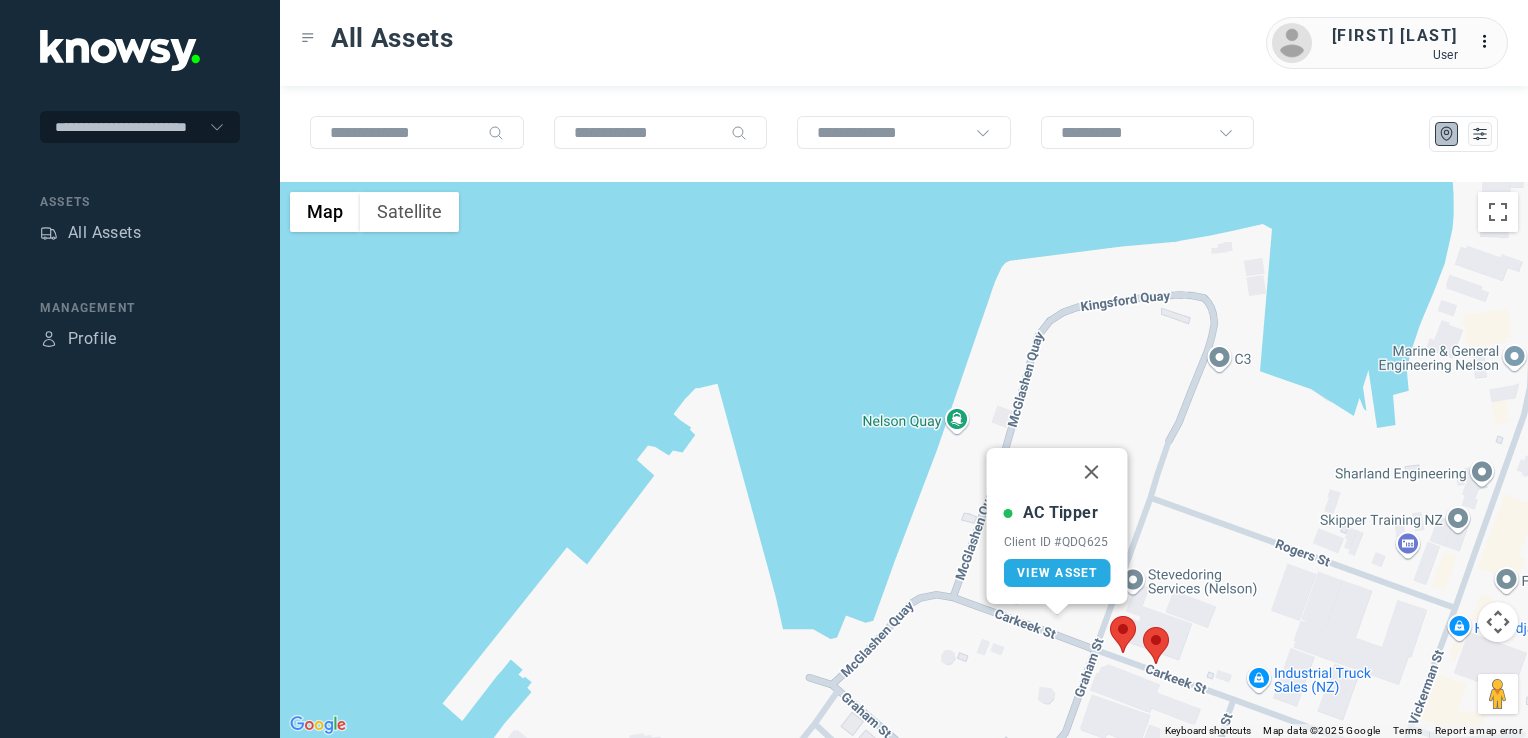click 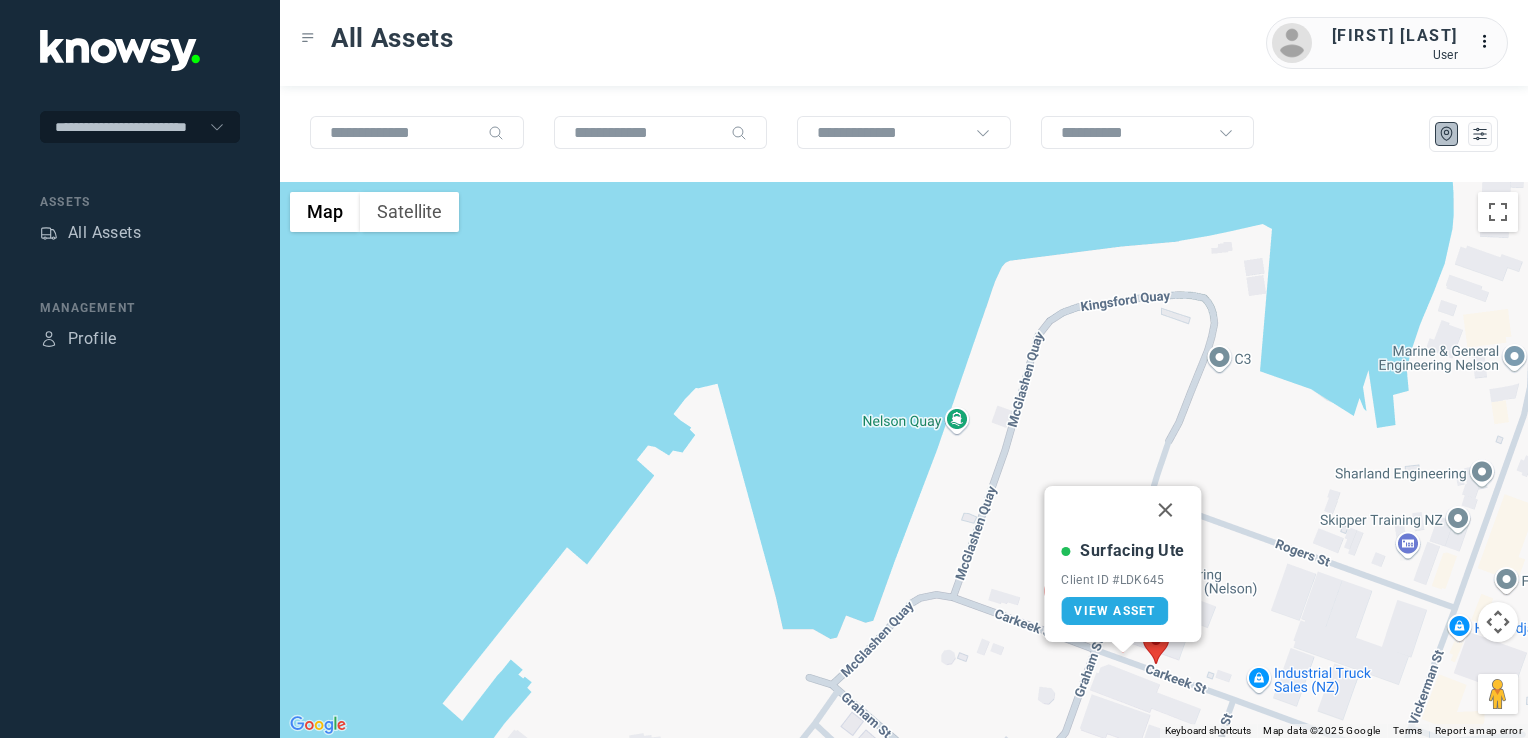 click 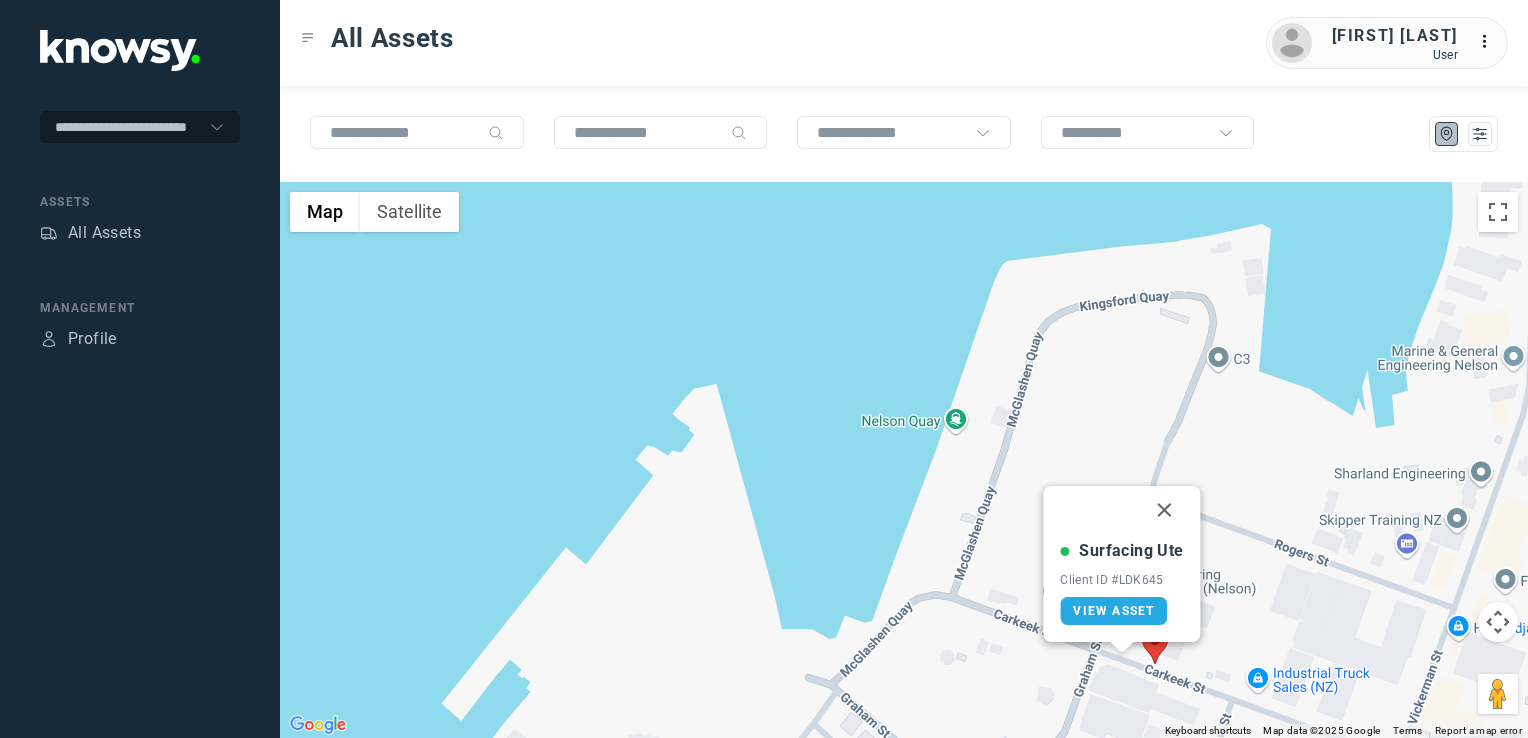 click 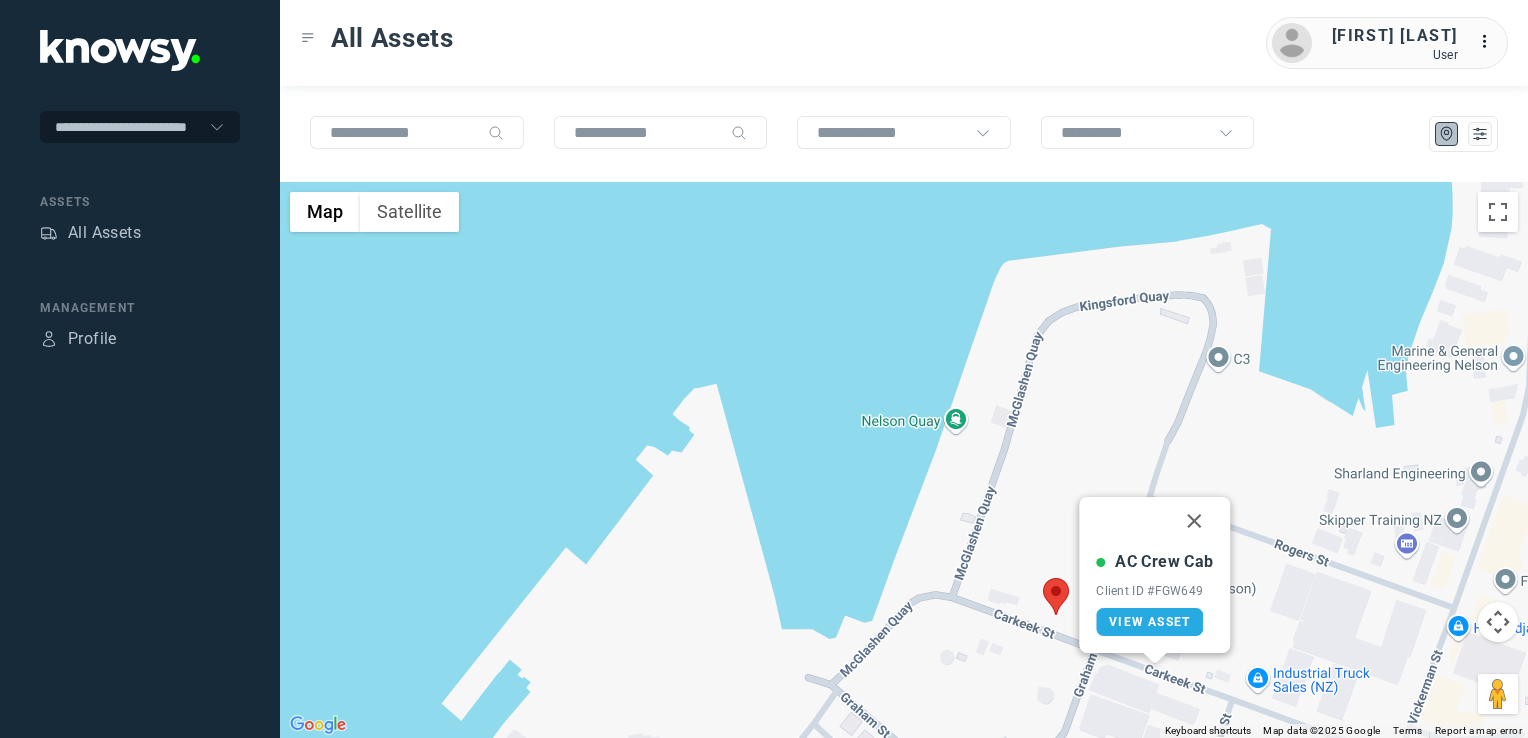 drag, startPoint x: 1204, startPoint y: 514, endPoint x: 1190, endPoint y: 577, distance: 64.53681 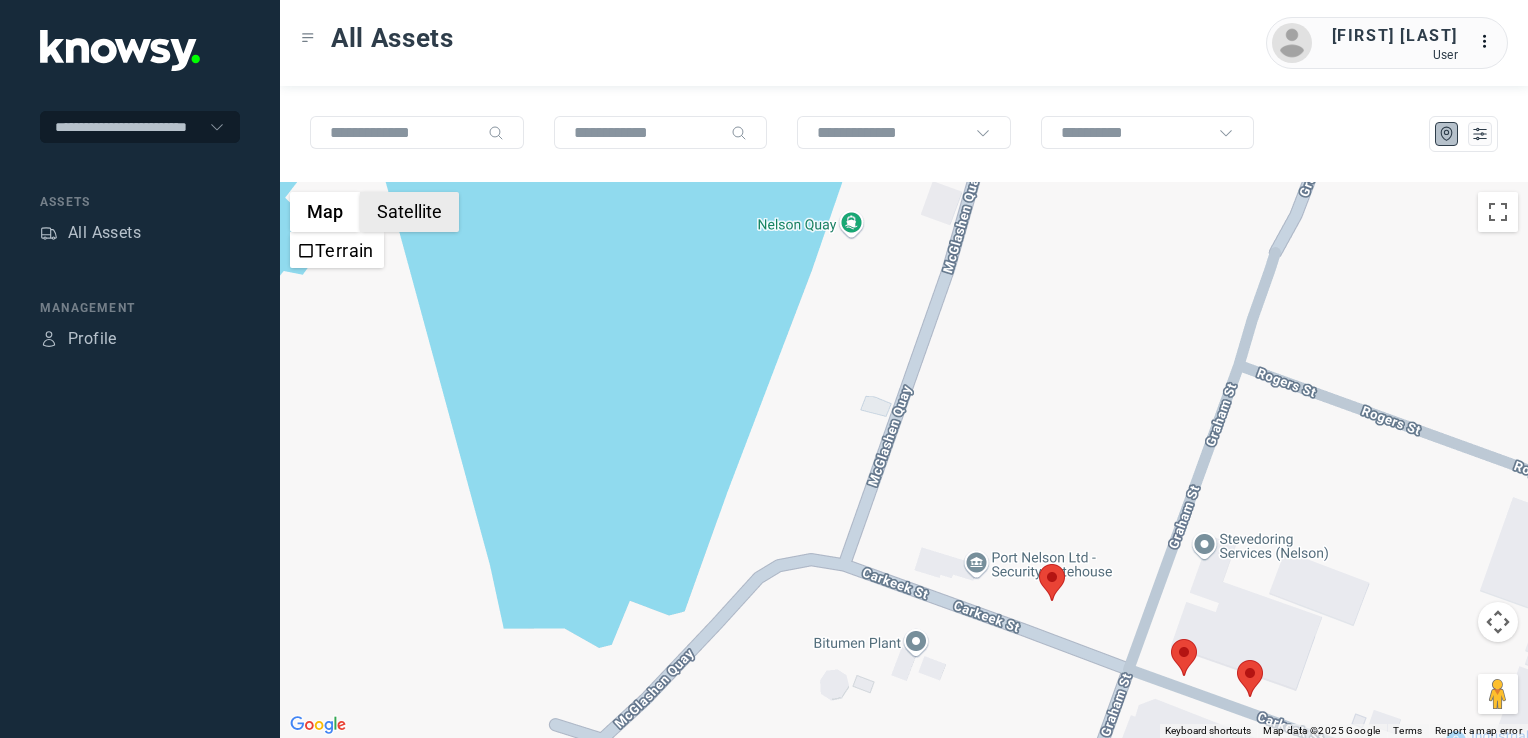 drag, startPoint x: 384, startPoint y: 221, endPoint x: 474, endPoint y: 262, distance: 98.89894 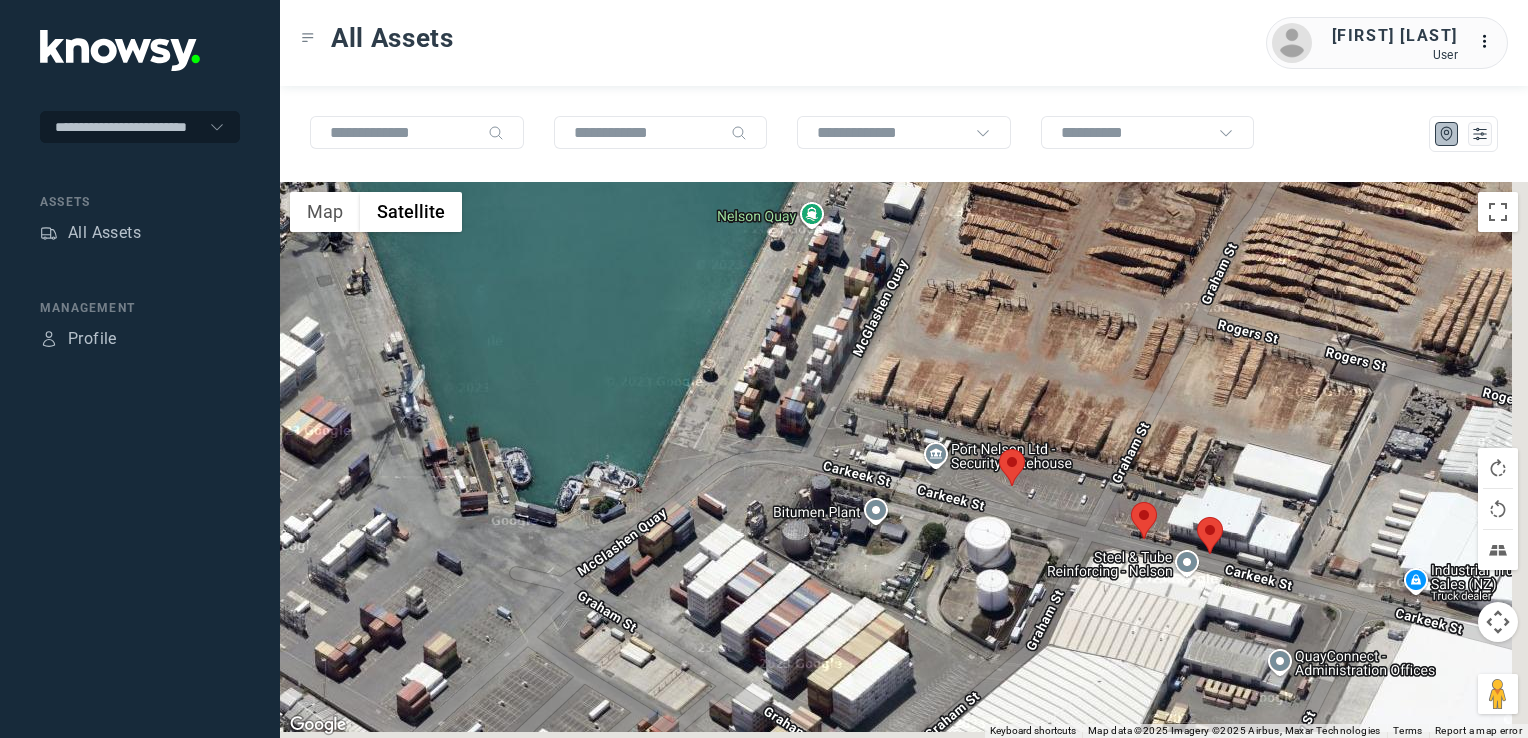 drag, startPoint x: 1164, startPoint y: 580, endPoint x: 1119, endPoint y: 559, distance: 49.658836 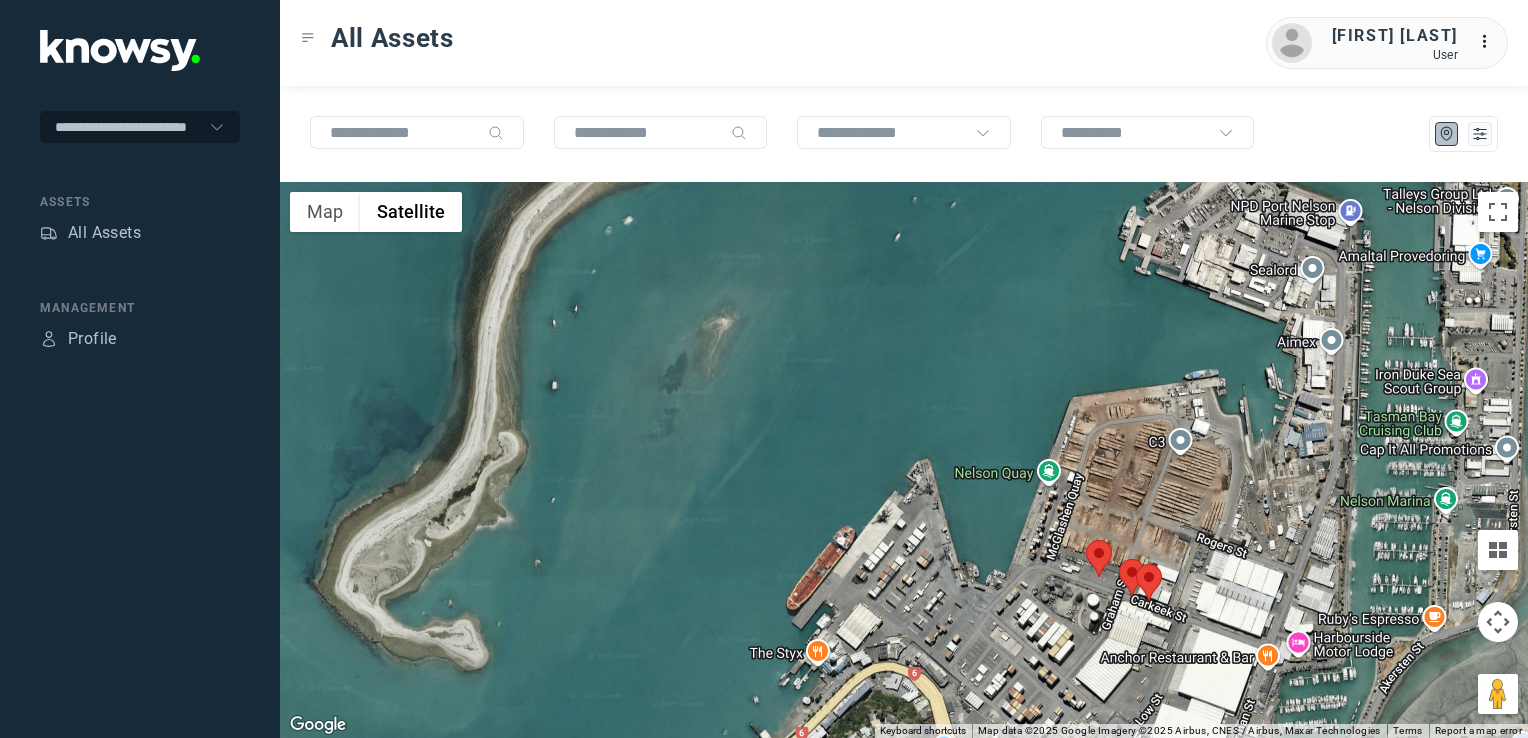 click 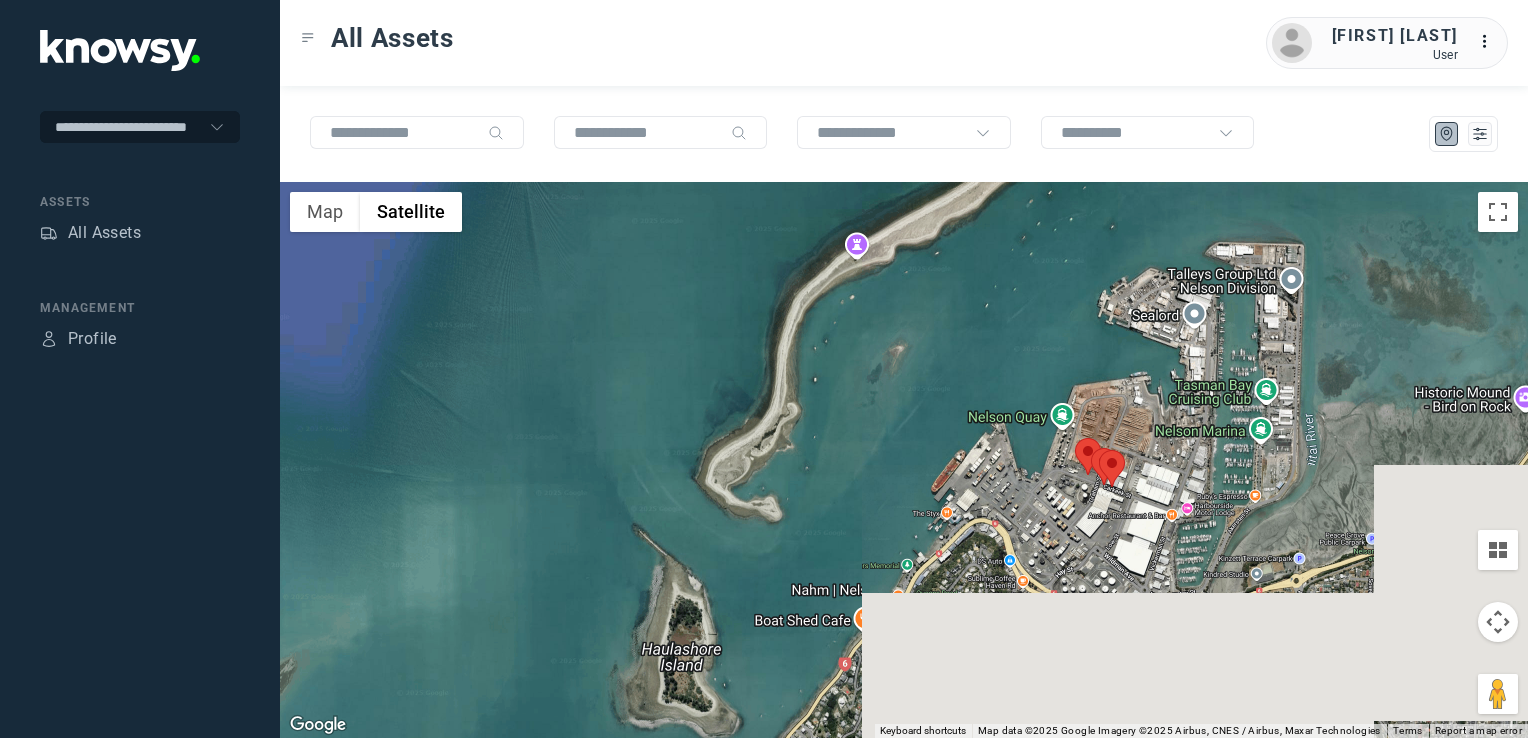 drag, startPoint x: 1096, startPoint y: 556, endPoint x: 1092, endPoint y: 513, distance: 43.185646 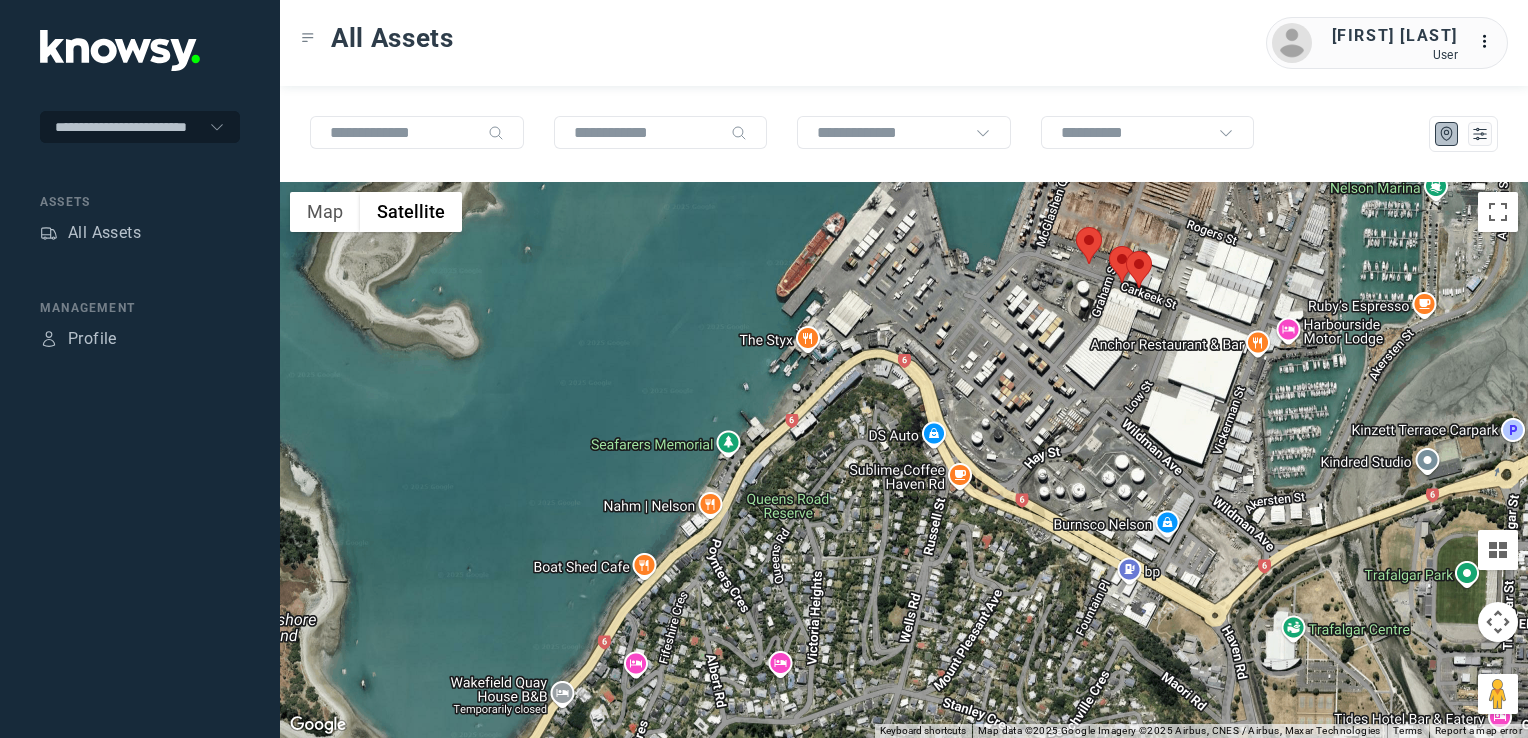 drag, startPoint x: 1036, startPoint y: 292, endPoint x: 1053, endPoint y: 366, distance: 75.9276 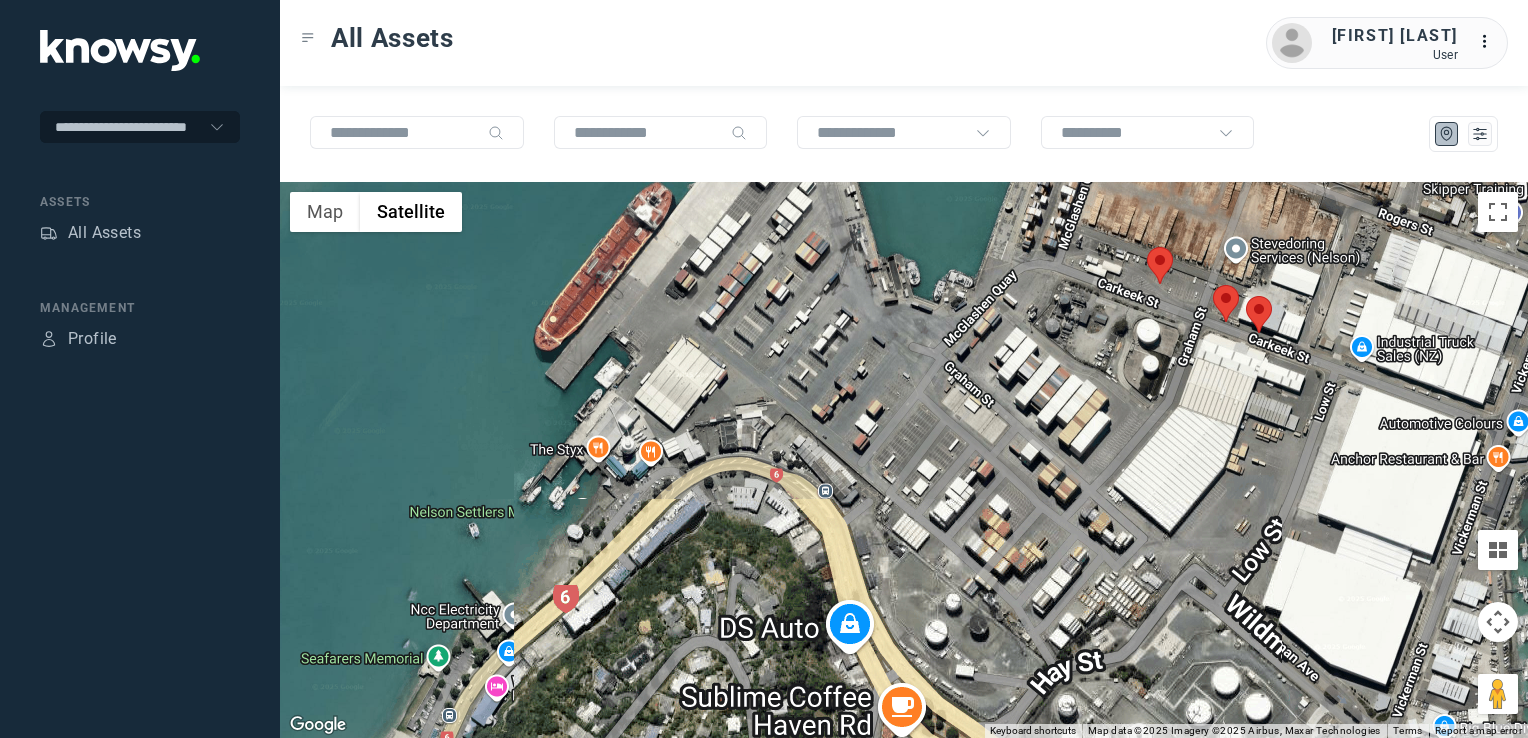 drag, startPoint x: 1143, startPoint y: 371, endPoint x: 1128, endPoint y: 431, distance: 61.846584 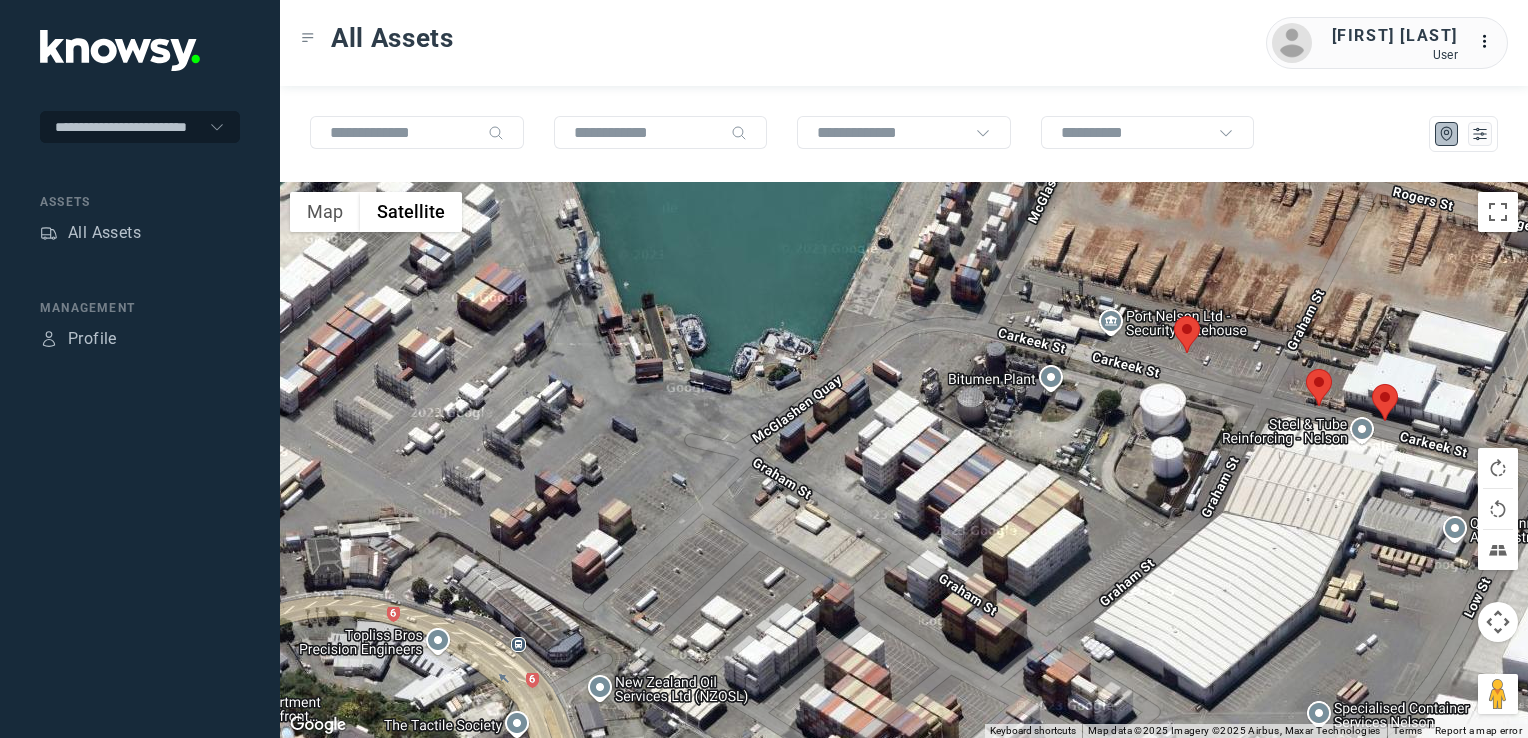 drag, startPoint x: 1005, startPoint y: 613, endPoint x: 1113, endPoint y: 534, distance: 133.80957 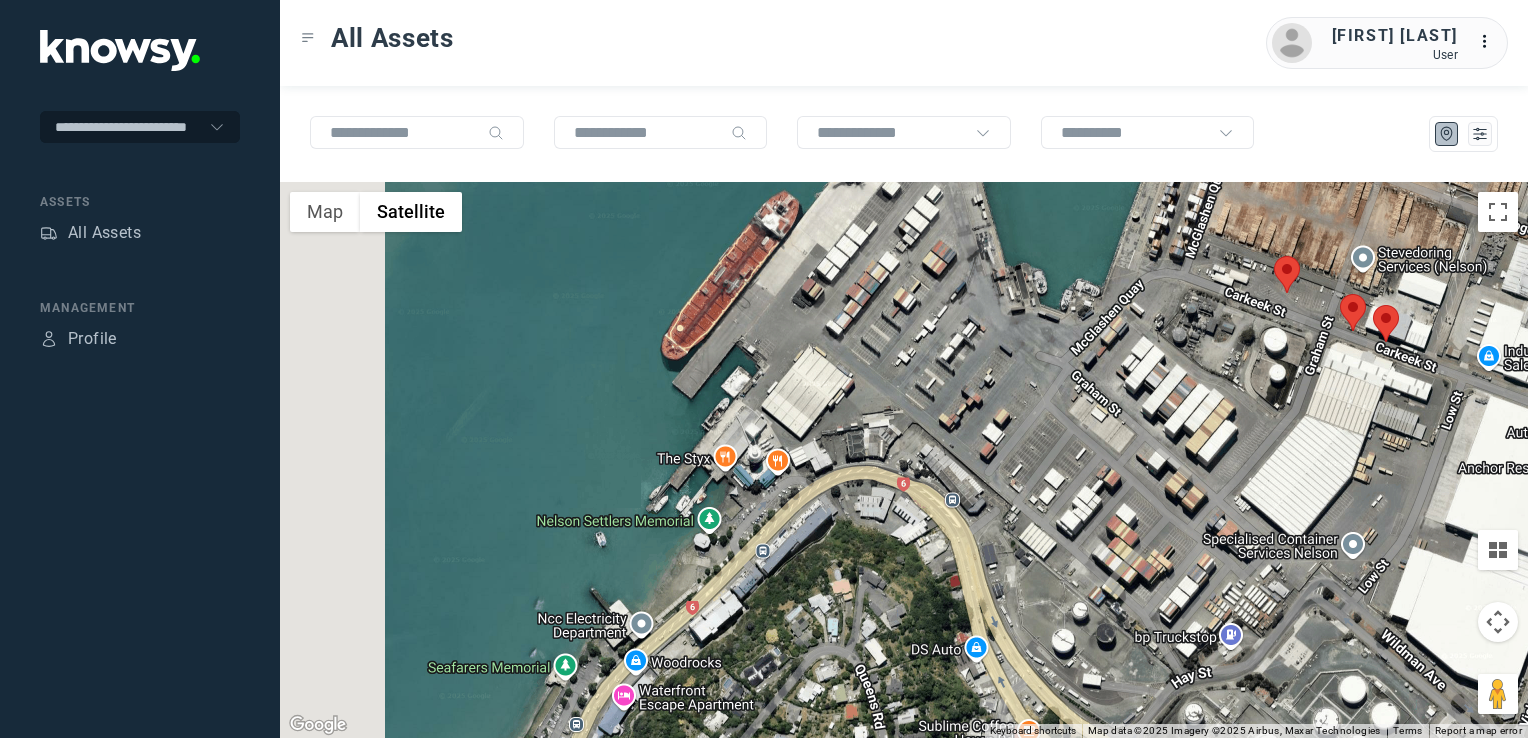 click 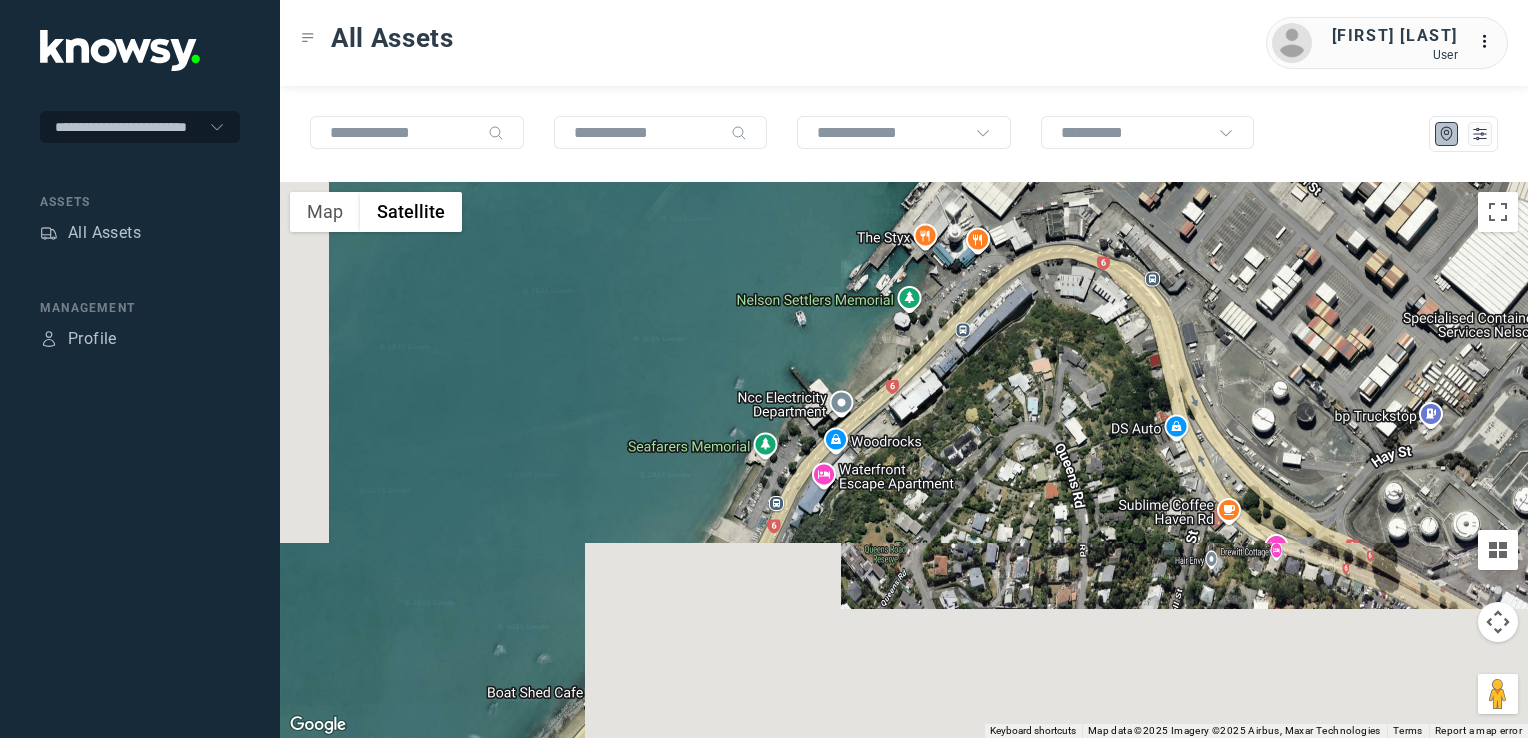 click 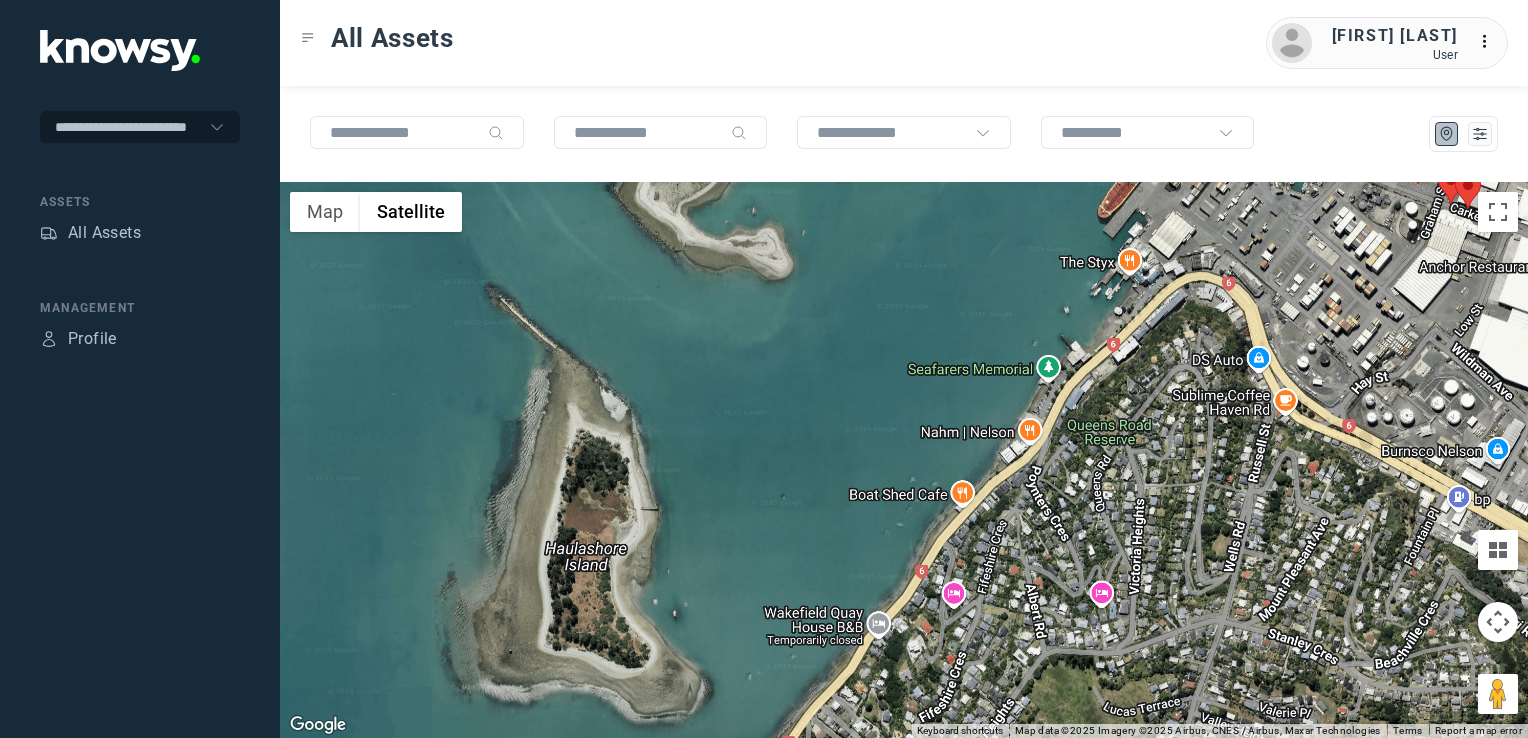 click 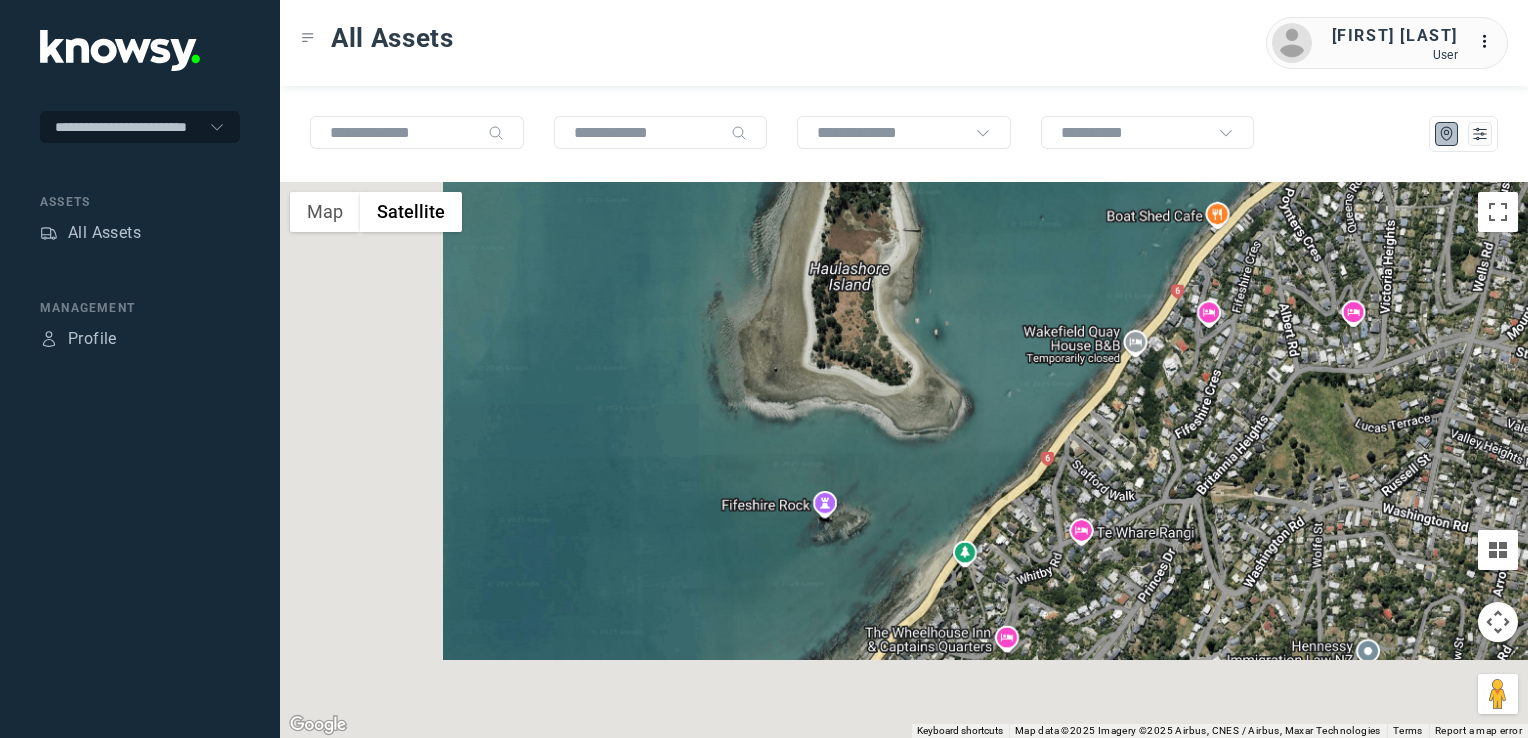 click 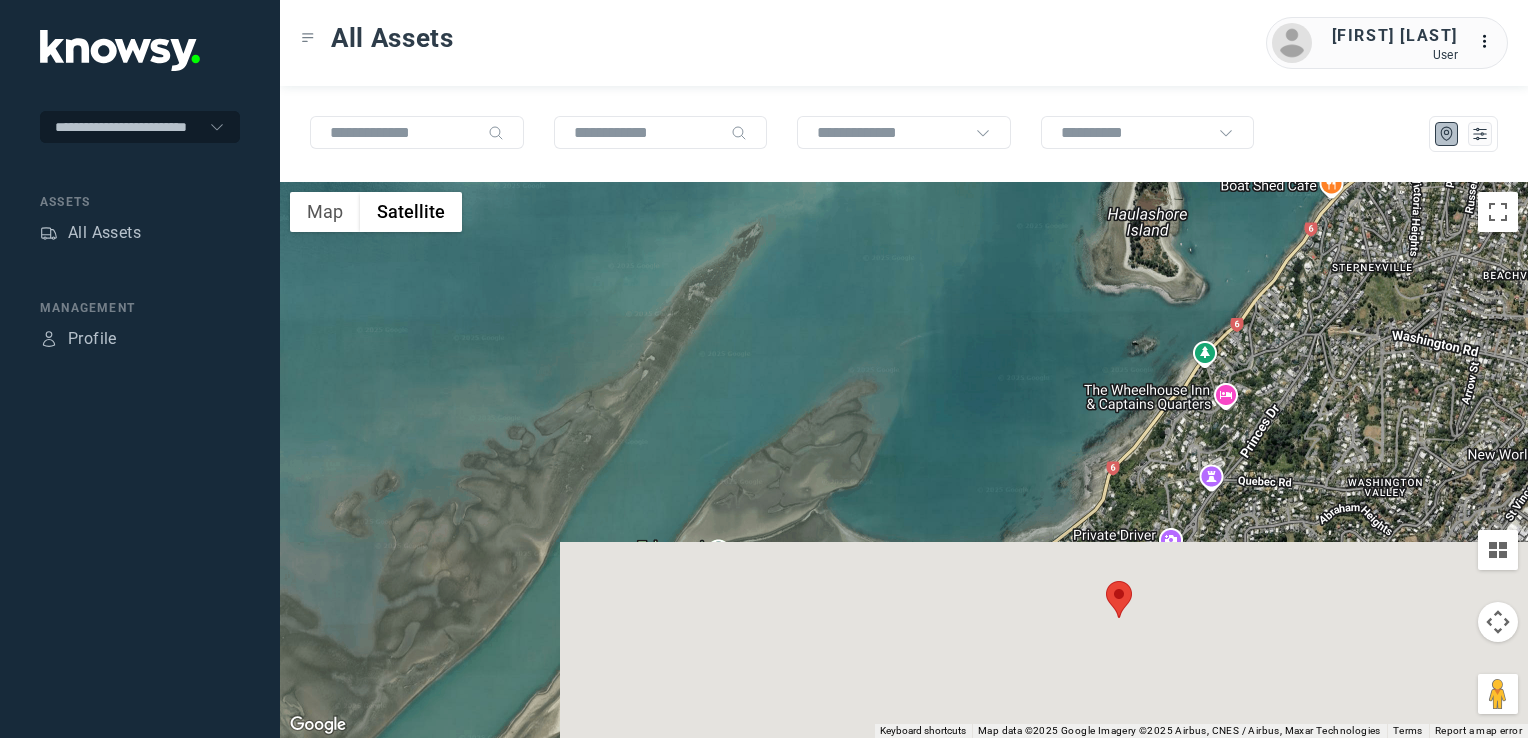 click 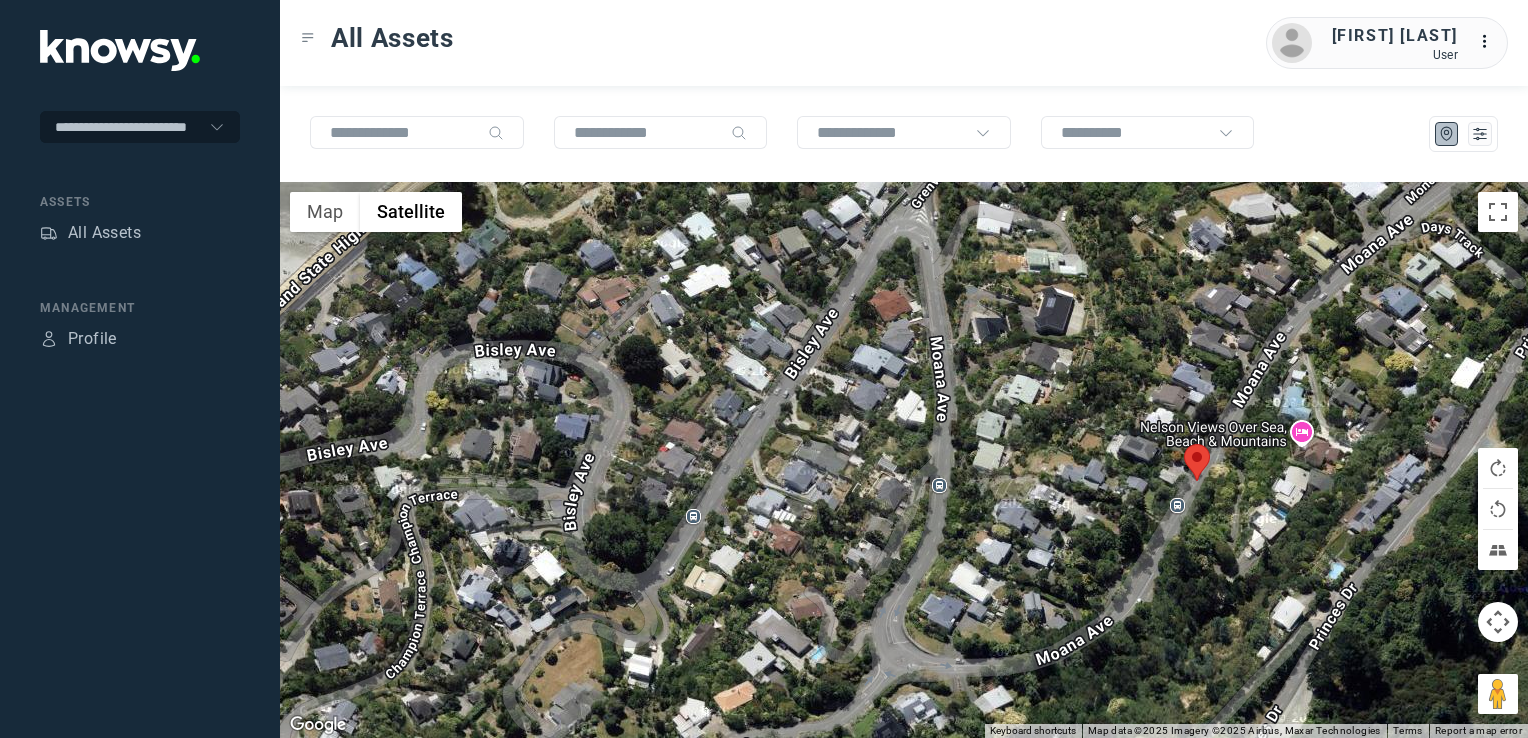 click 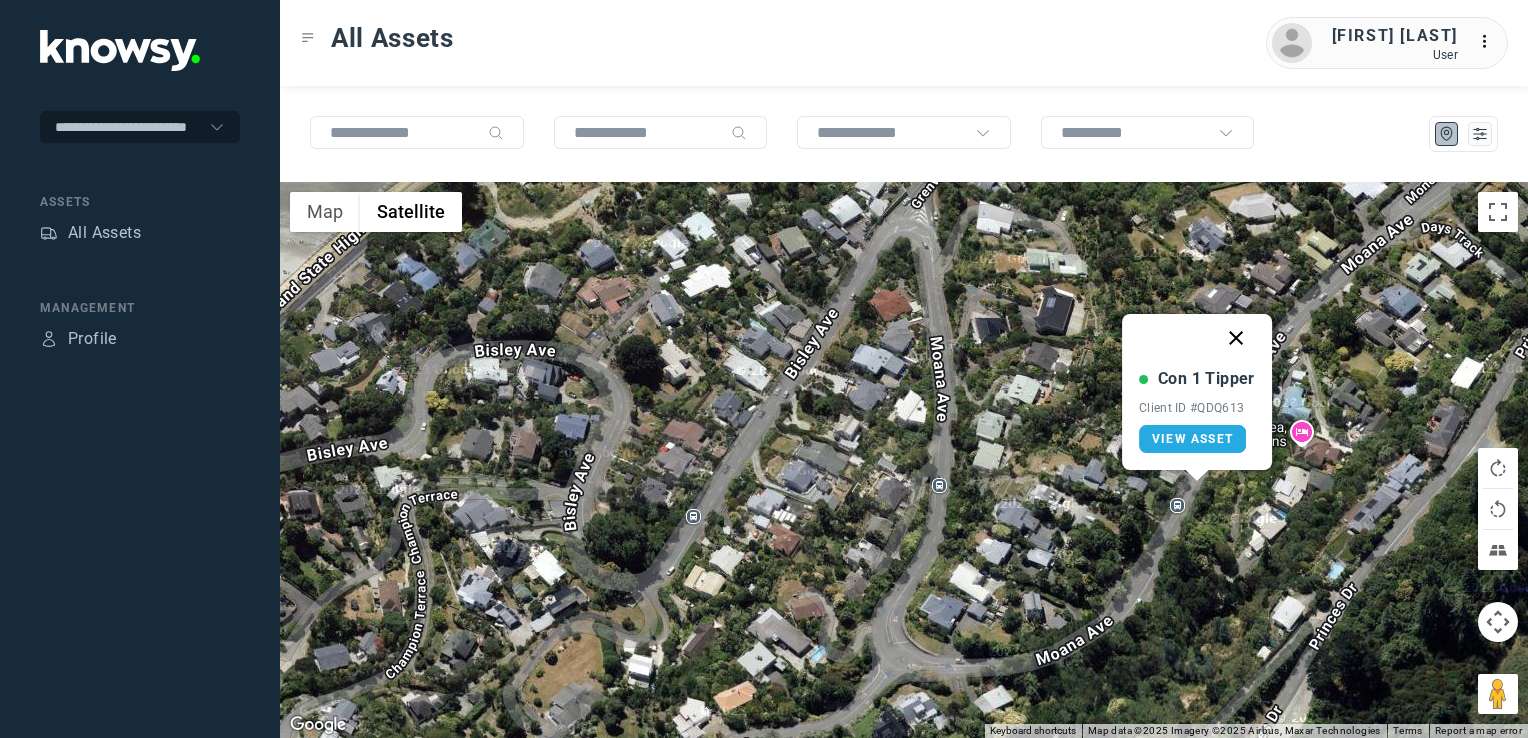 click 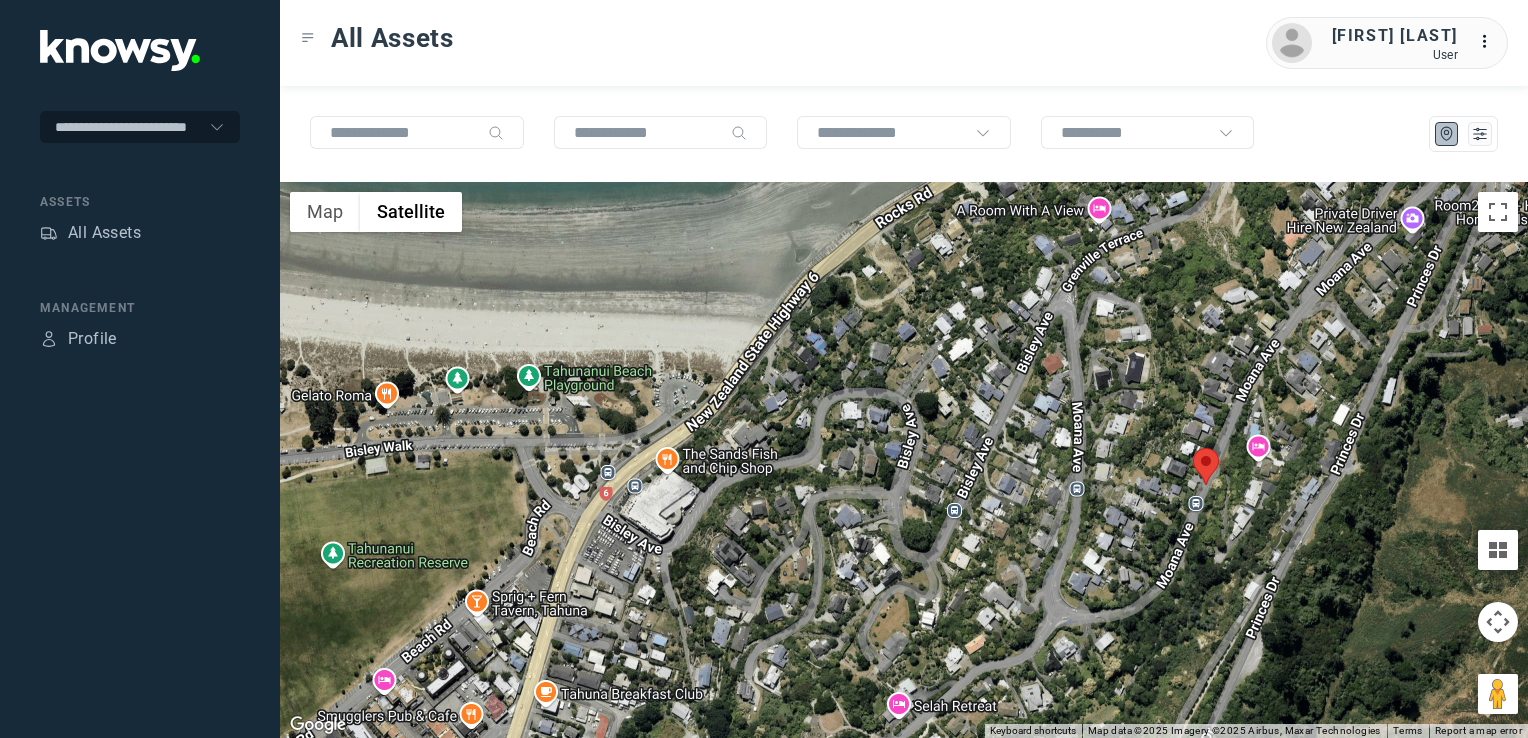 drag, startPoint x: 1148, startPoint y: 574, endPoint x: 1168, endPoint y: 510, distance: 67.052216 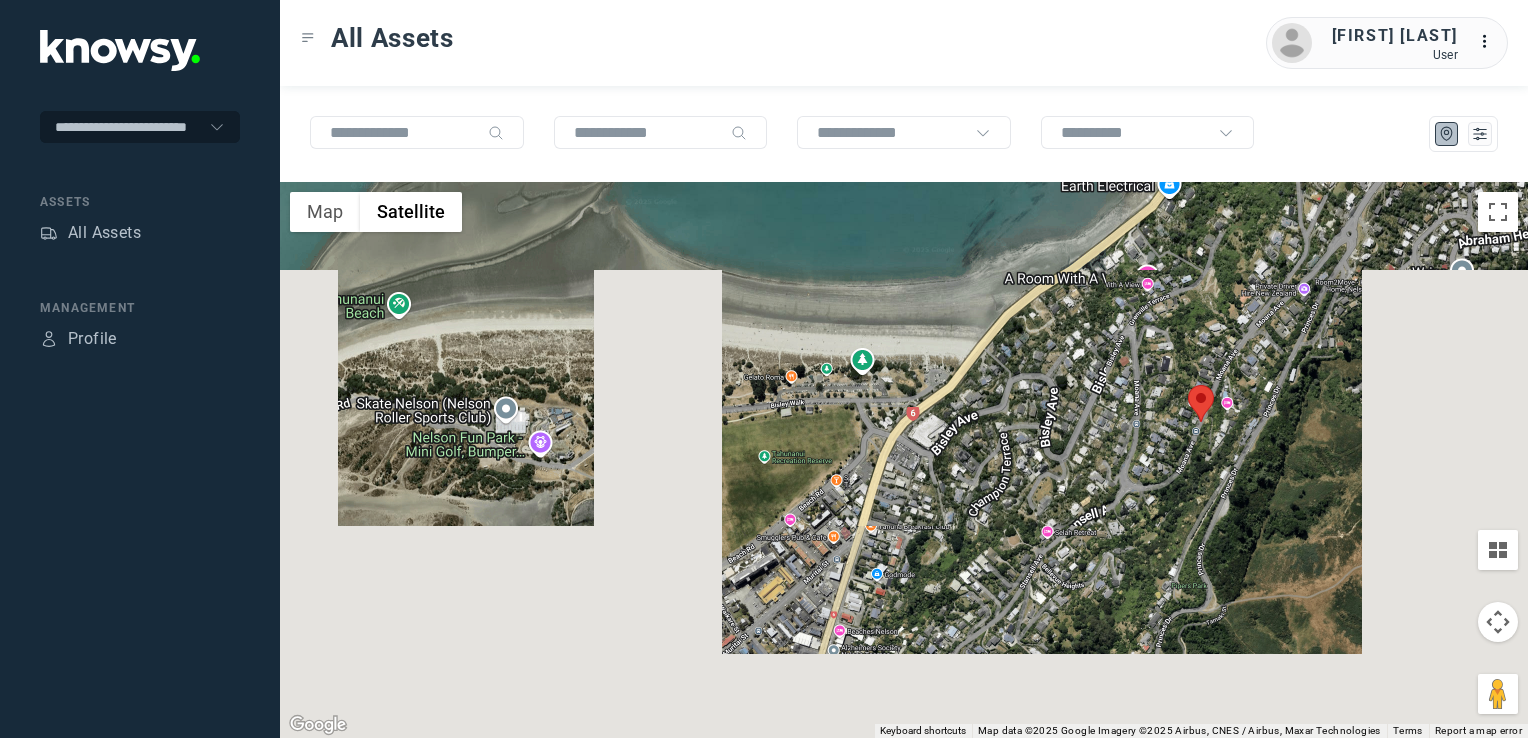 click 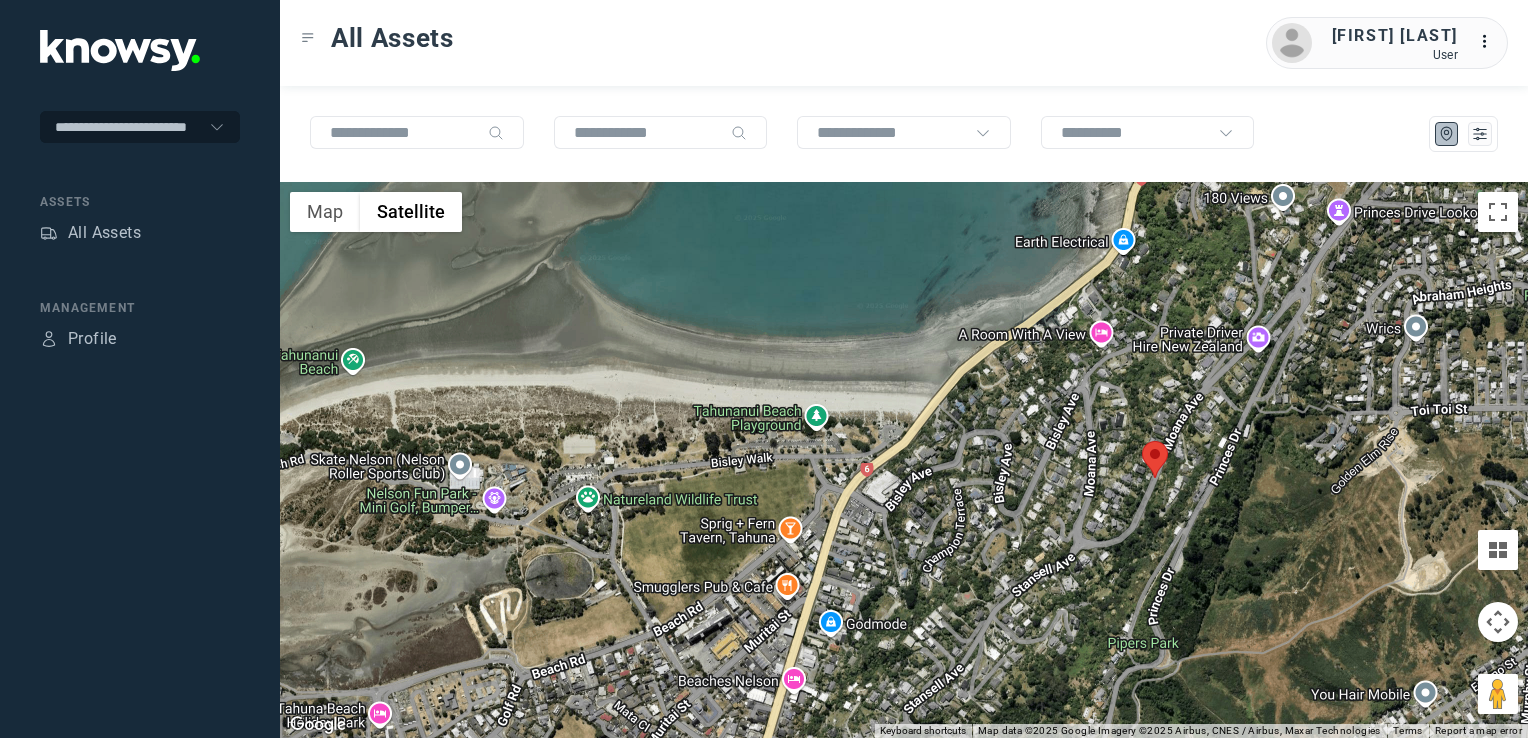 drag, startPoint x: 1064, startPoint y: 494, endPoint x: 1060, endPoint y: 506, distance: 12.649111 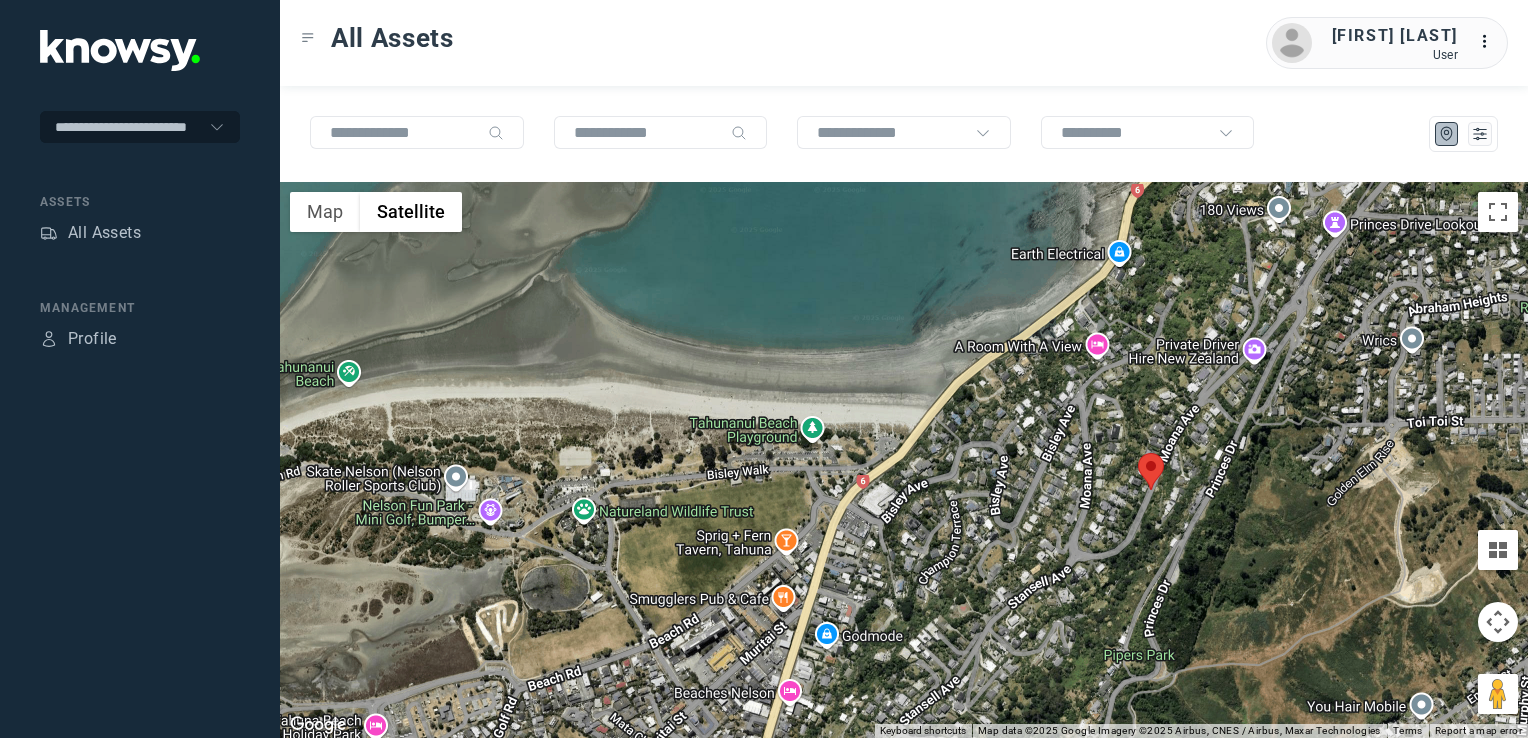 click 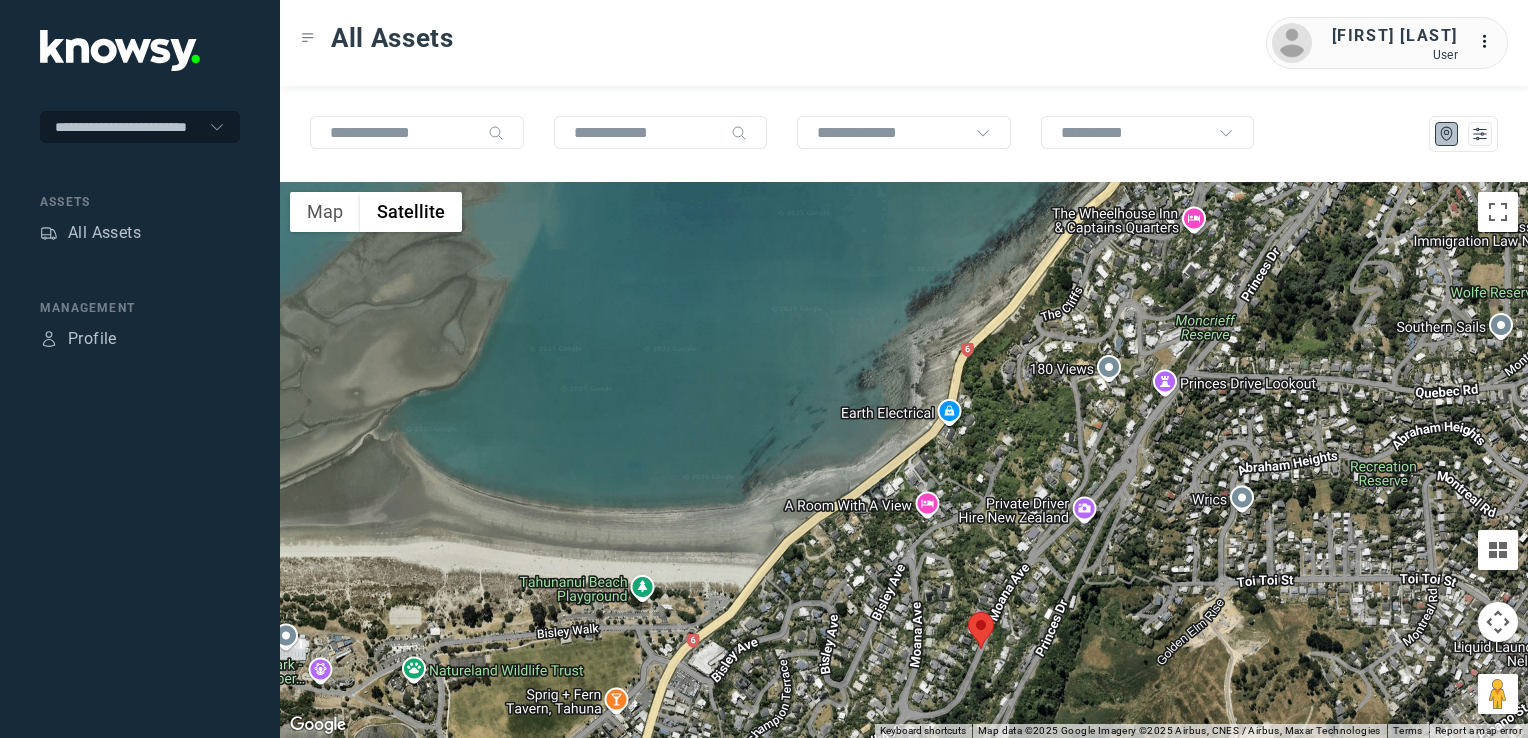 click 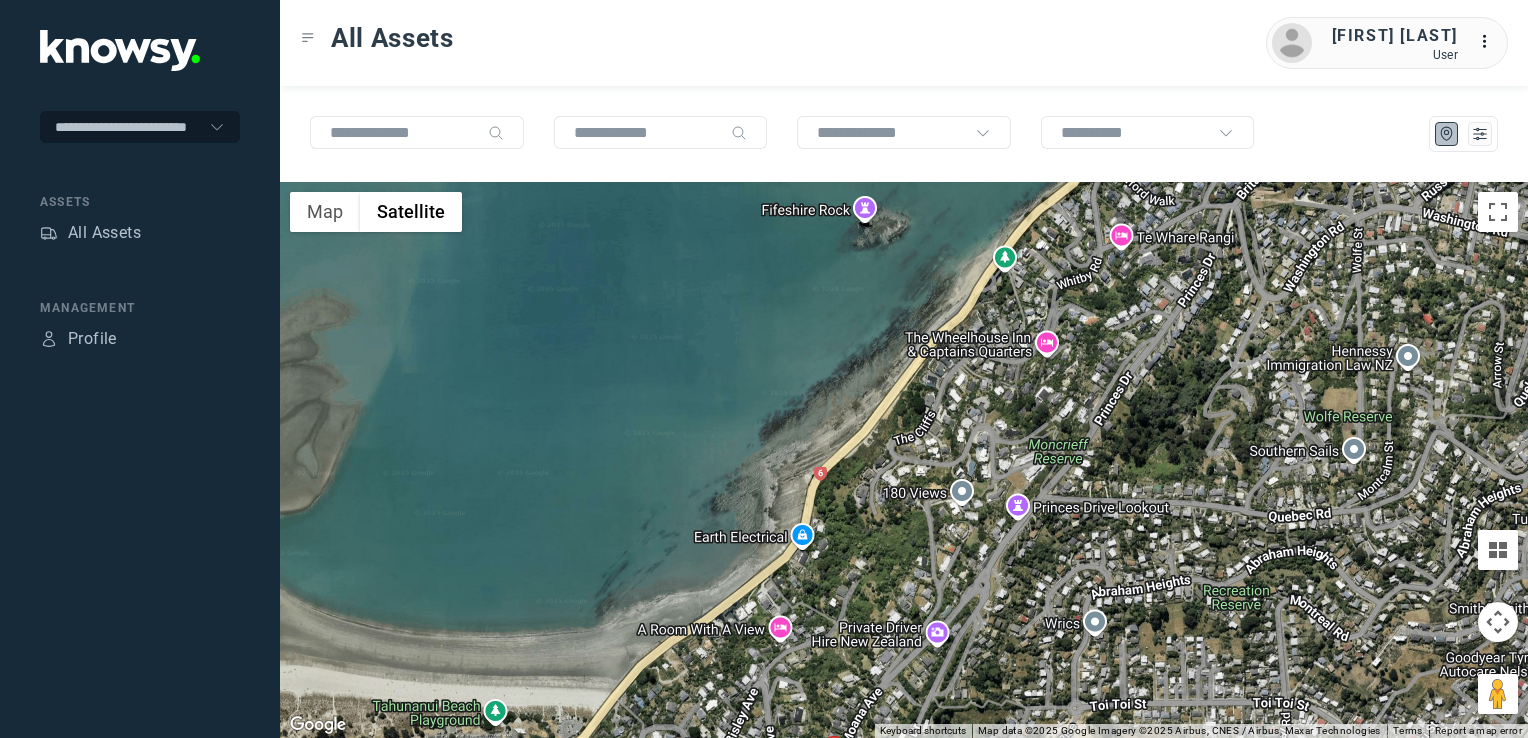 click 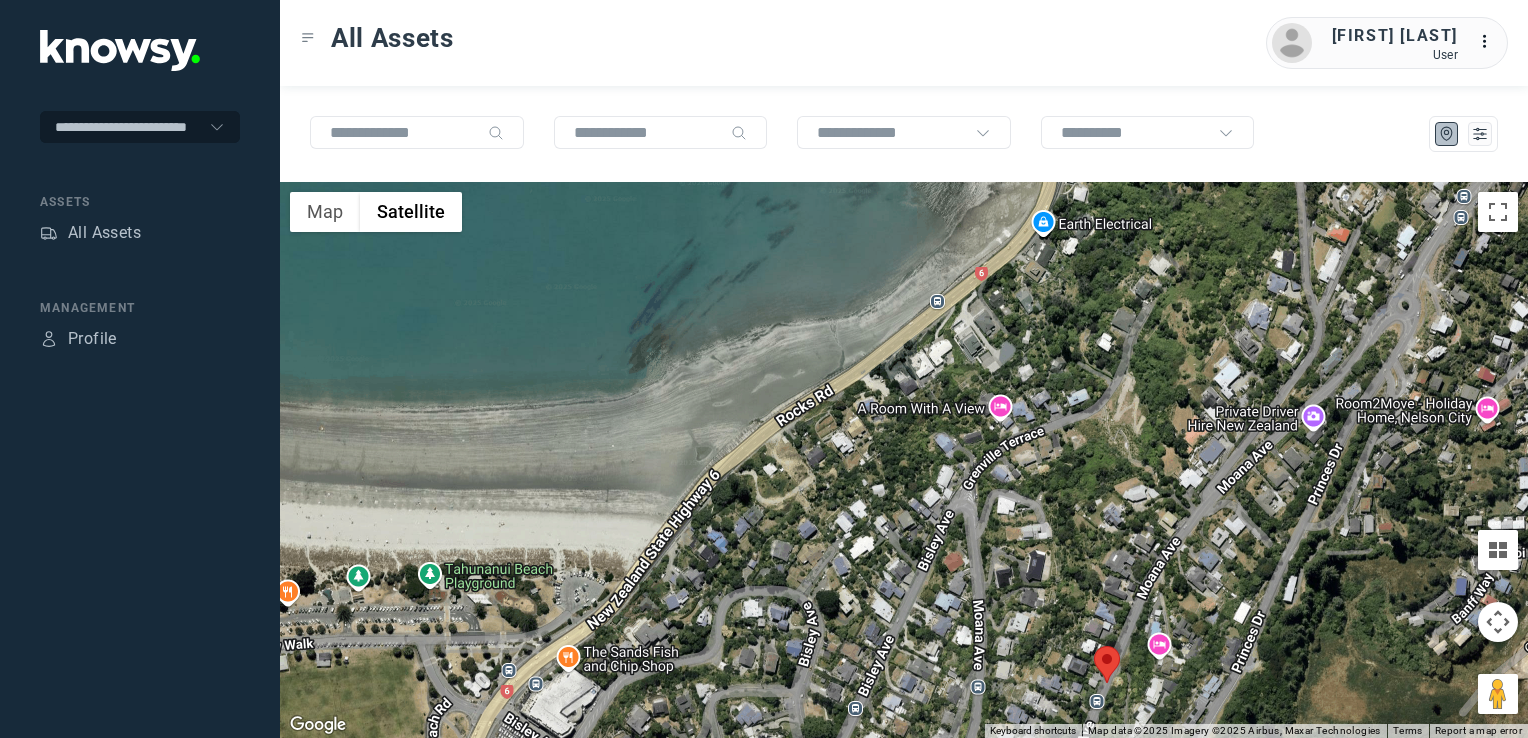 drag, startPoint x: 829, startPoint y: 625, endPoint x: 1060, endPoint y: 651, distance: 232.4586 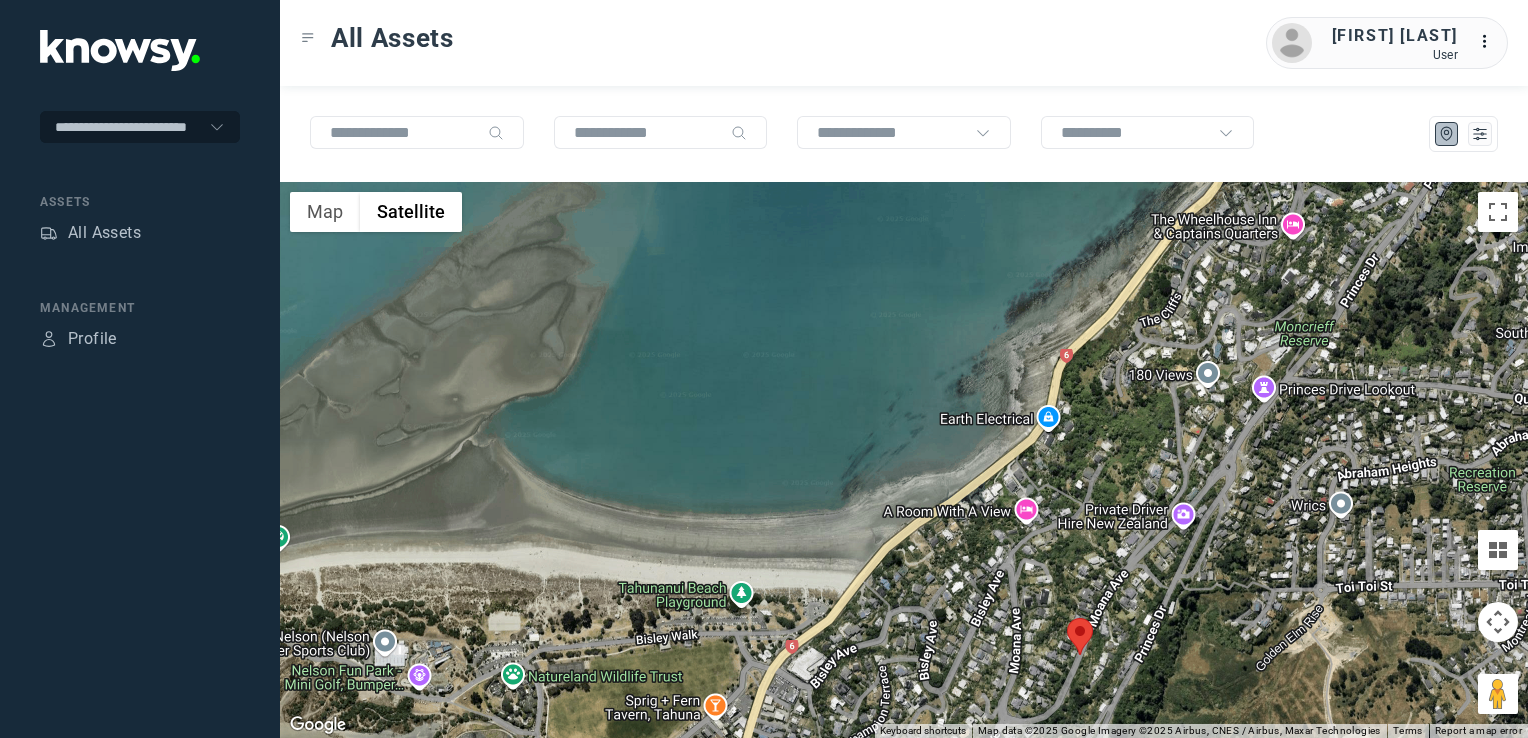 drag, startPoint x: 913, startPoint y: 556, endPoint x: 952, endPoint y: 502, distance: 66.61081 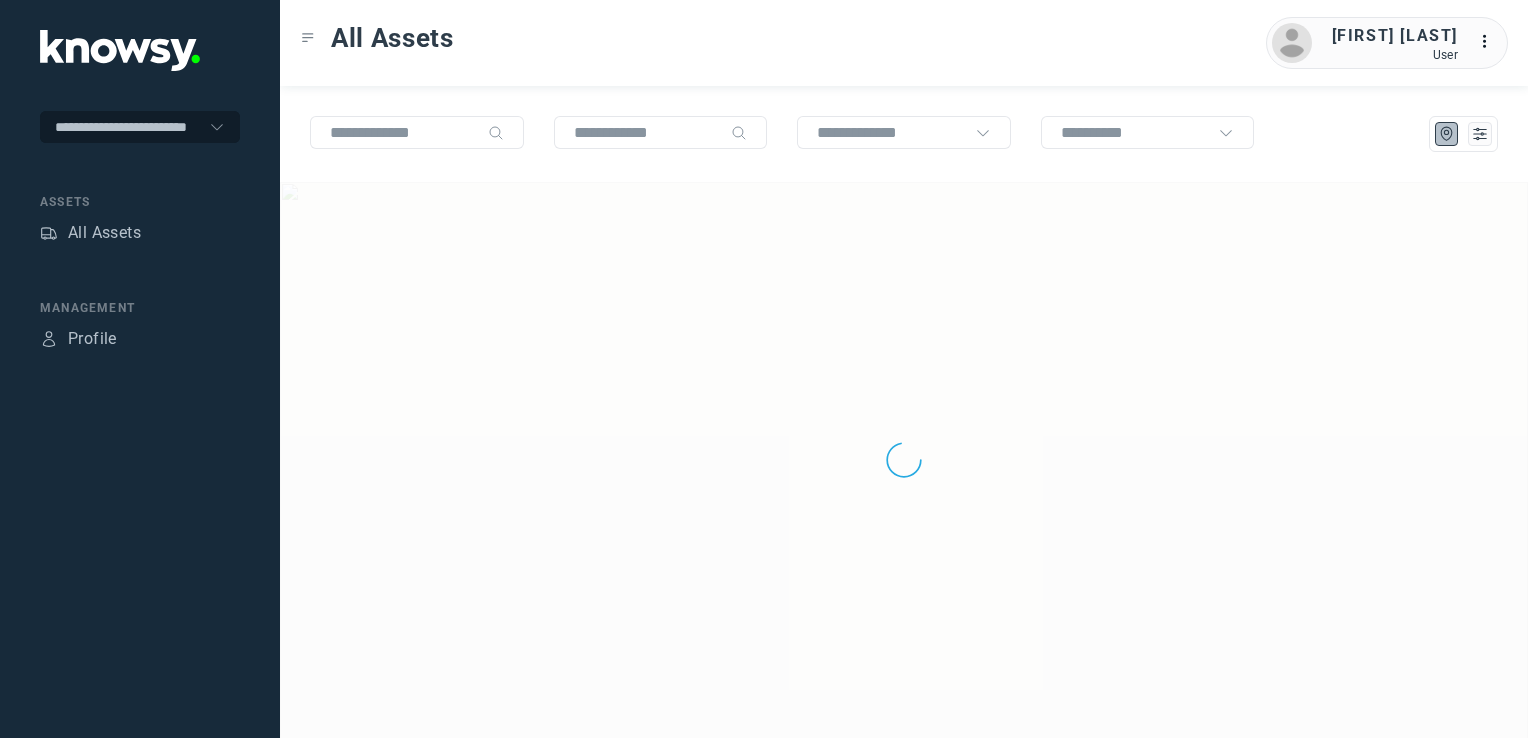 scroll, scrollTop: 0, scrollLeft: 0, axis: both 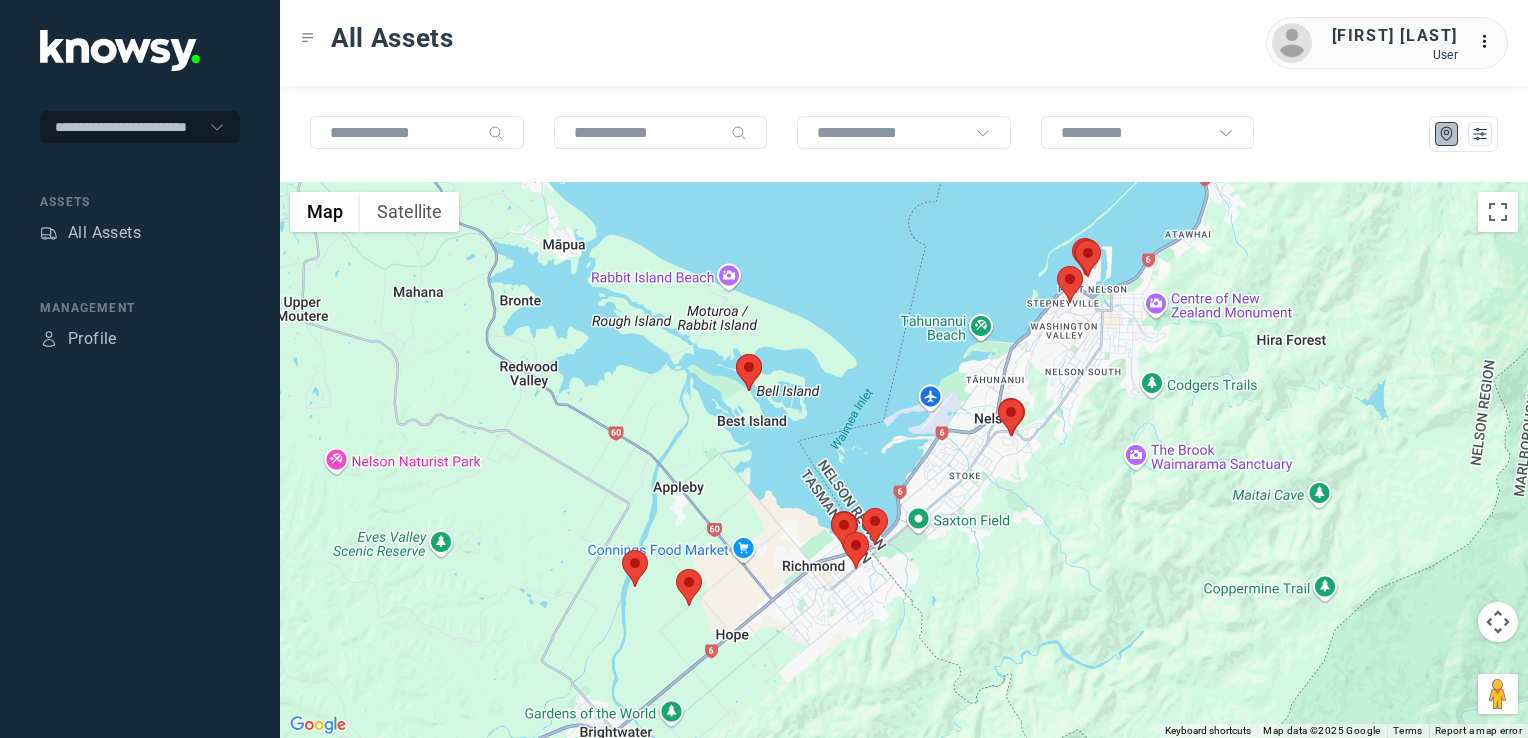 drag, startPoint x: 820, startPoint y: 380, endPoint x: 716, endPoint y: 462, distance: 132.43866 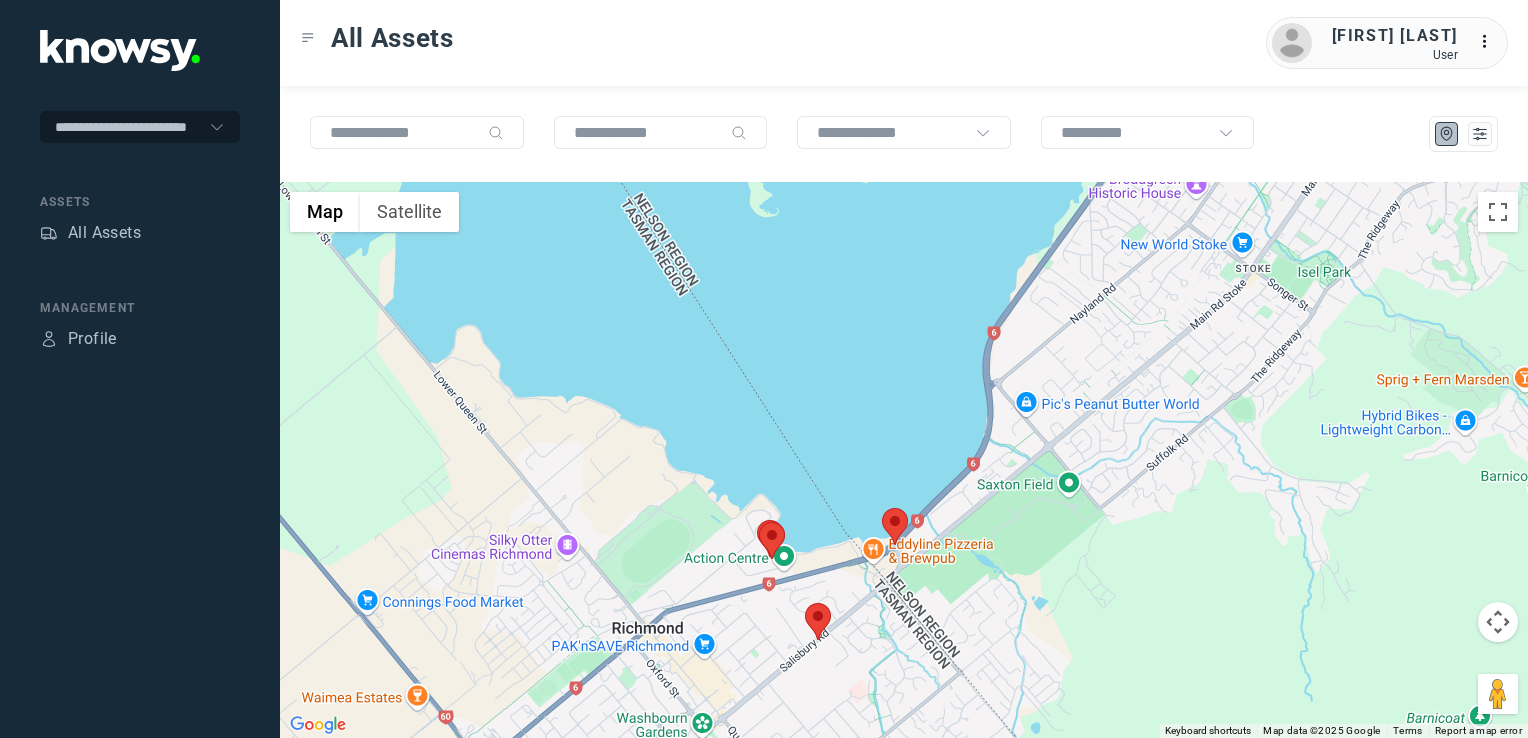 click 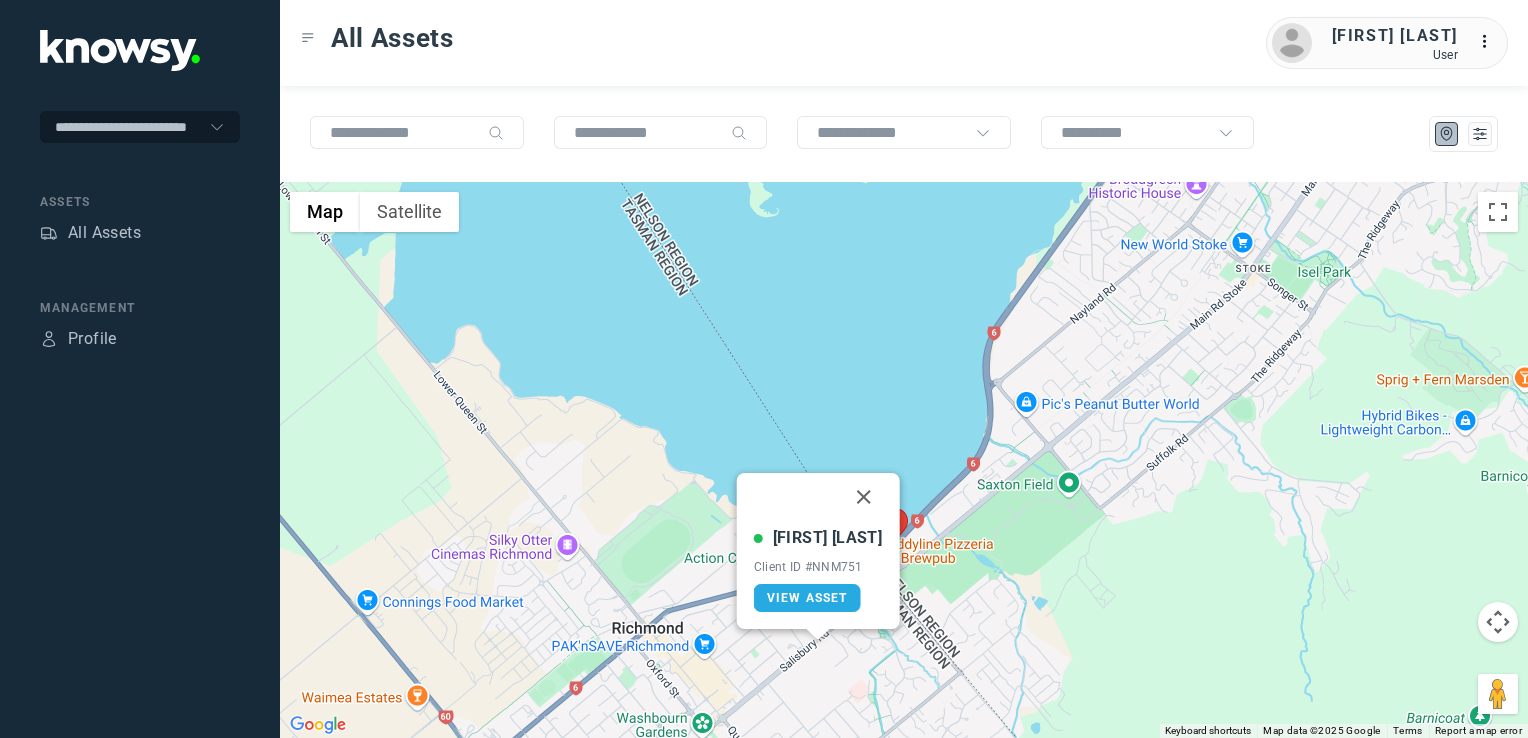 drag, startPoint x: 854, startPoint y: 499, endPoint x: 837, endPoint y: 538, distance: 42.544094 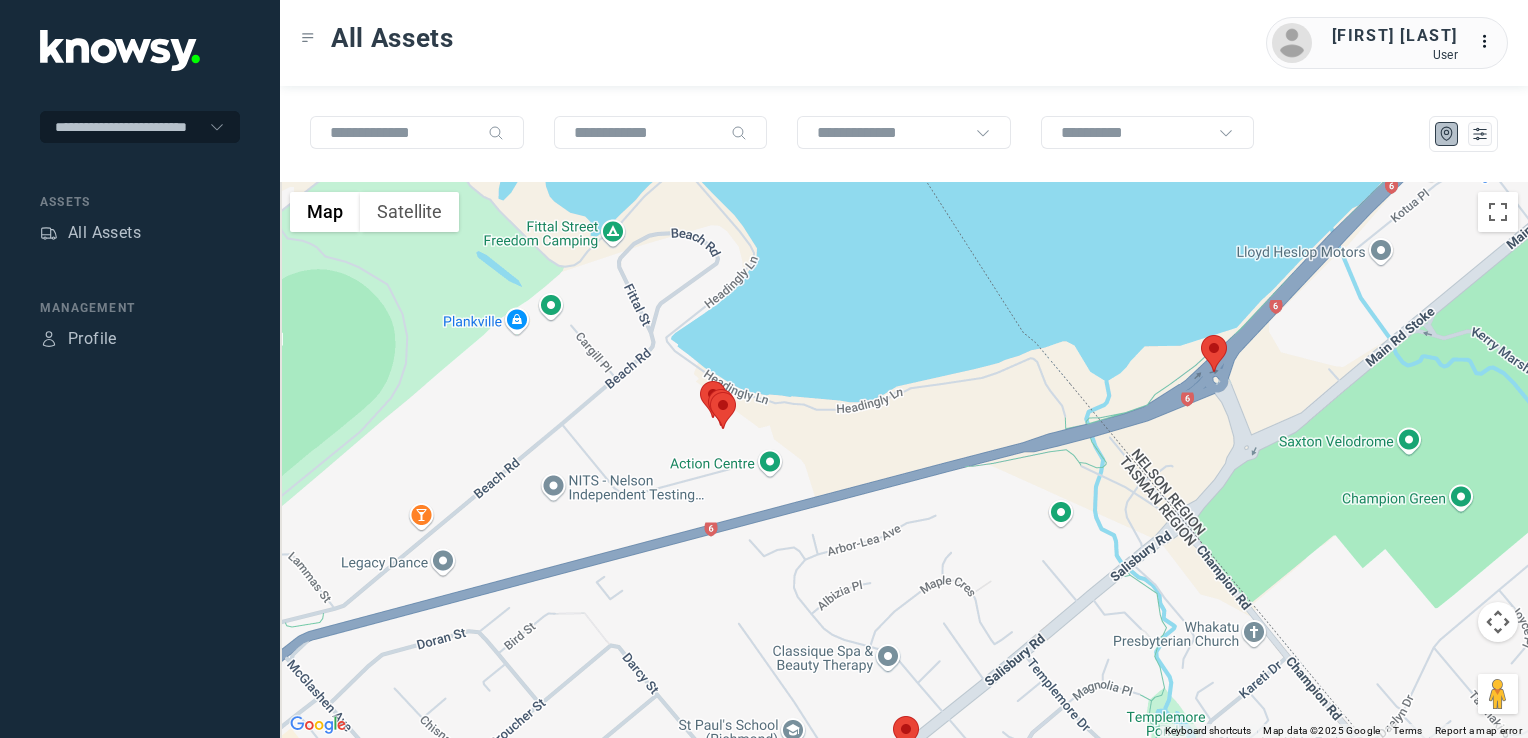 drag, startPoint x: 842, startPoint y: 619, endPoint x: 858, endPoint y: 633, distance: 21.260292 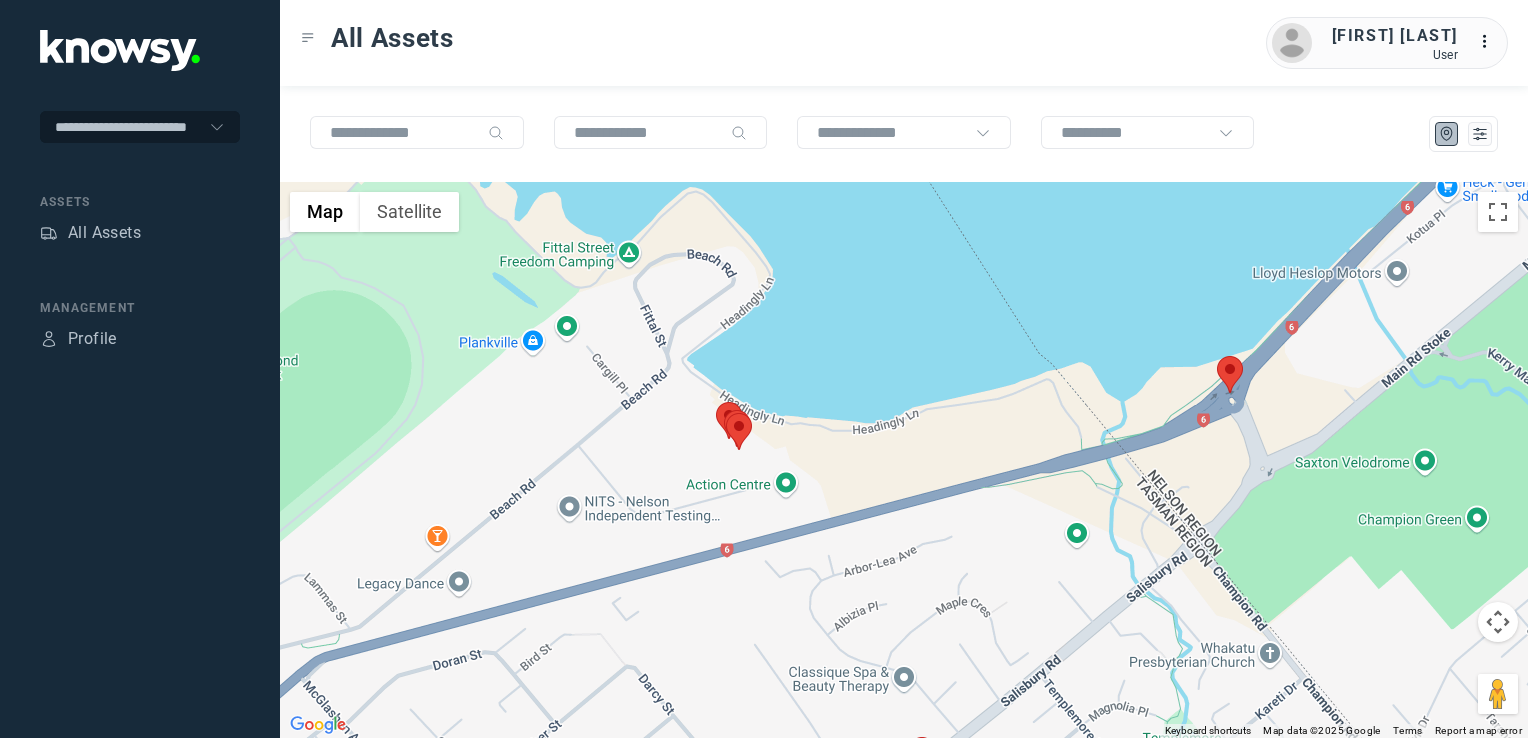 click 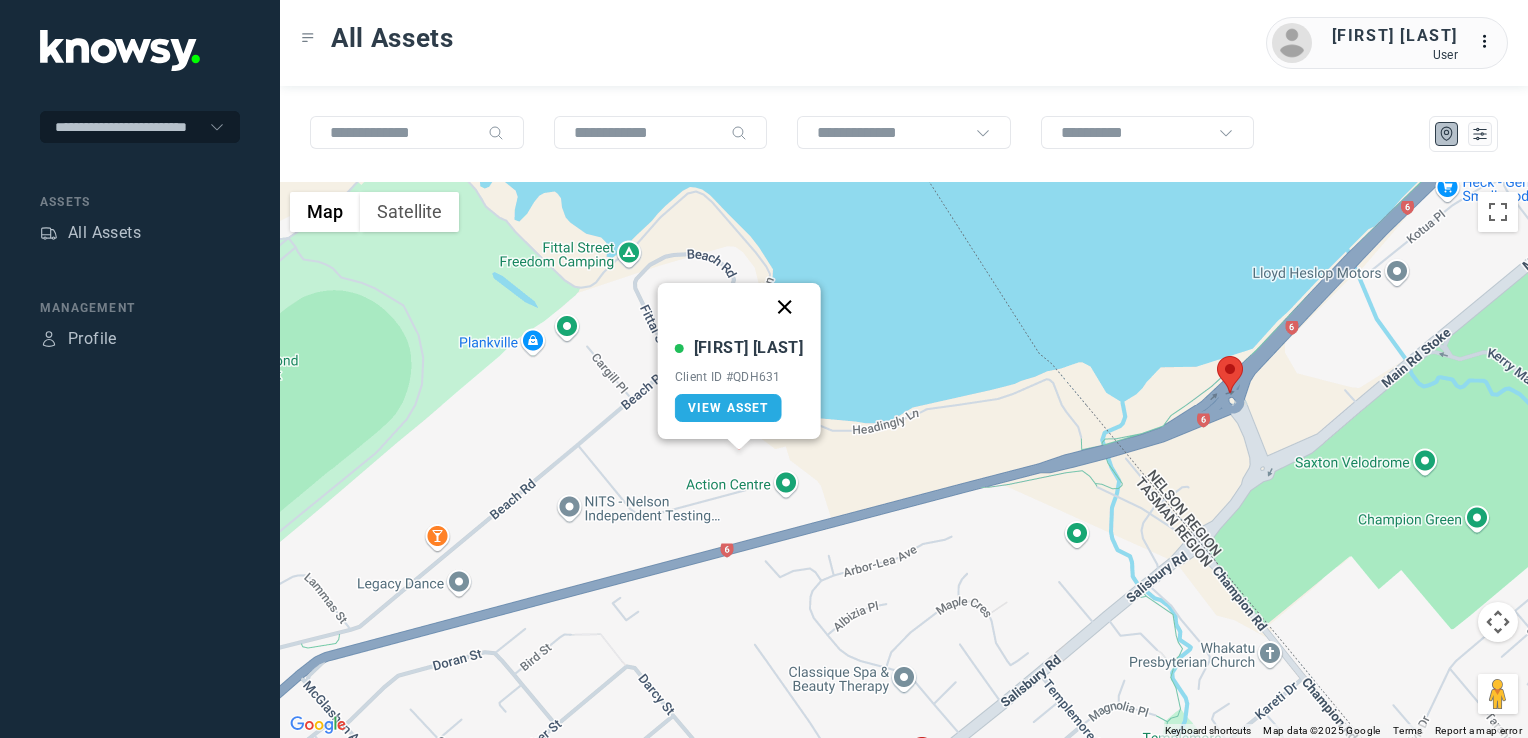 click 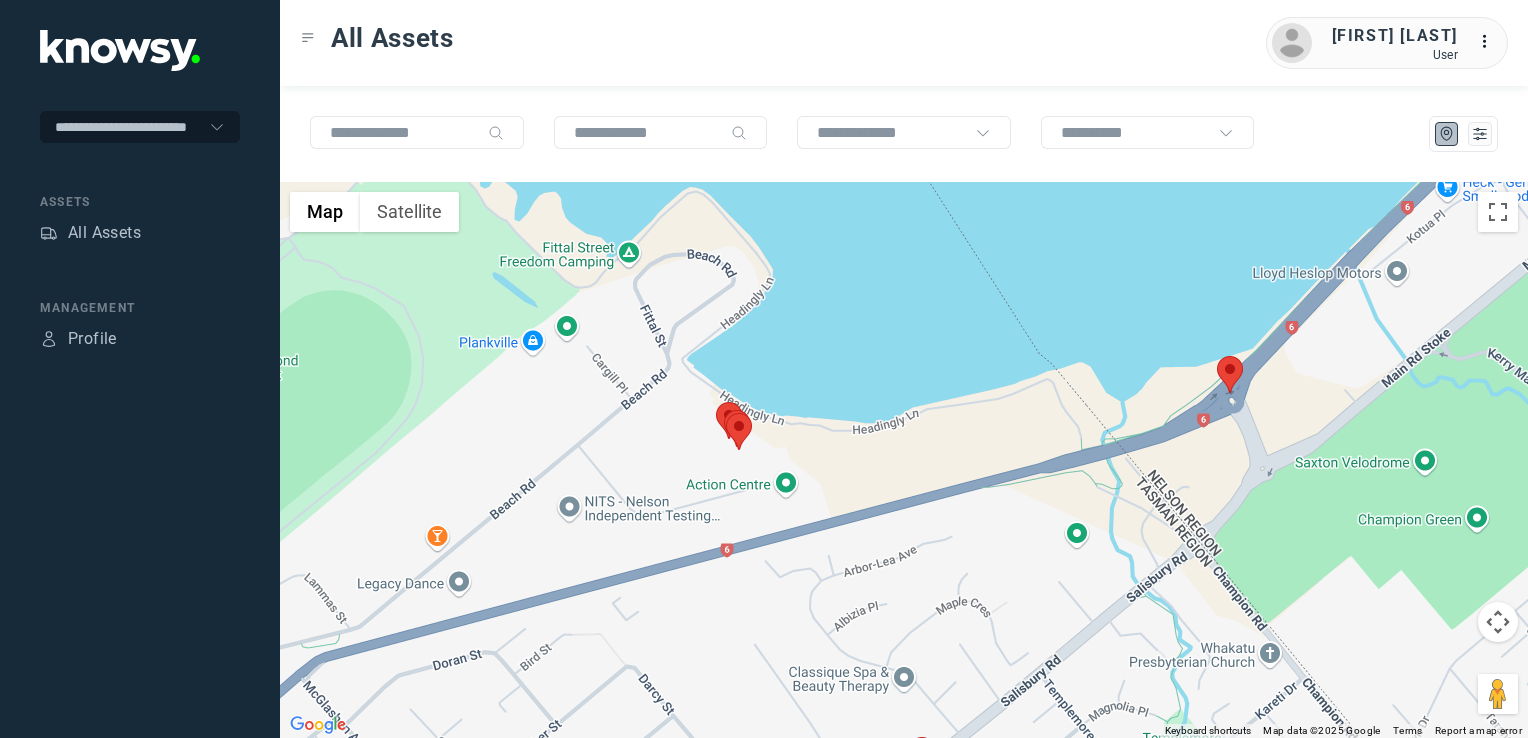 click 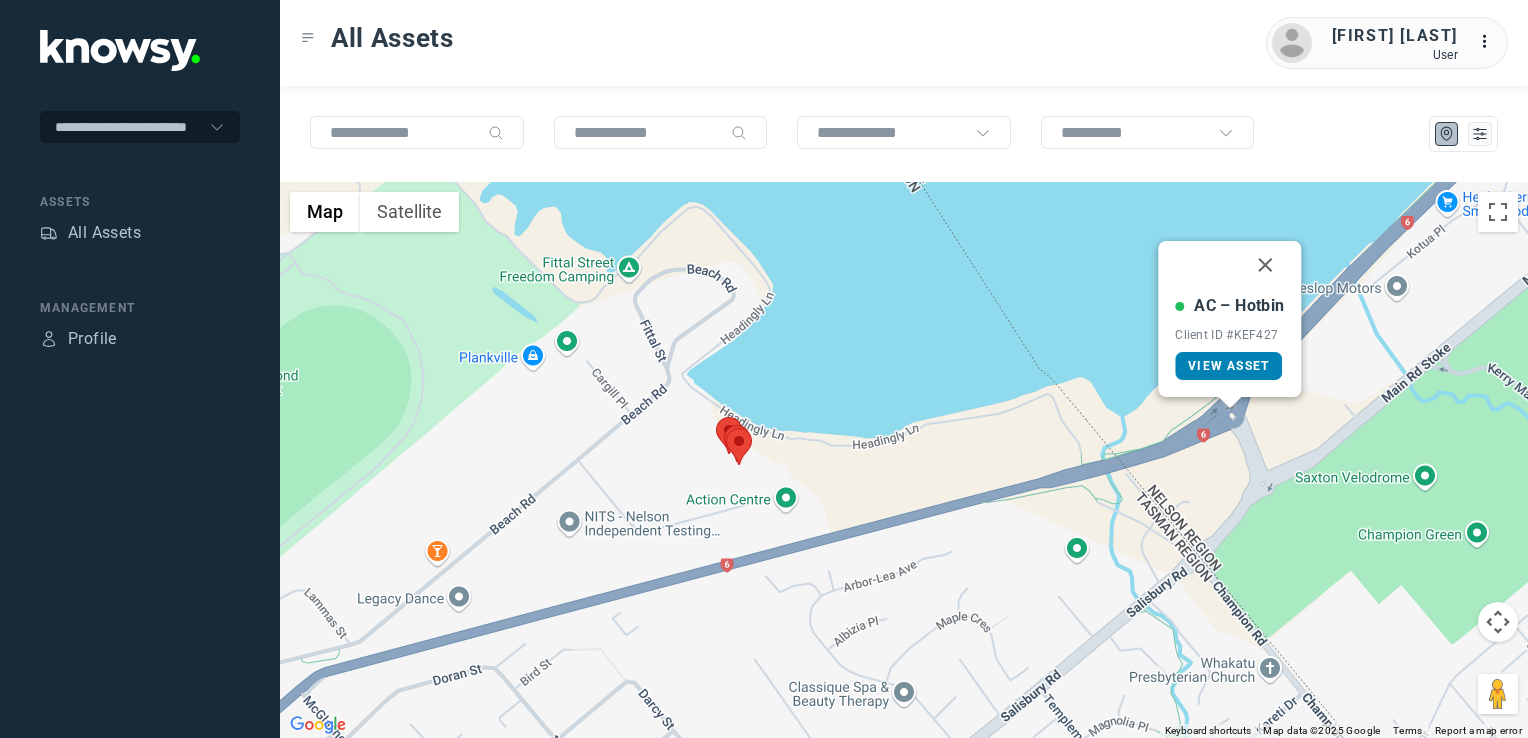click on "View Asset" 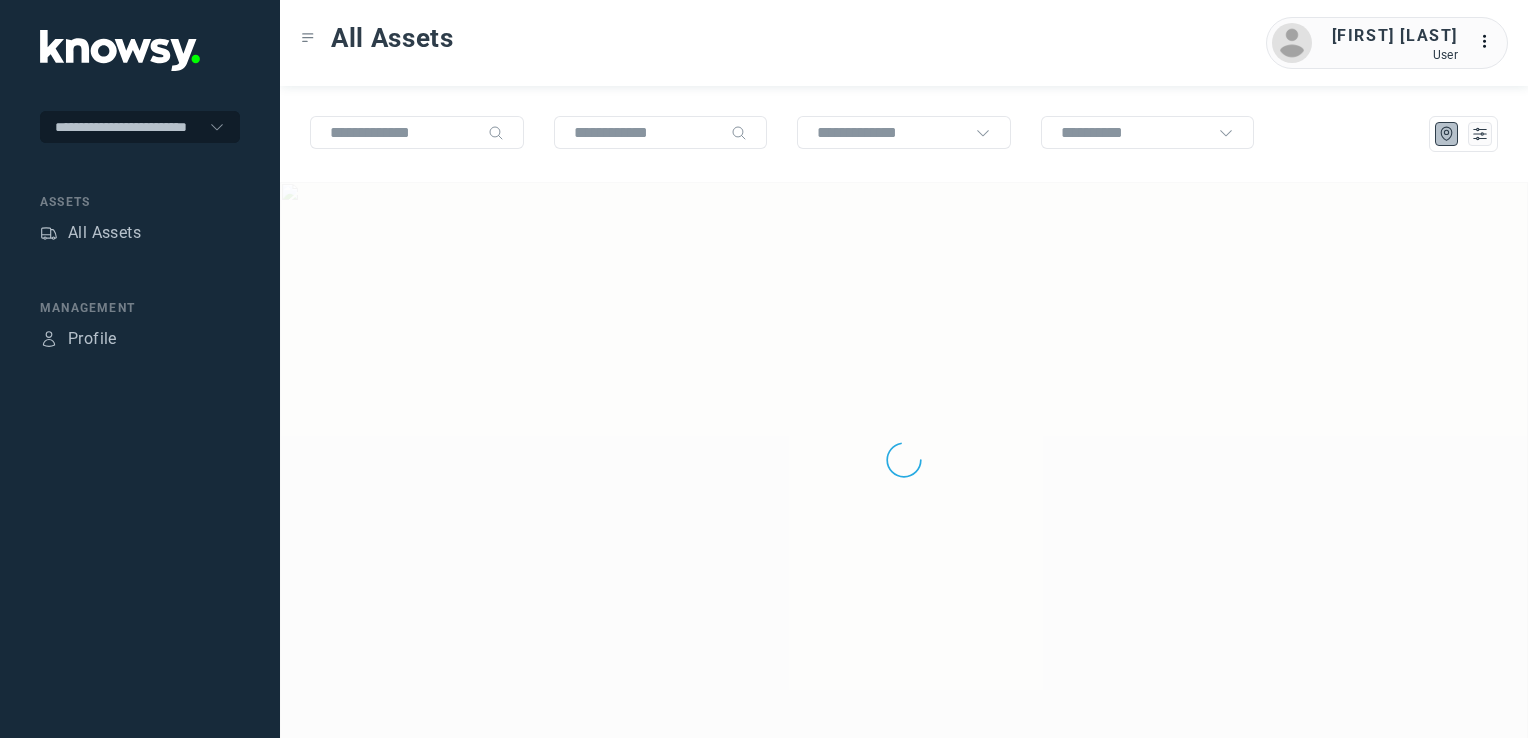 scroll, scrollTop: 0, scrollLeft: 0, axis: both 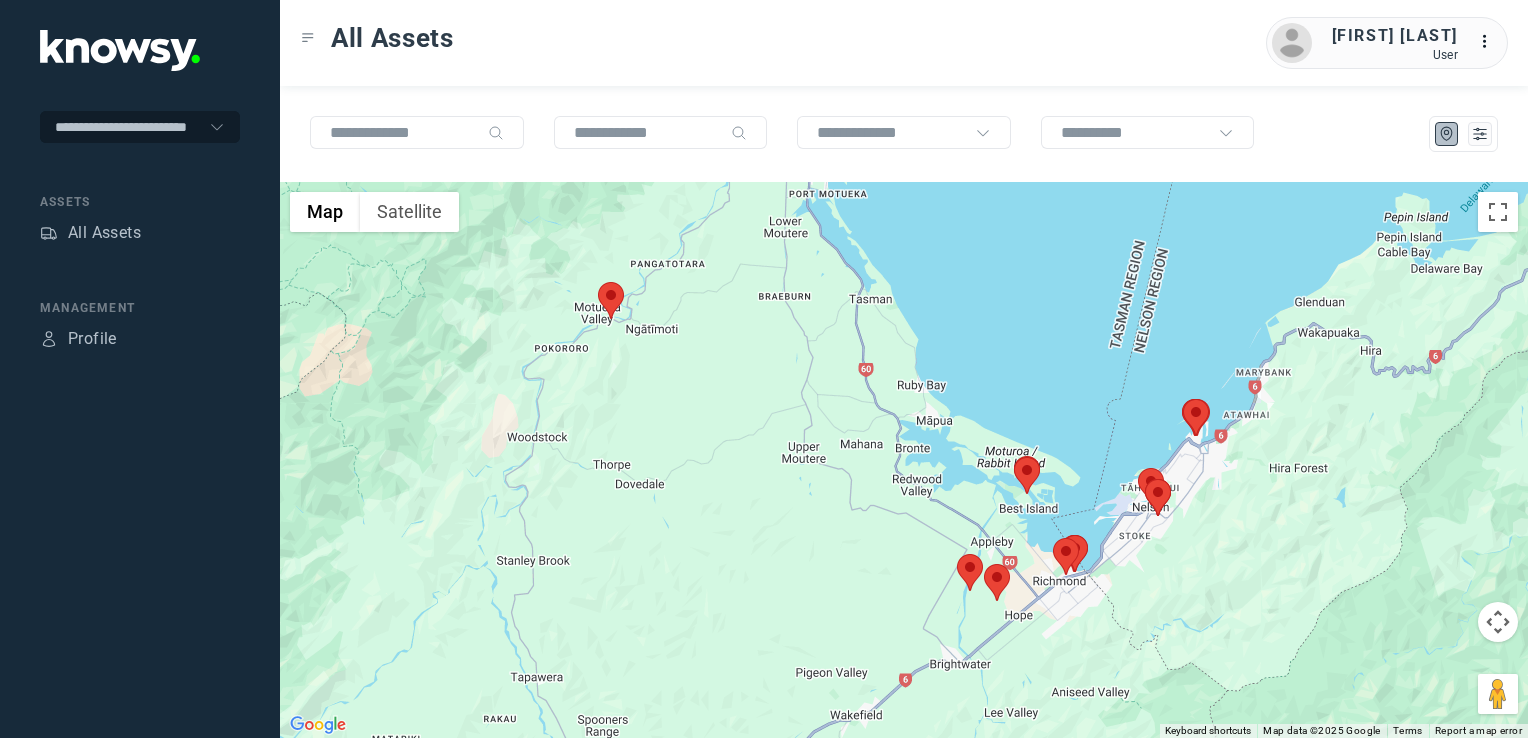 click 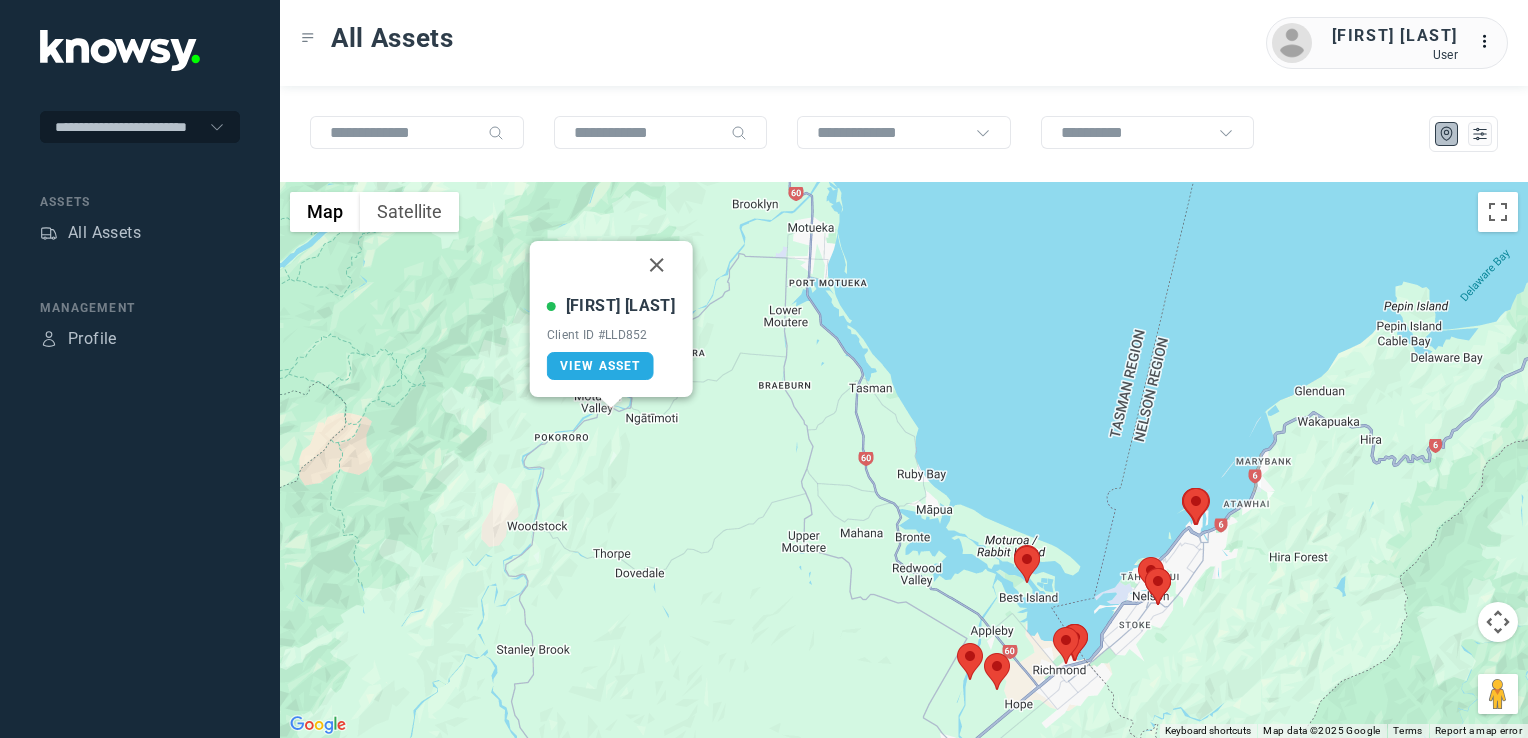 click 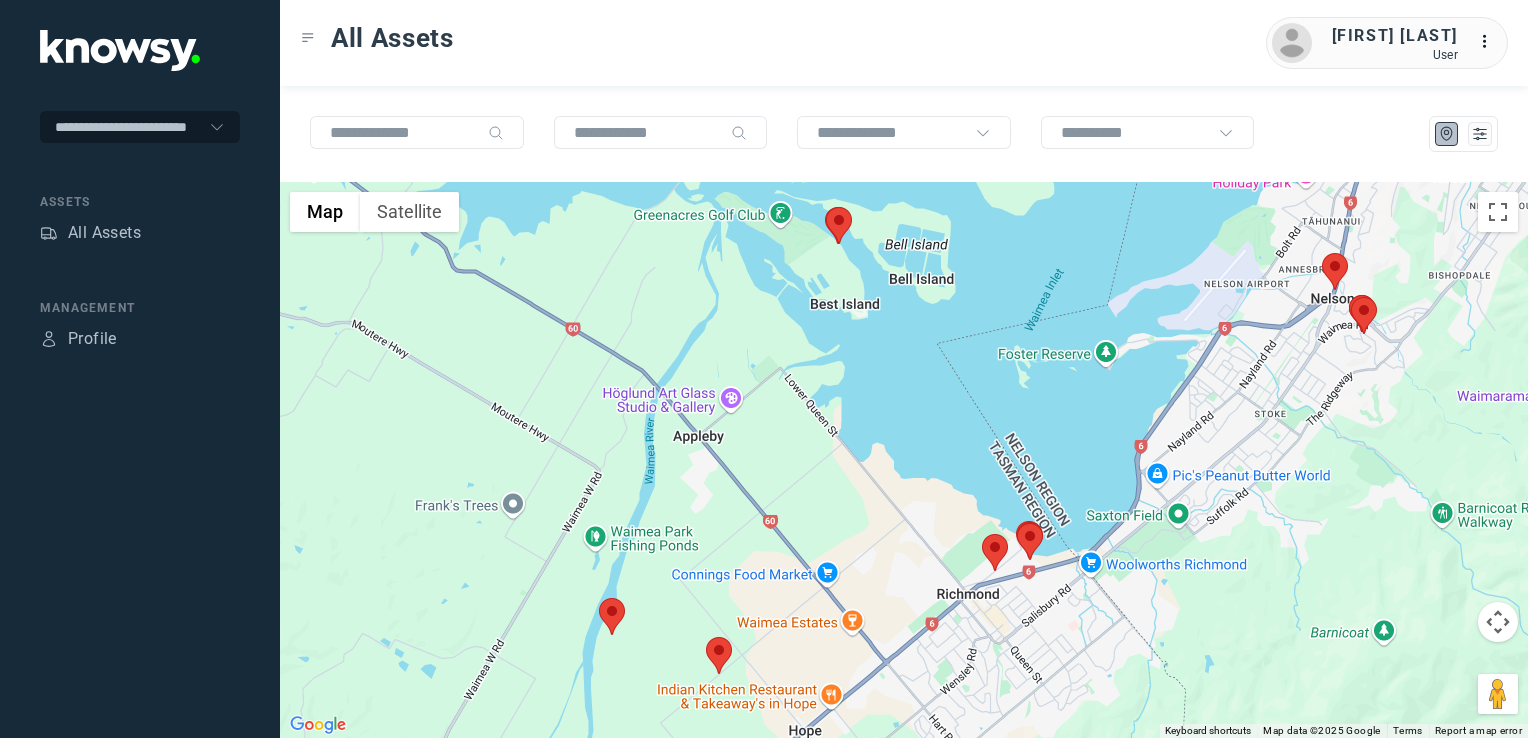 drag, startPoint x: 785, startPoint y: 505, endPoint x: 788, endPoint y: 492, distance: 13.341664 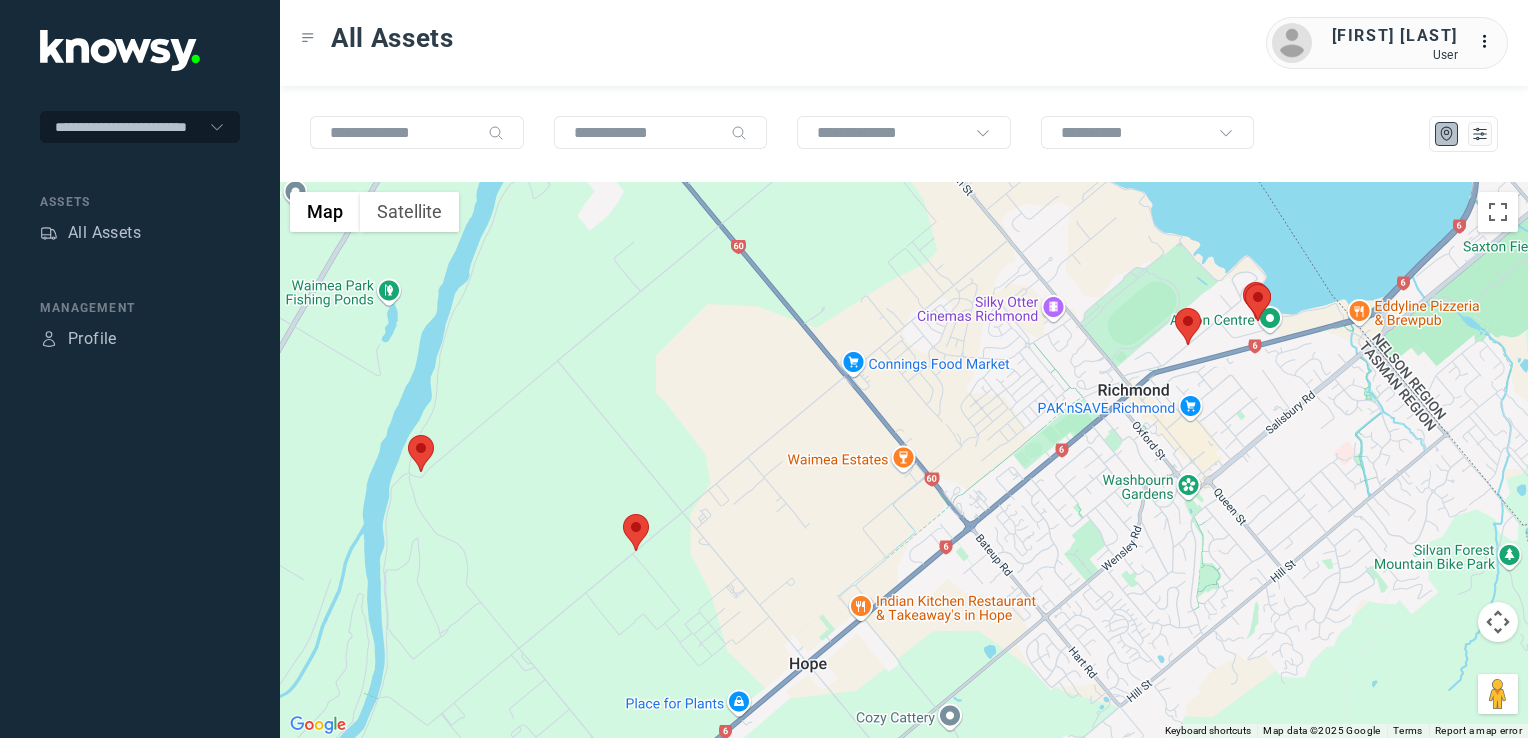 click 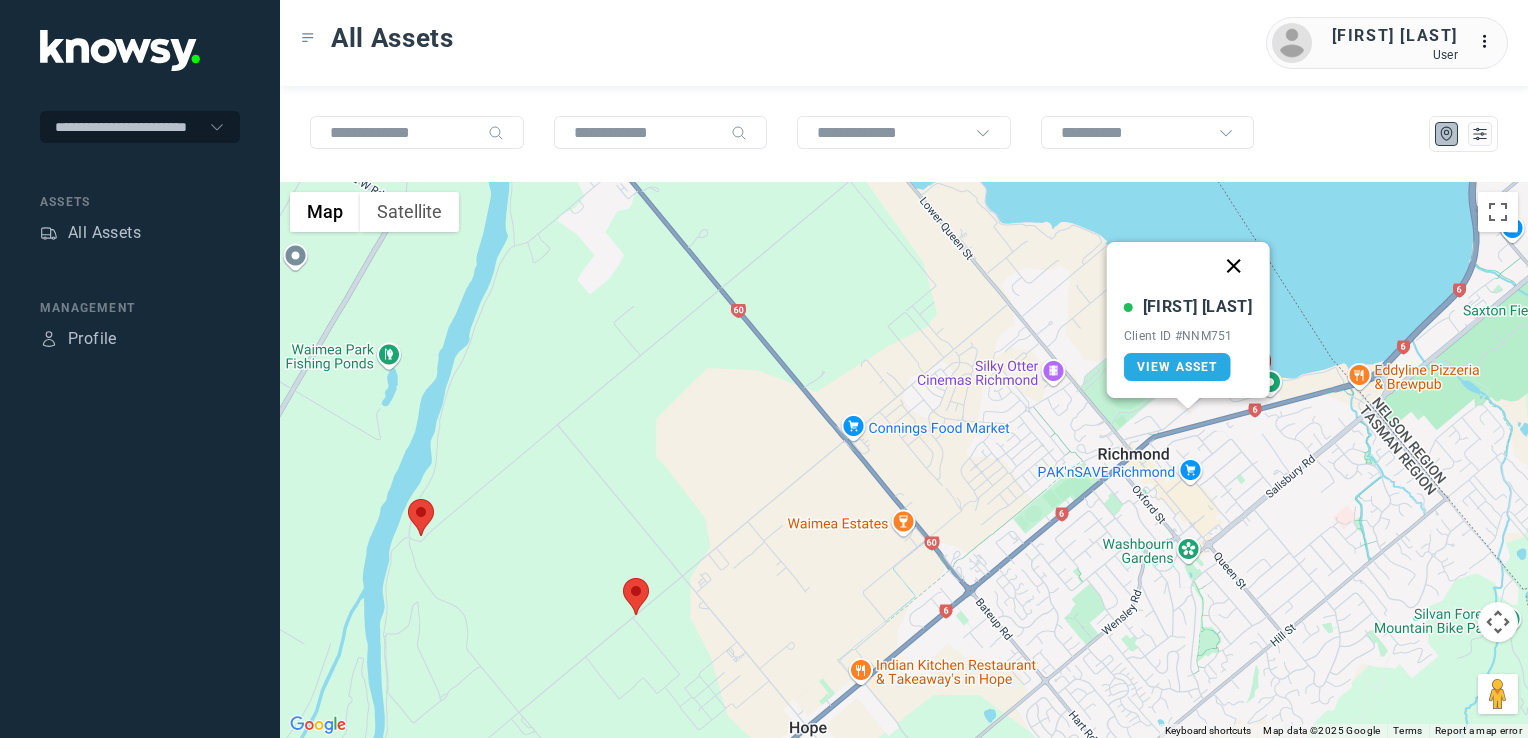 click 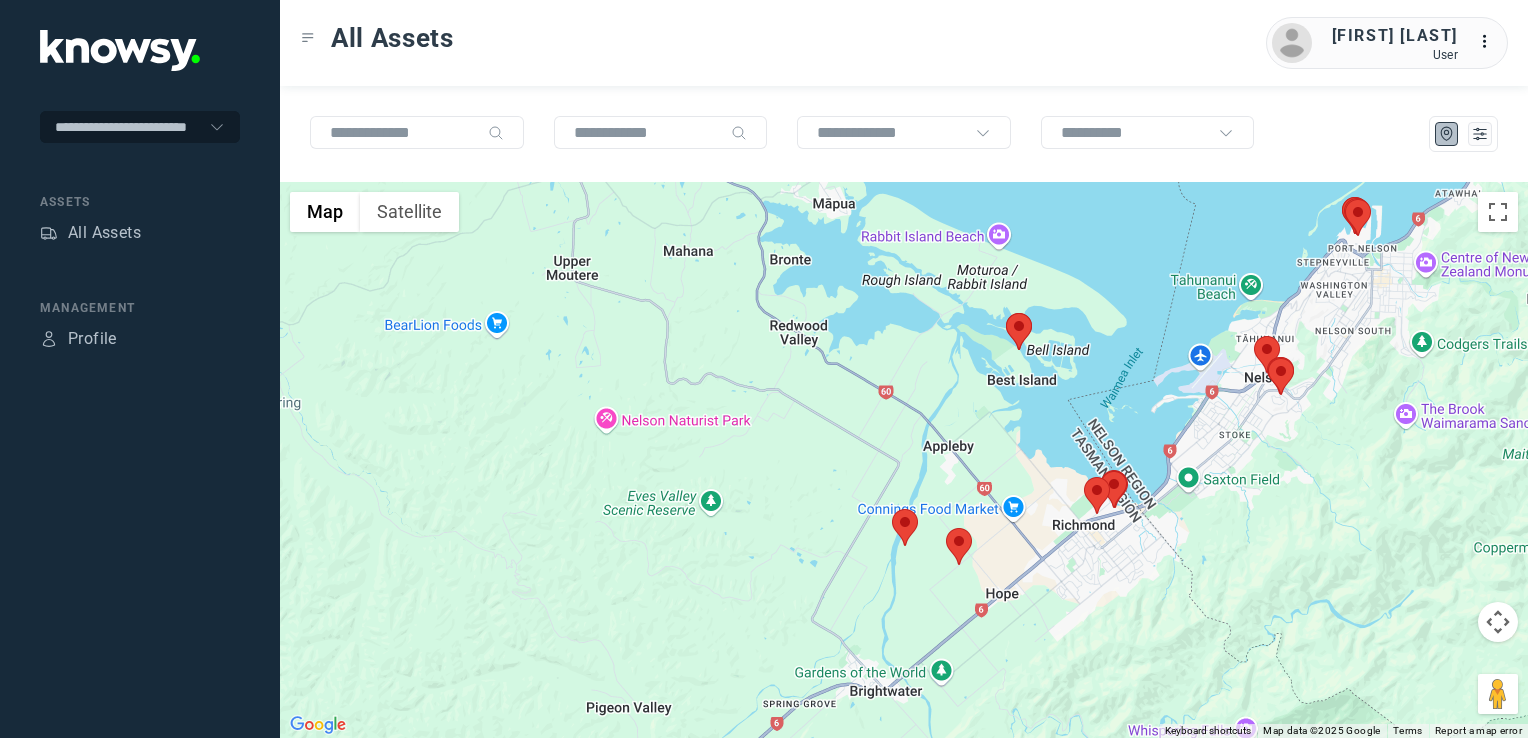 click on "To navigate, press the arrow keys." 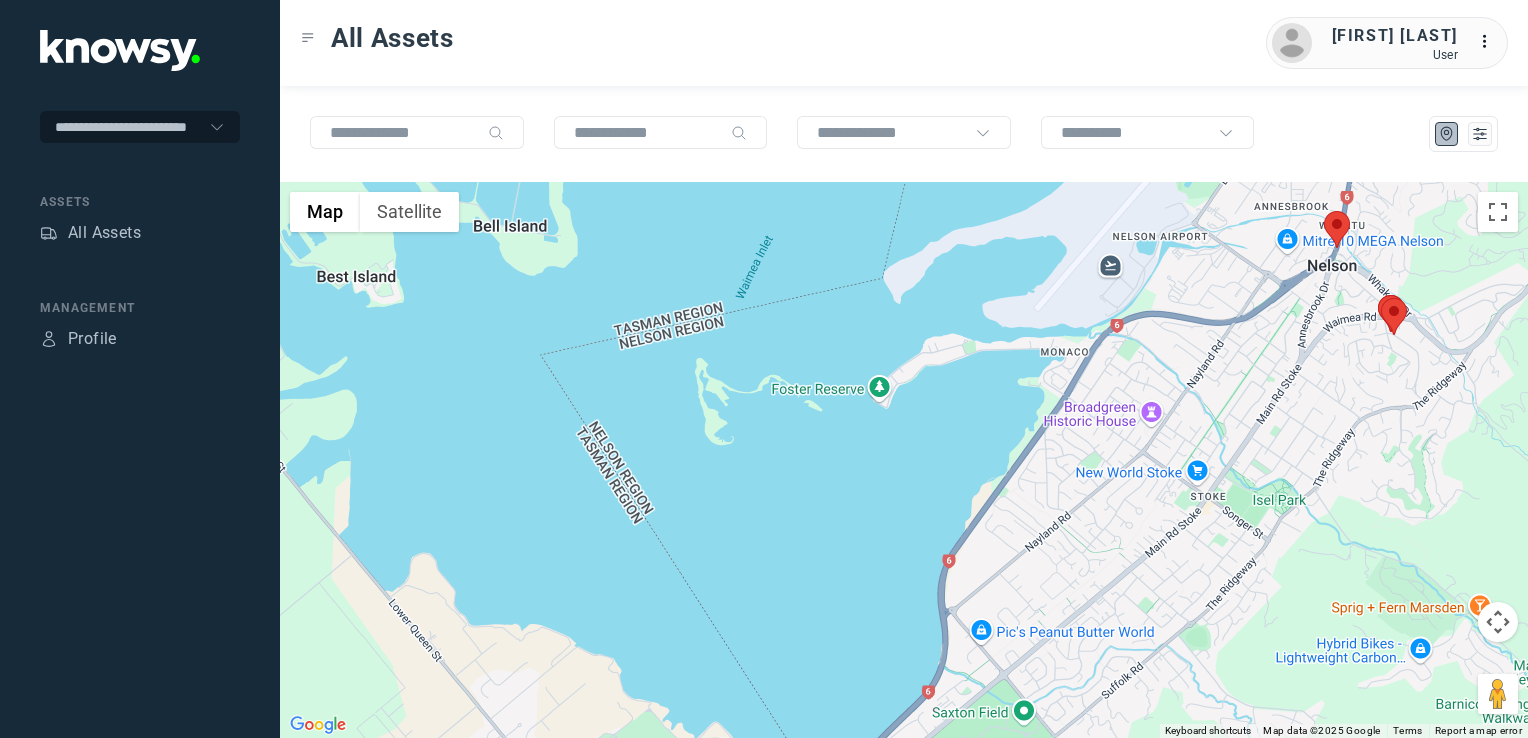 drag, startPoint x: 1352, startPoint y: 393, endPoint x: 1312, endPoint y: 446, distance: 66.4003 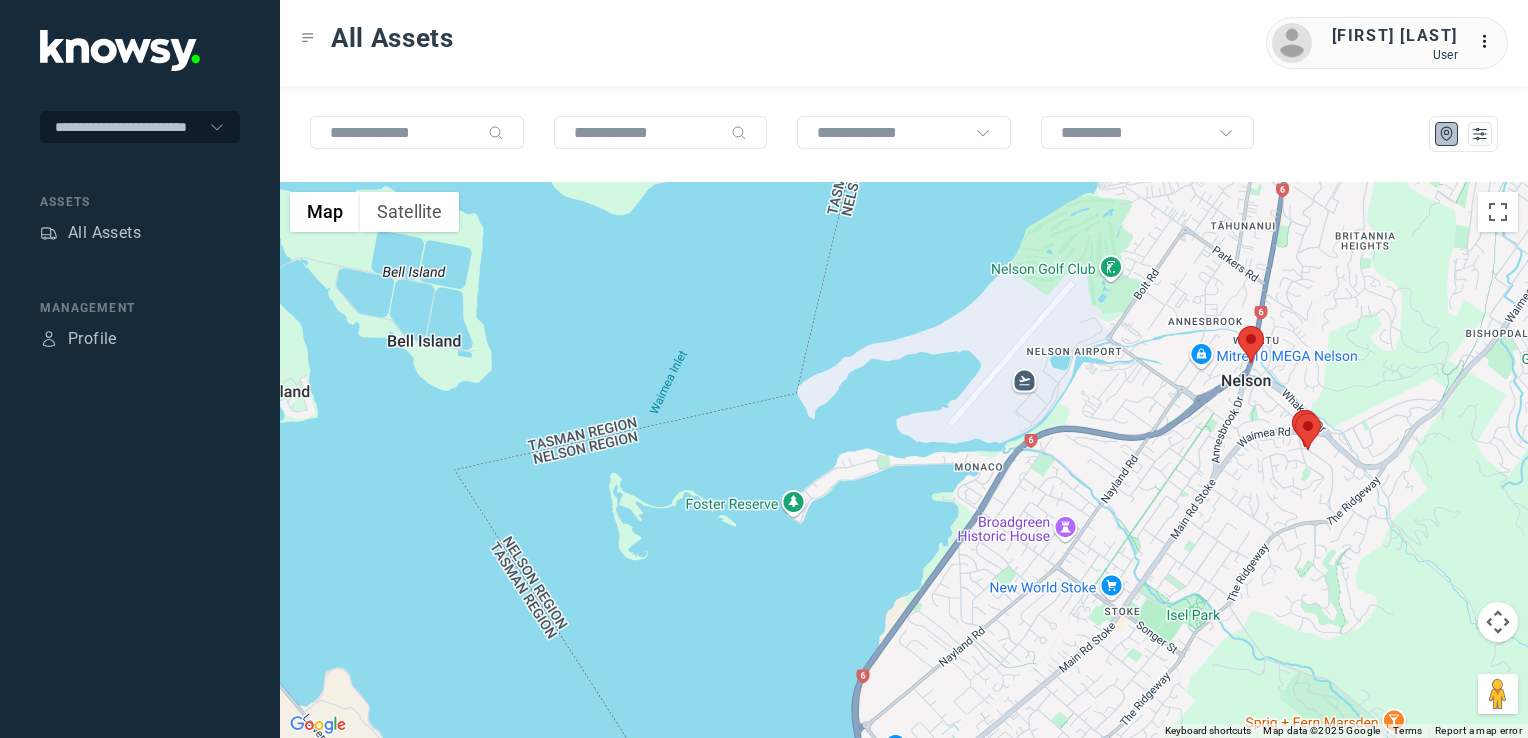 click 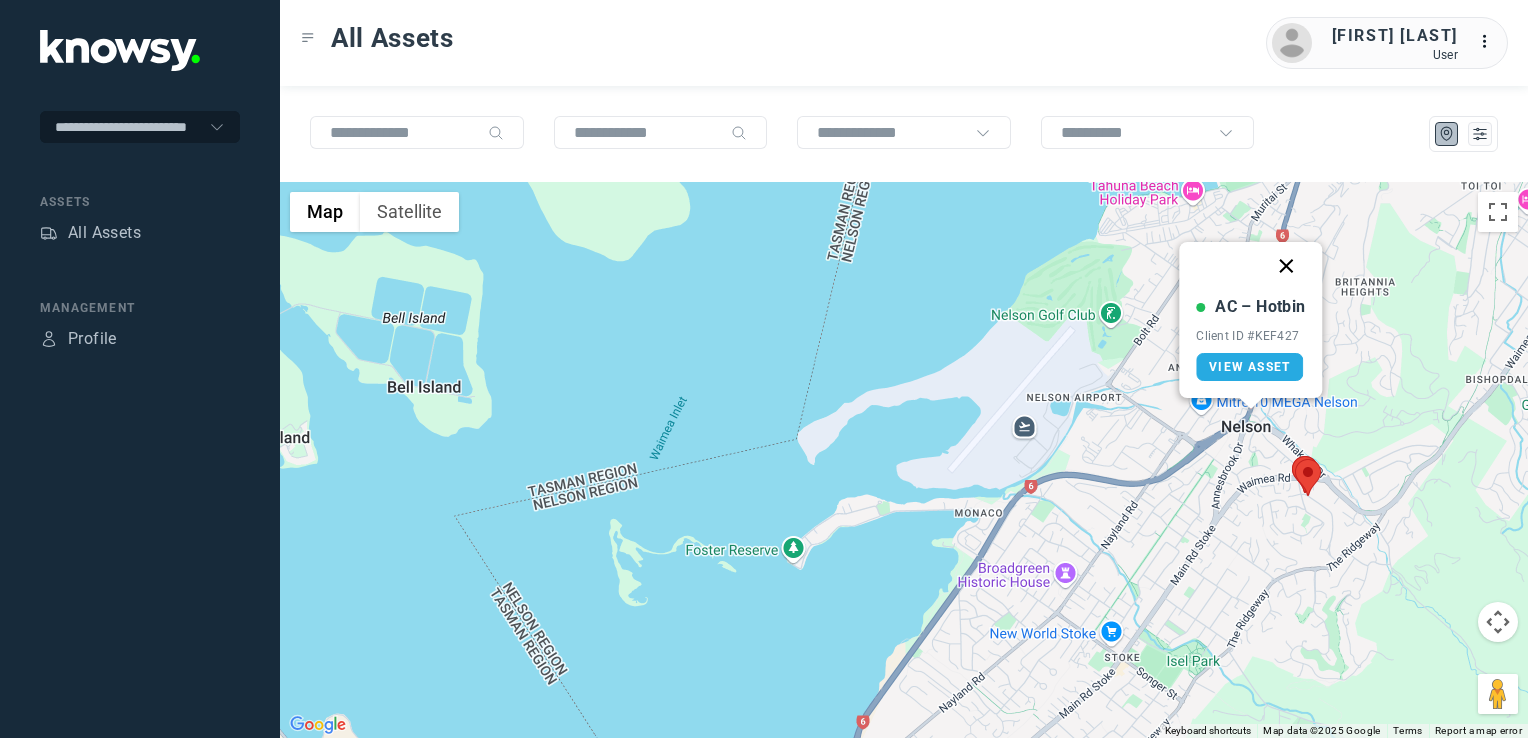 click 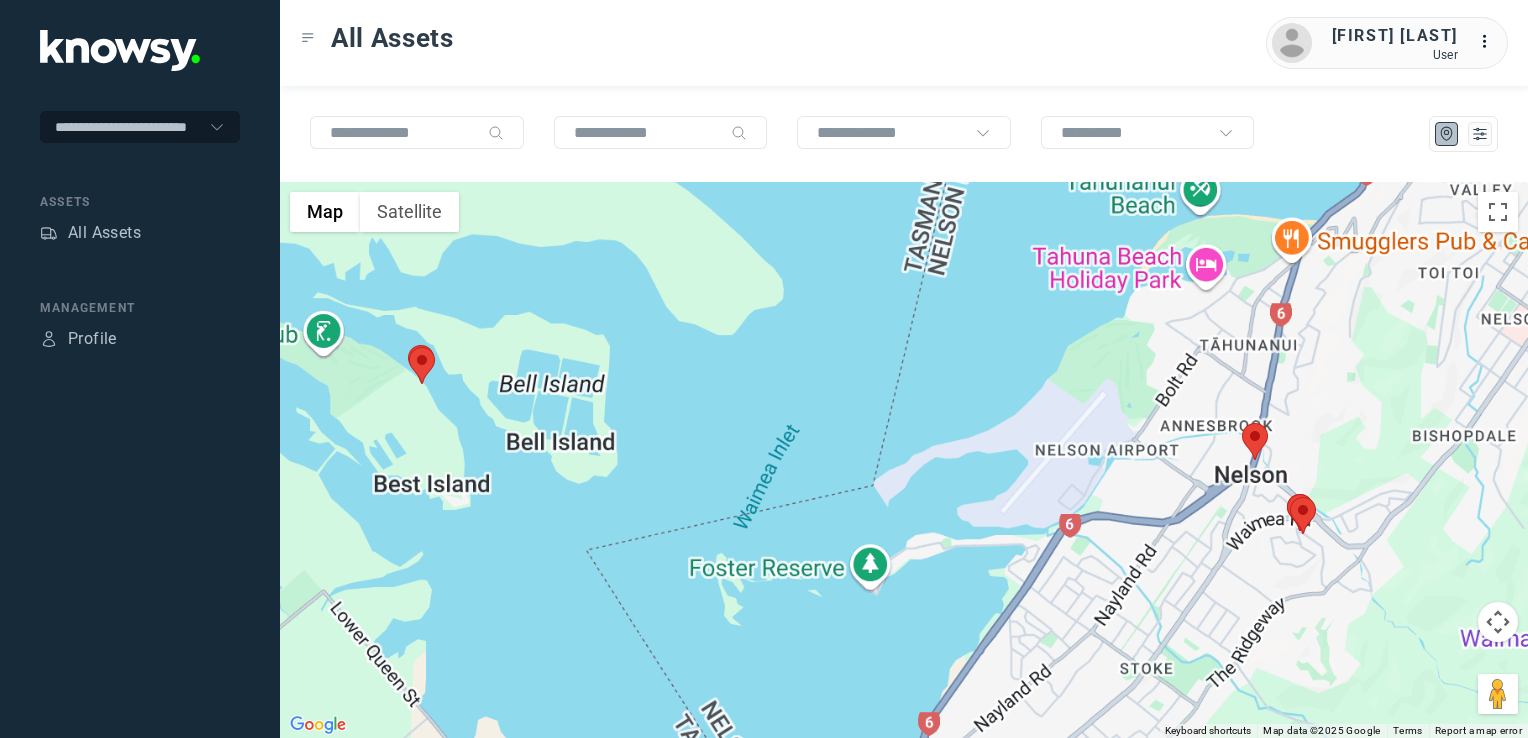 click on "To navigate, press the arrow keys." 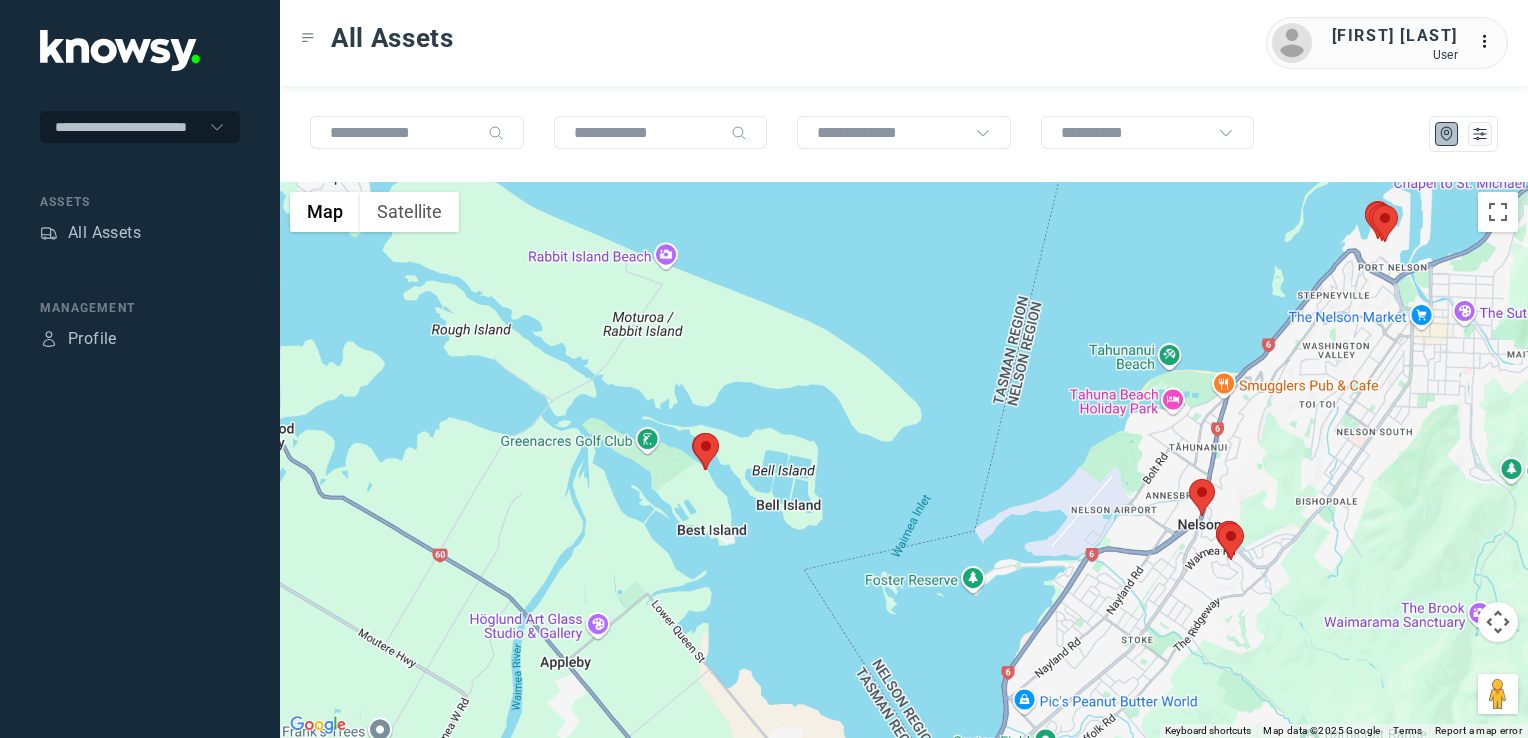 click 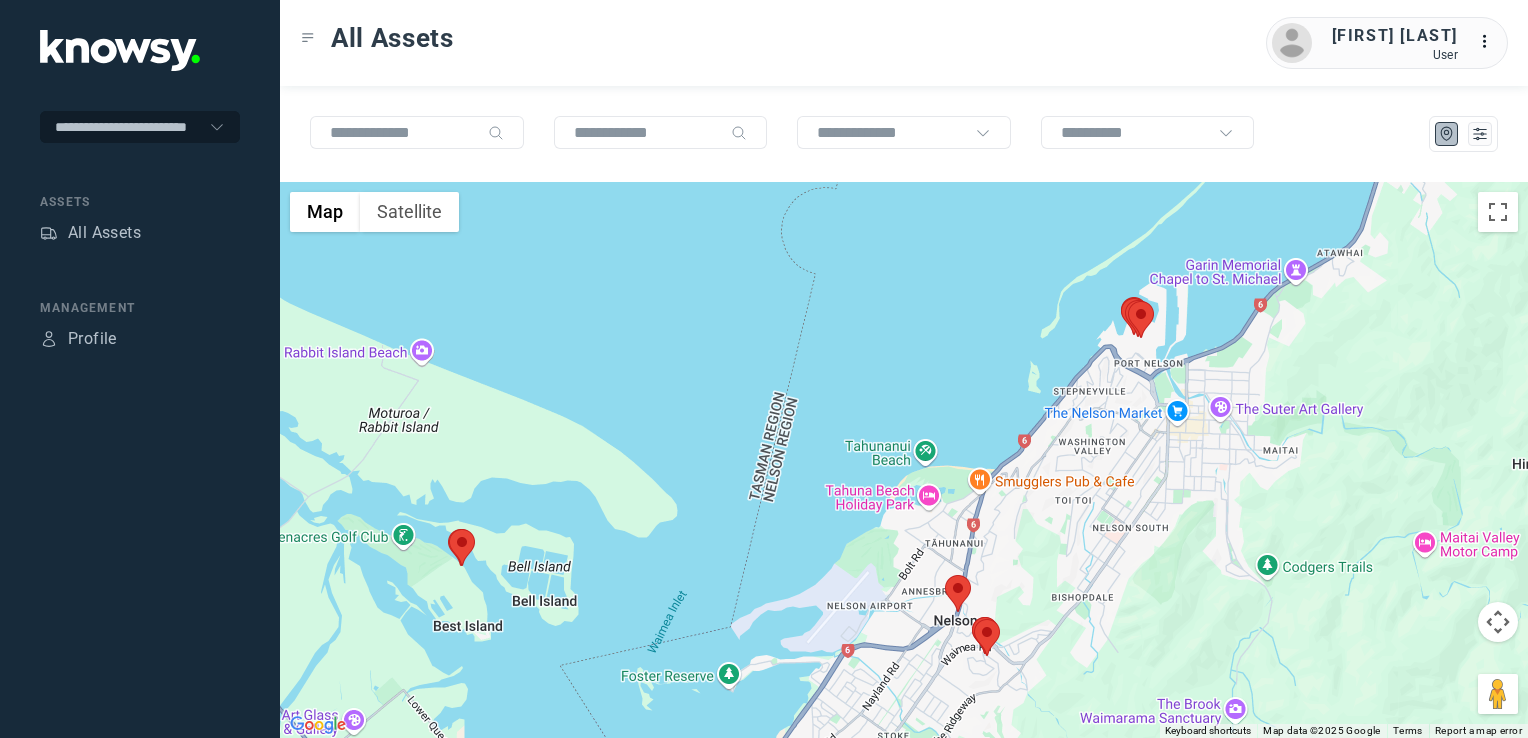 drag, startPoint x: 1214, startPoint y: 469, endPoint x: 1128, endPoint y: 482, distance: 86.977005 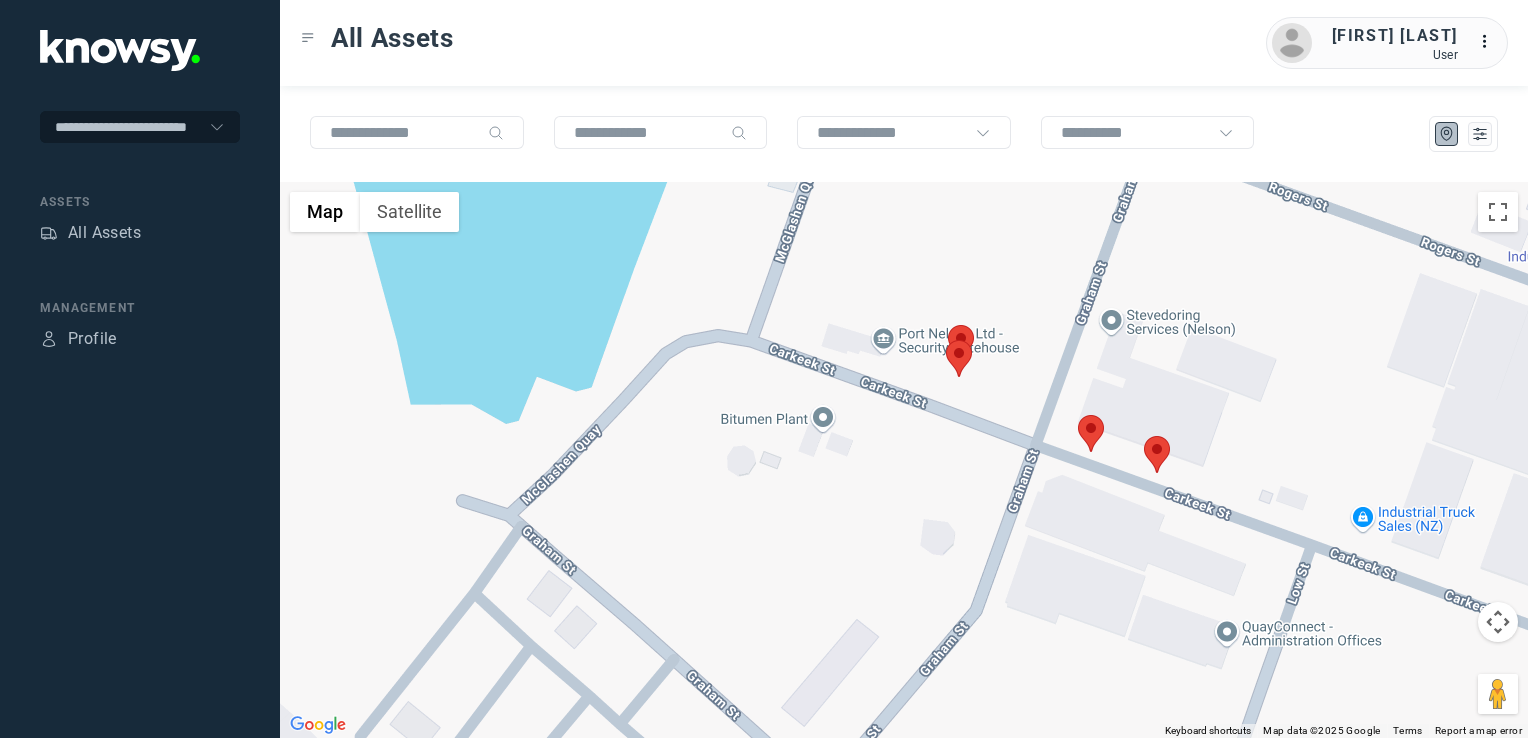 click 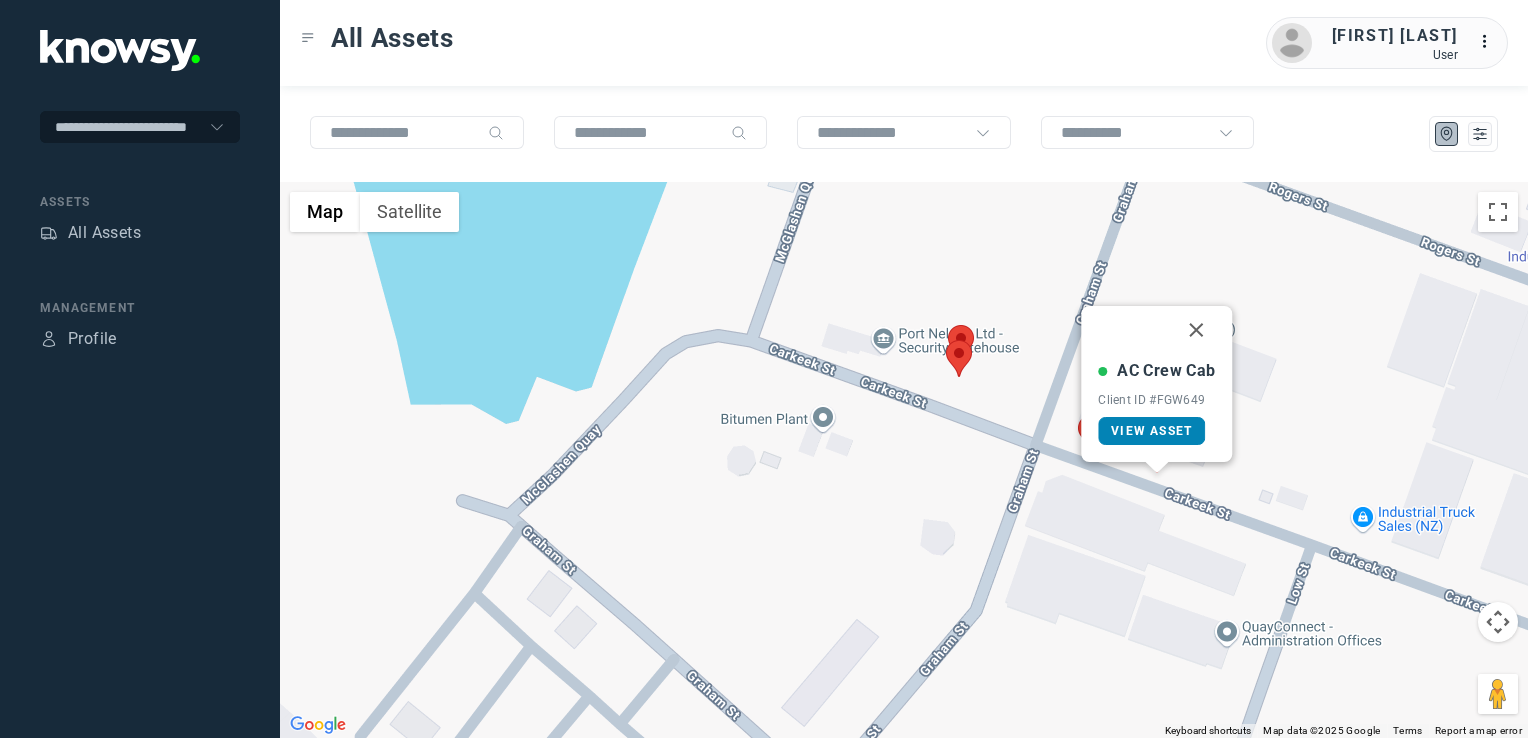 click 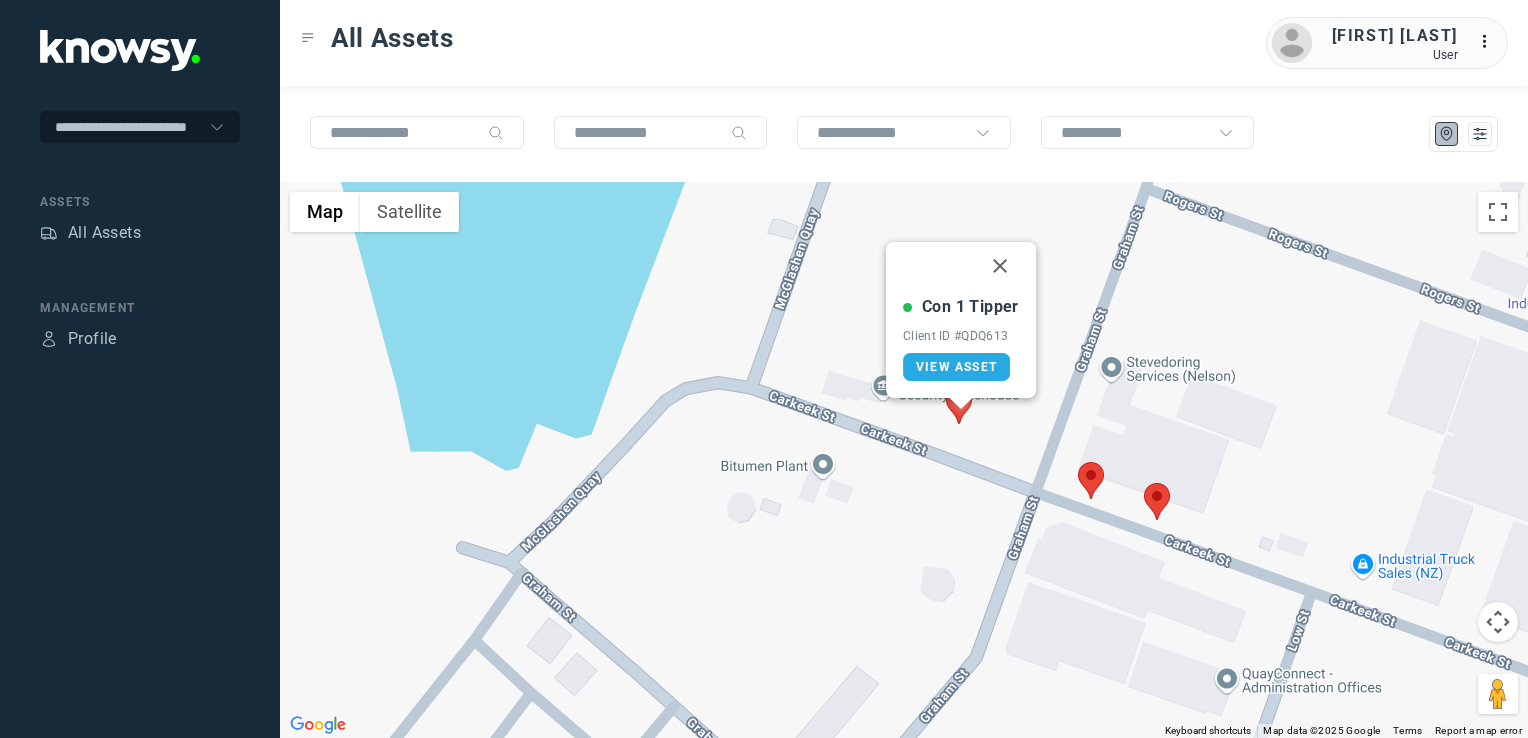 click 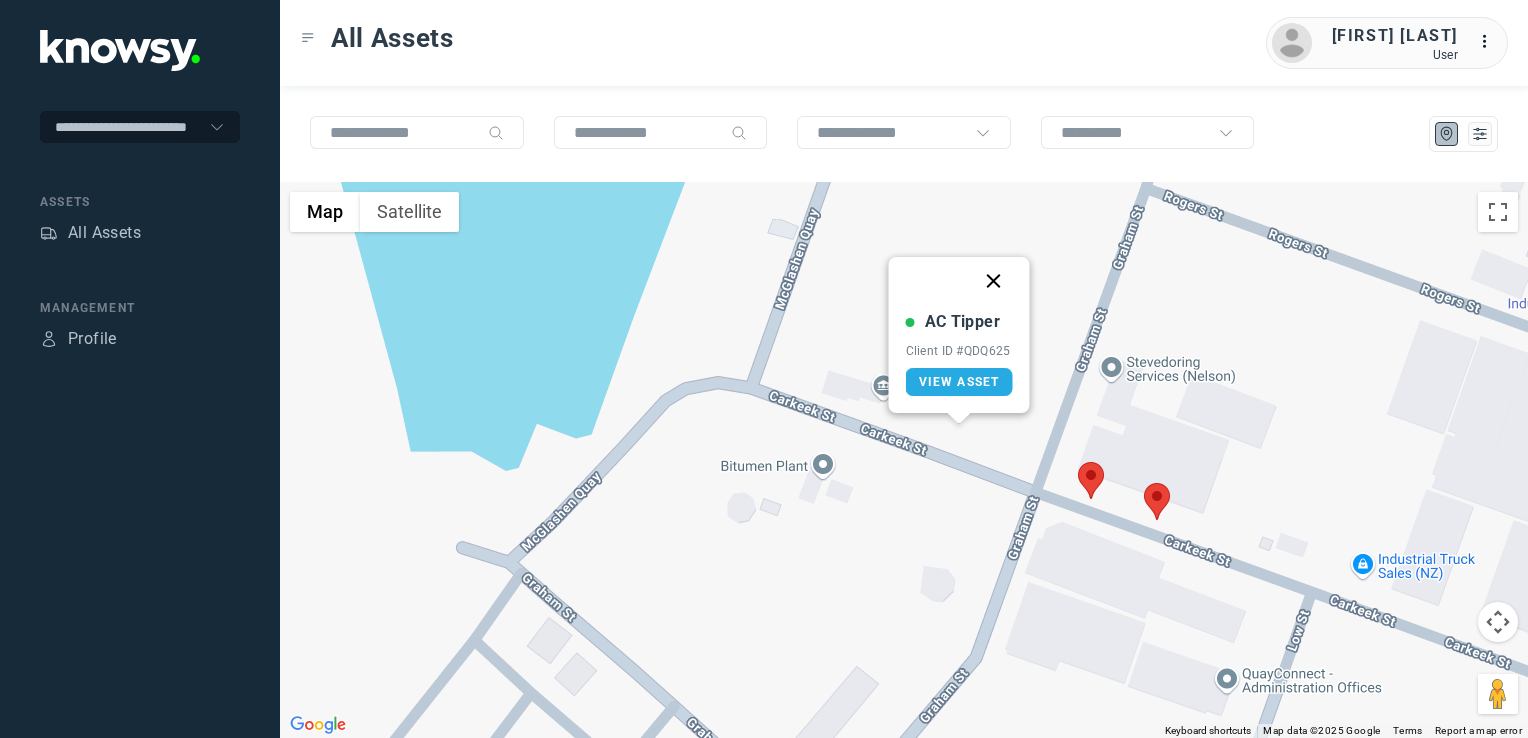 click 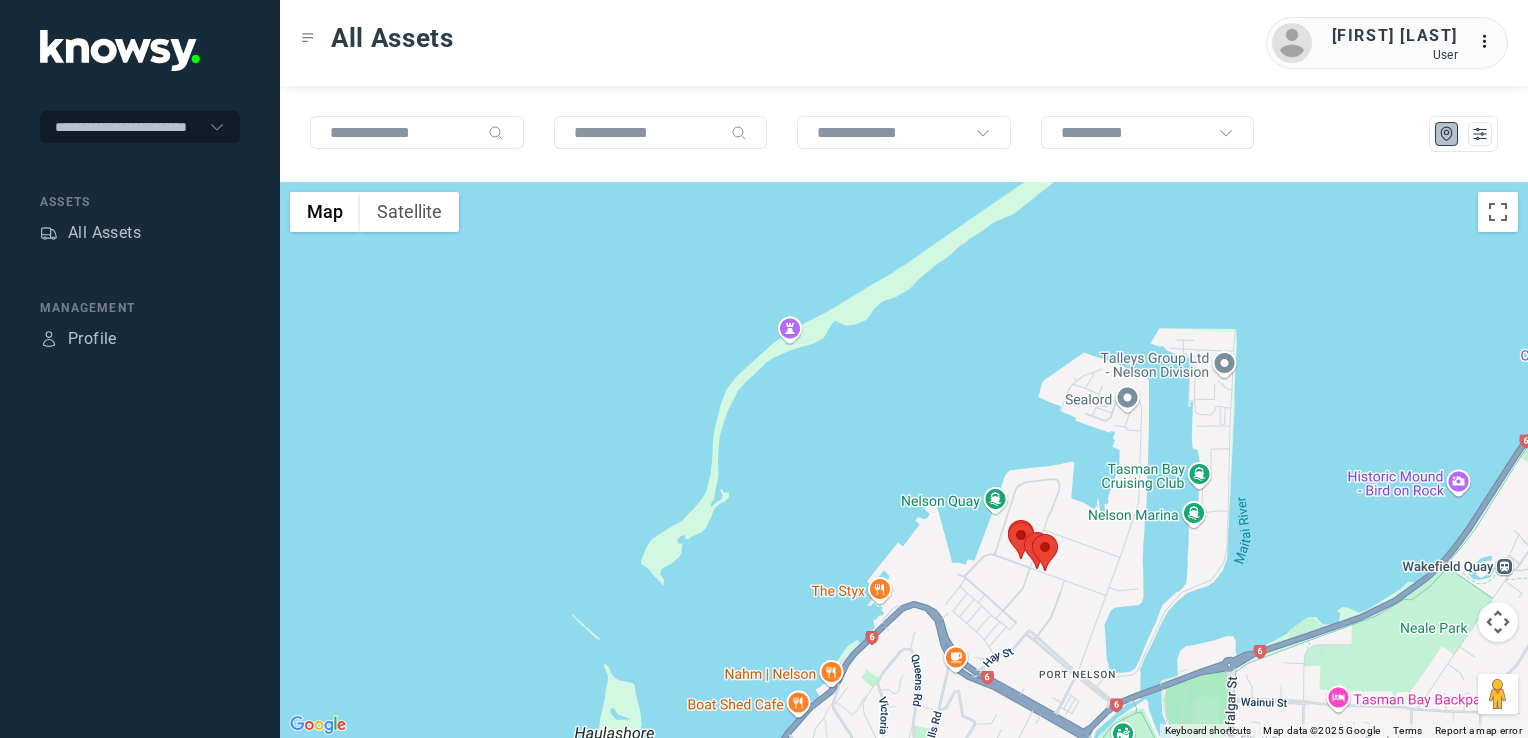 click on "To navigate, press the arrow keys." 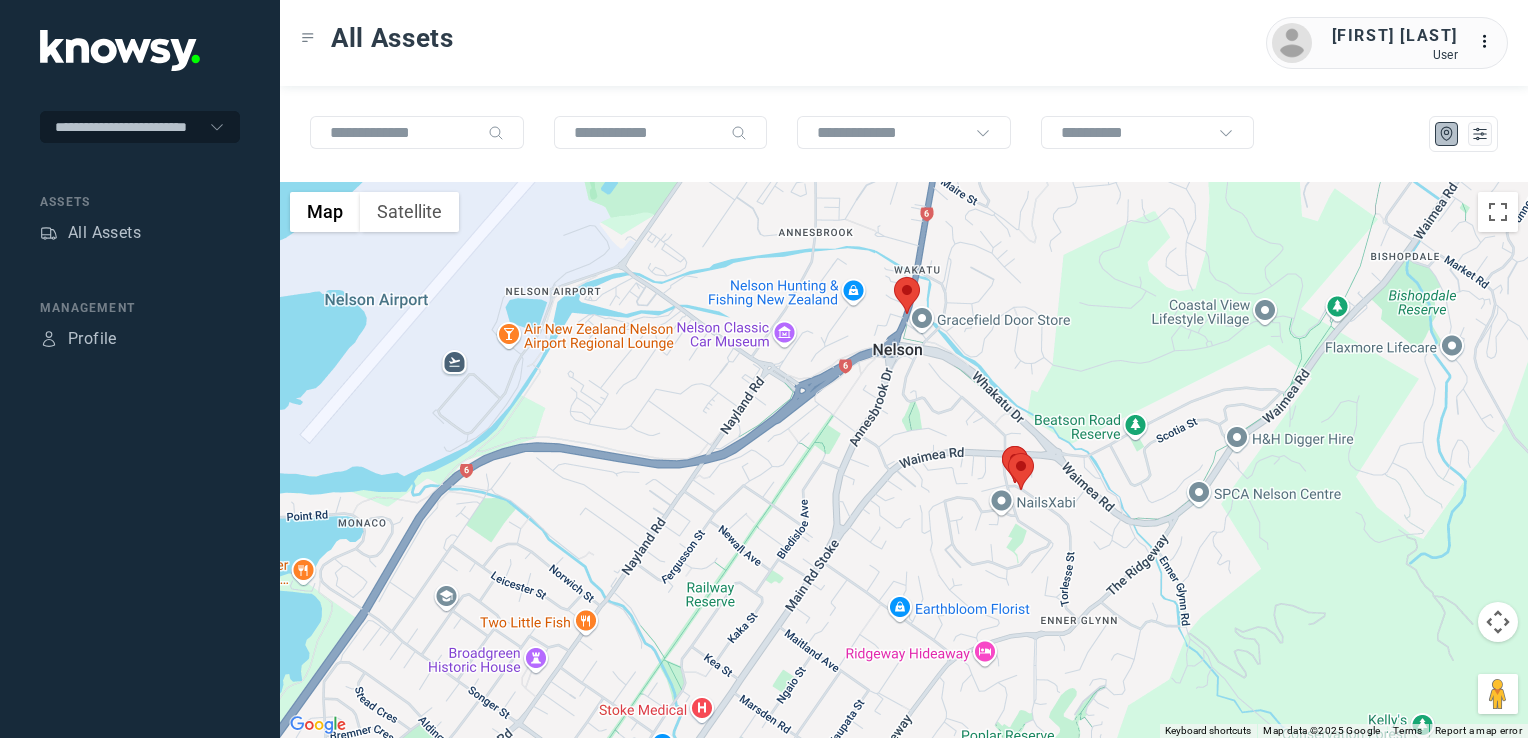 drag, startPoint x: 1080, startPoint y: 401, endPoint x: 1303, endPoint y: 618, distance: 311.1559 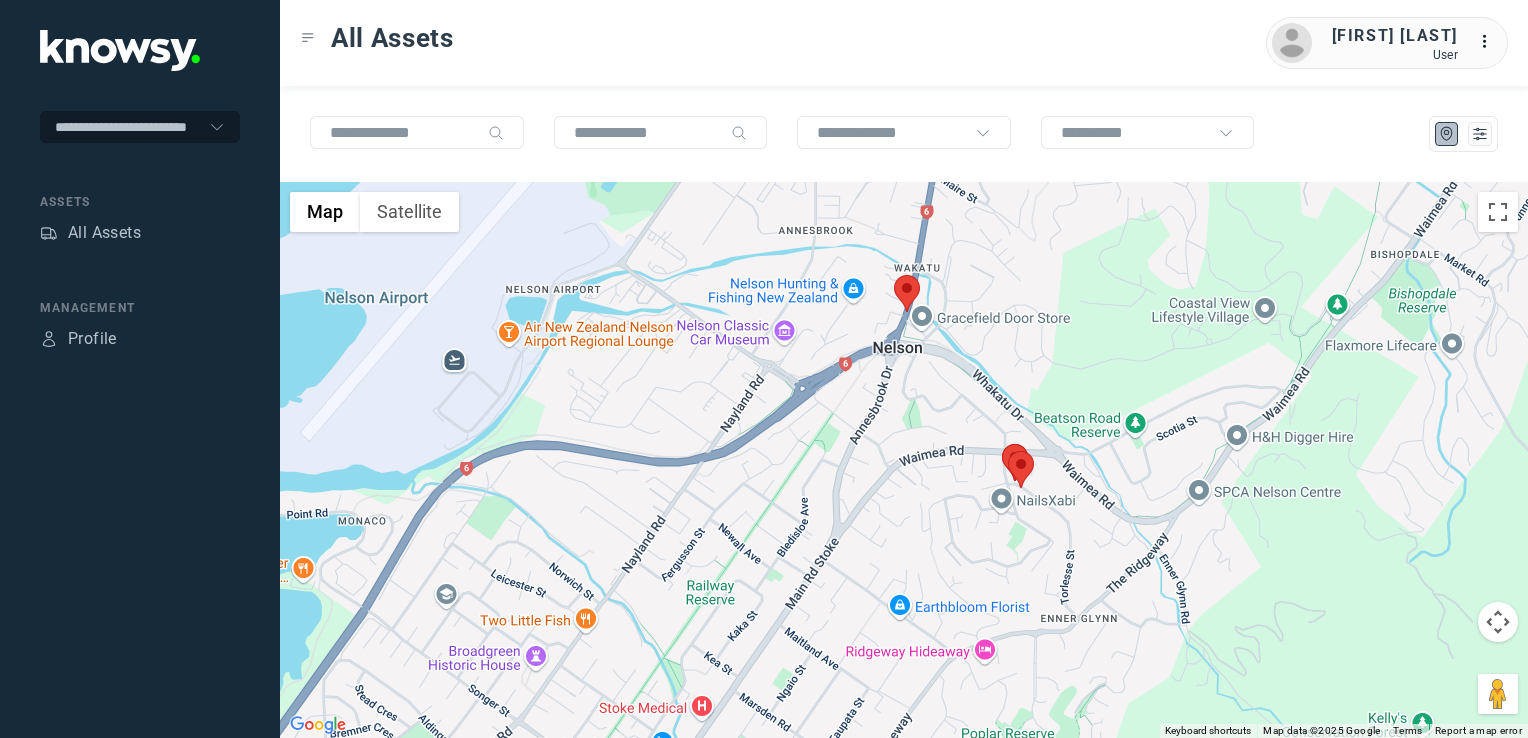 drag, startPoint x: 968, startPoint y: 511, endPoint x: 1204, endPoint y: 454, distance: 242.78592 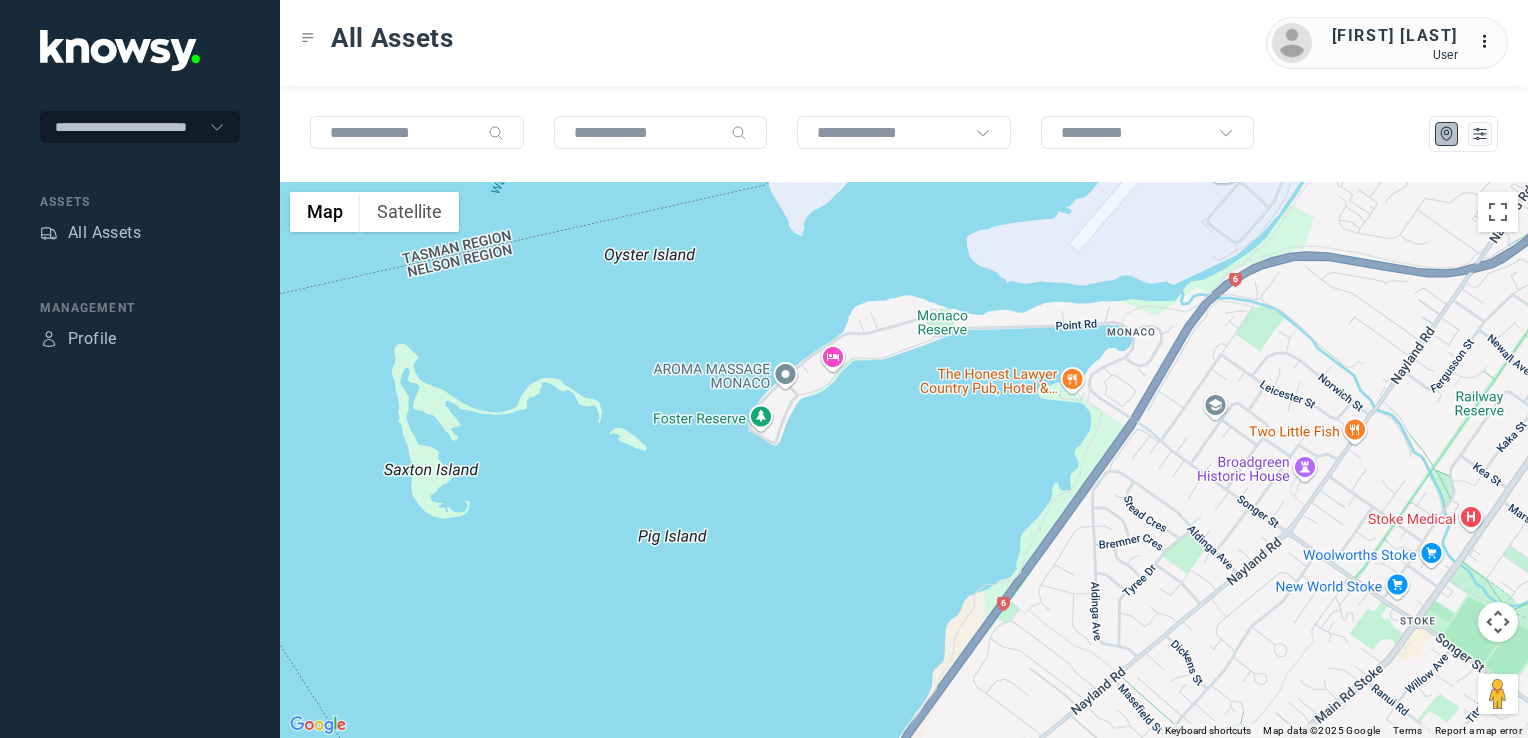 click 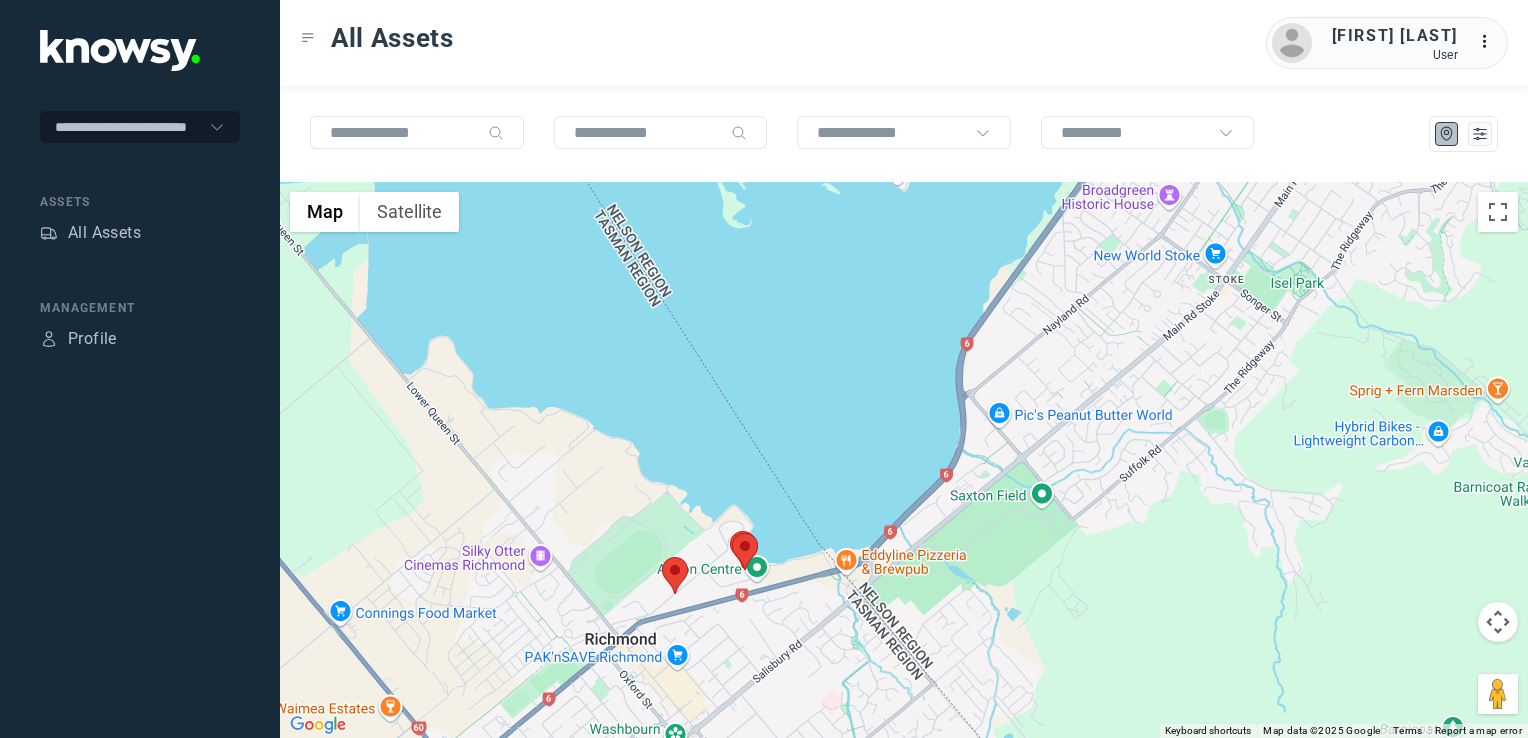 click 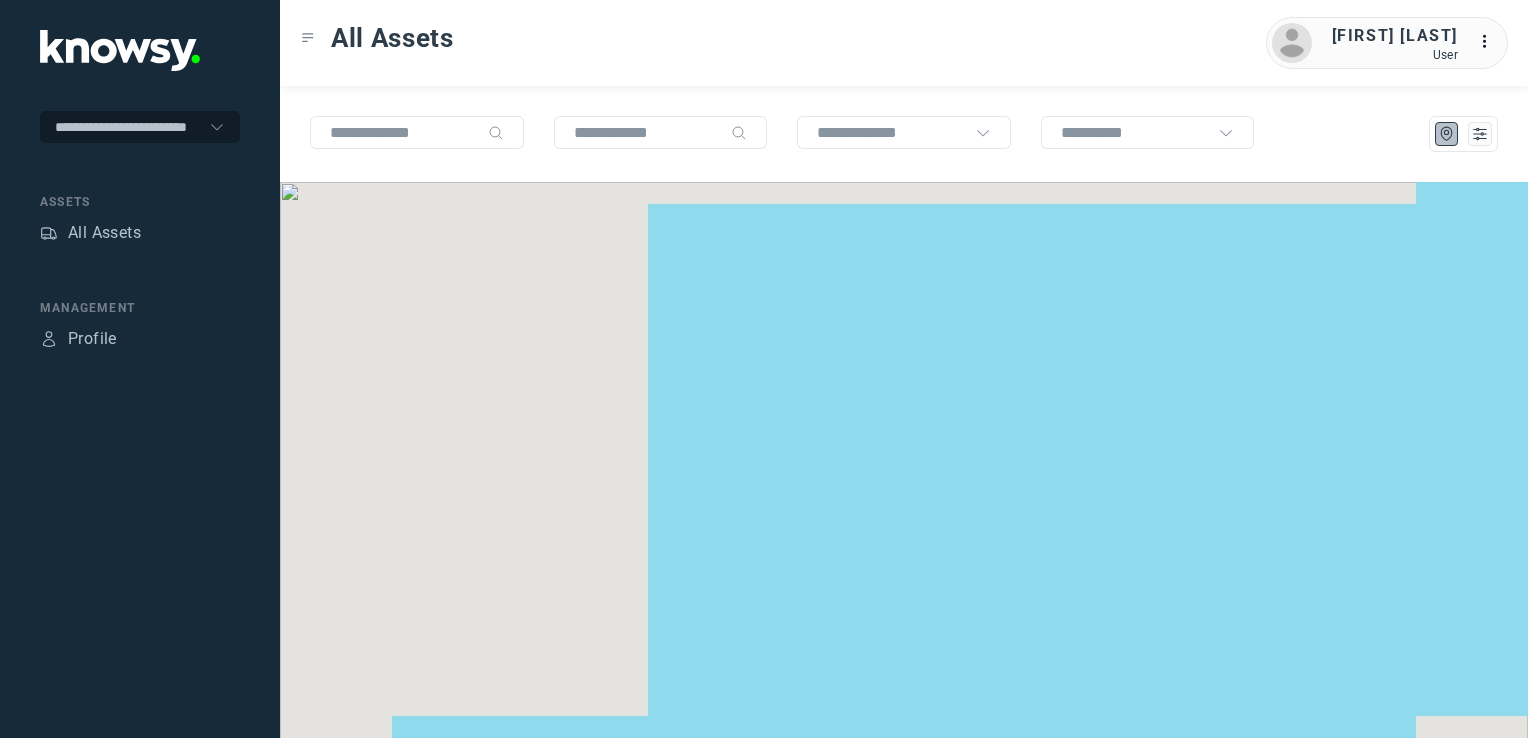 scroll, scrollTop: 0, scrollLeft: 0, axis: both 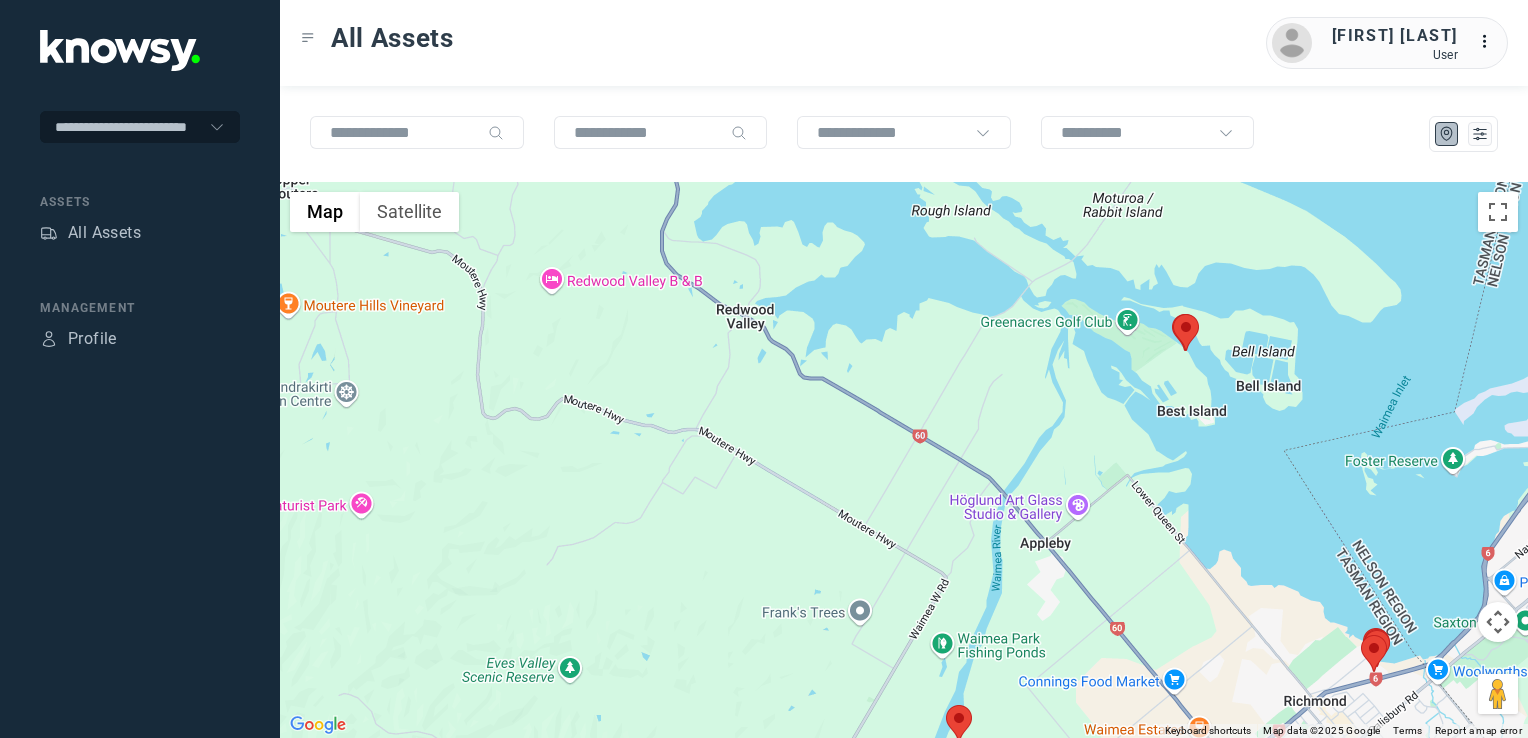drag, startPoint x: 1097, startPoint y: 550, endPoint x: 1088, endPoint y: 494, distance: 56.718605 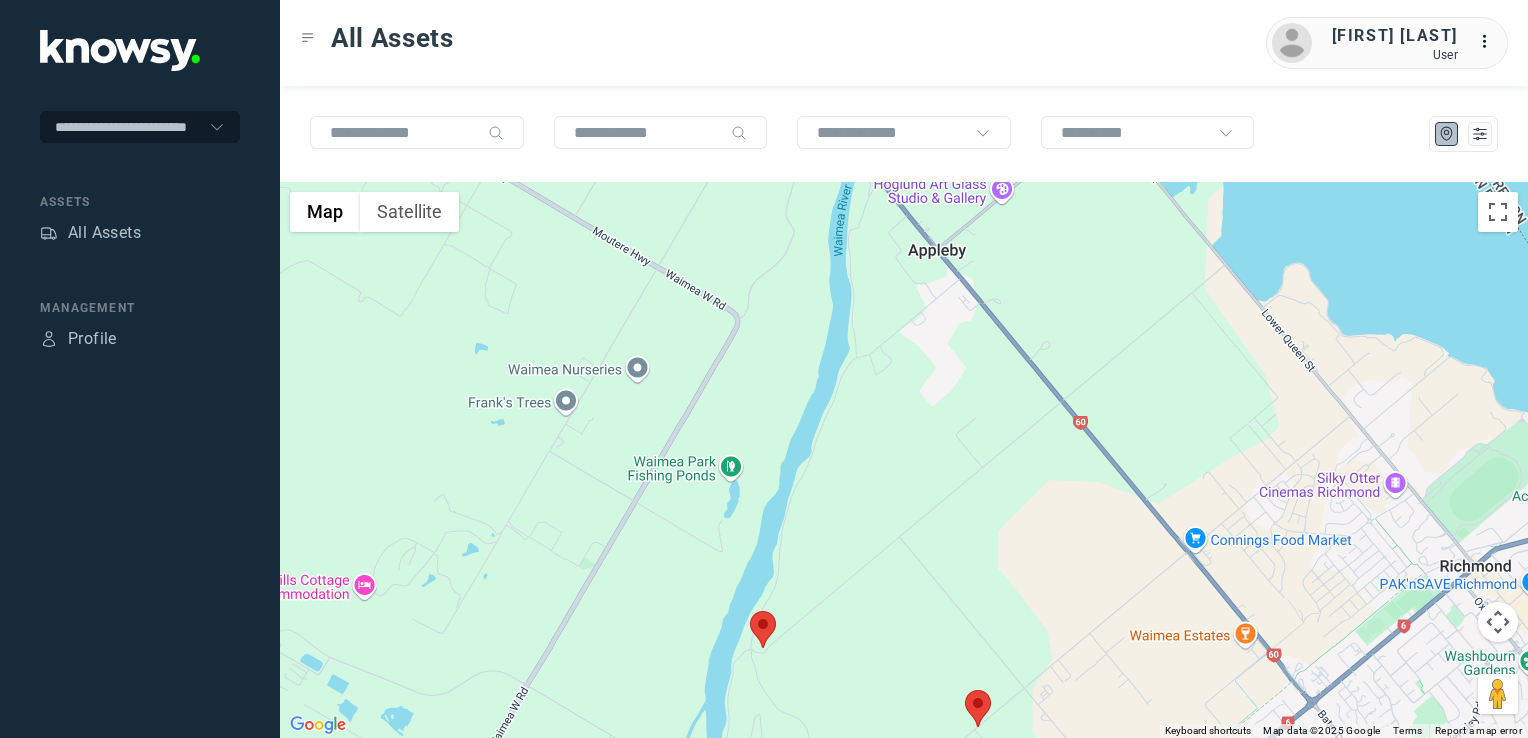 drag, startPoint x: 1043, startPoint y: 452, endPoint x: 1039, endPoint y: 442, distance: 10.770329 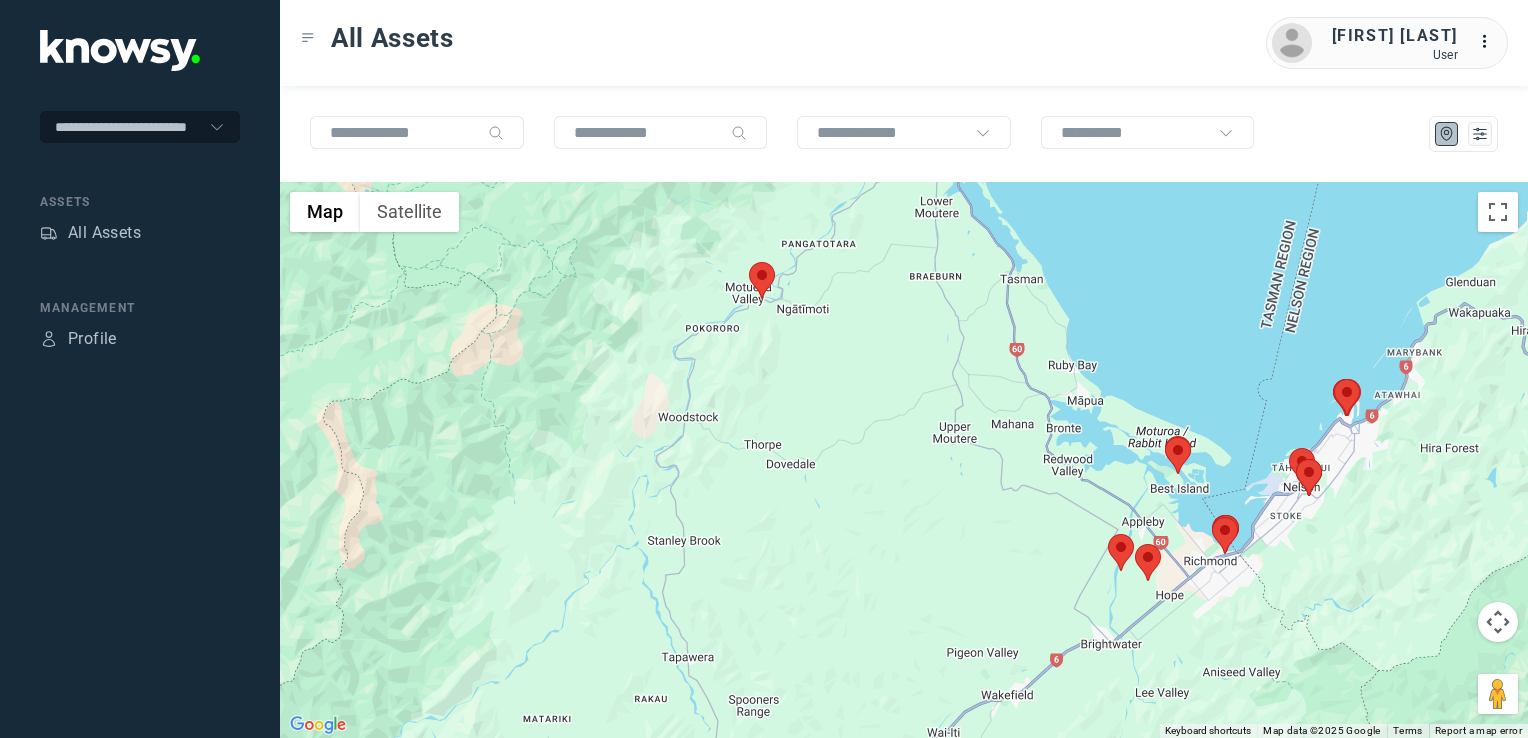 drag, startPoint x: 1304, startPoint y: 562, endPoint x: 1155, endPoint y: 580, distance: 150.08331 